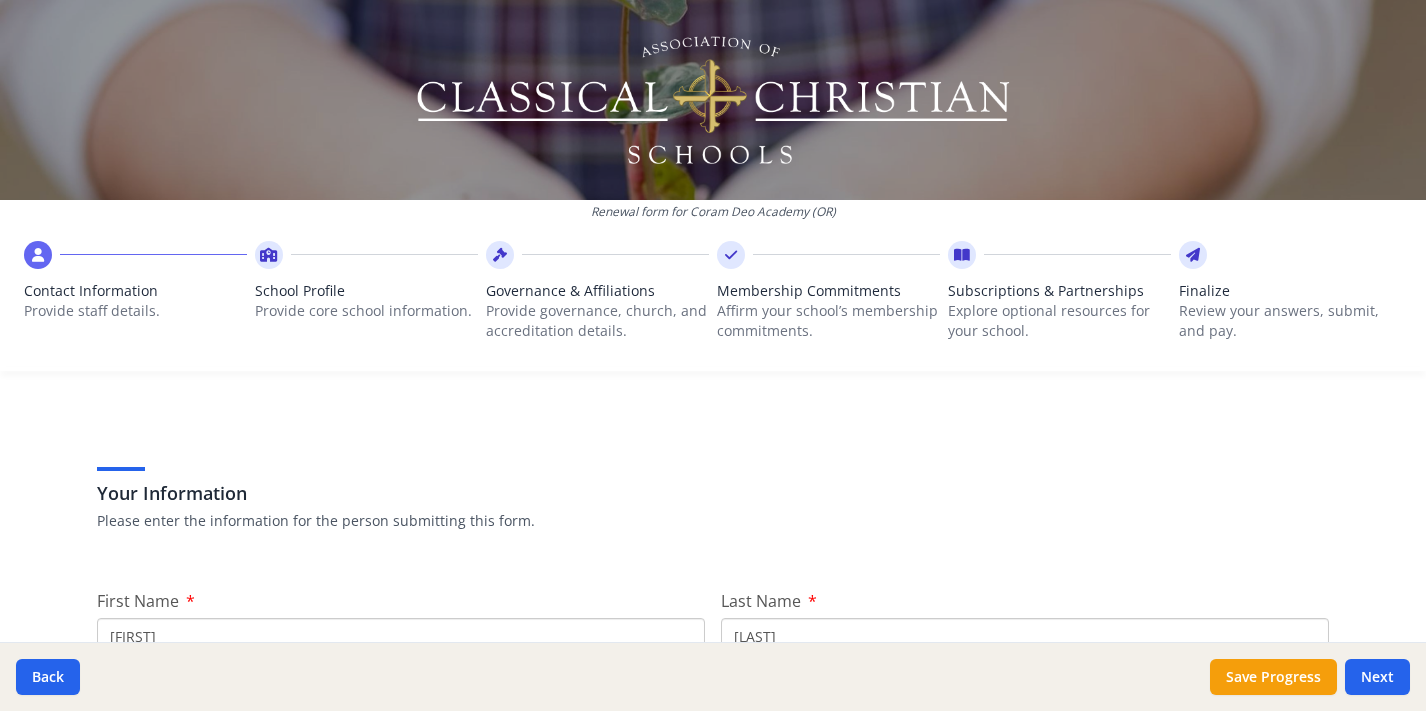 scroll, scrollTop: 0, scrollLeft: 0, axis: both 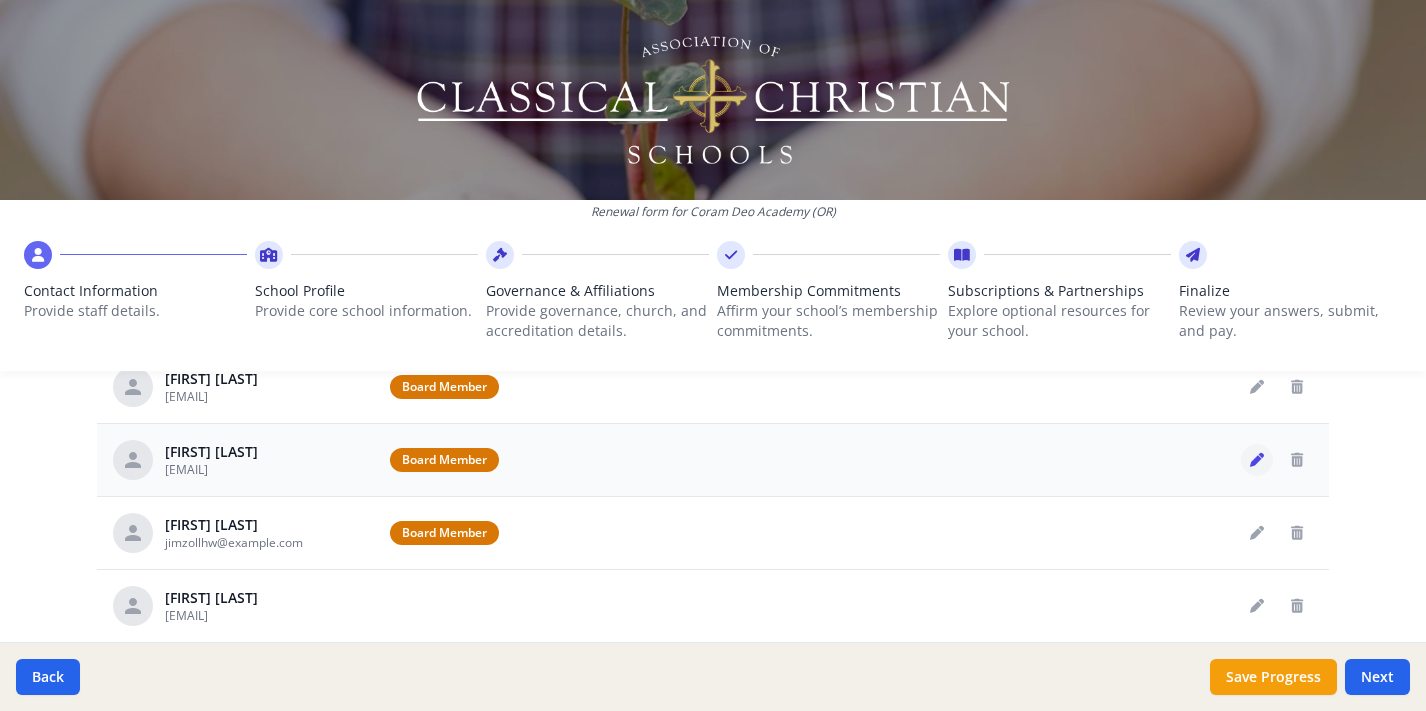 click at bounding box center (1257, 460) 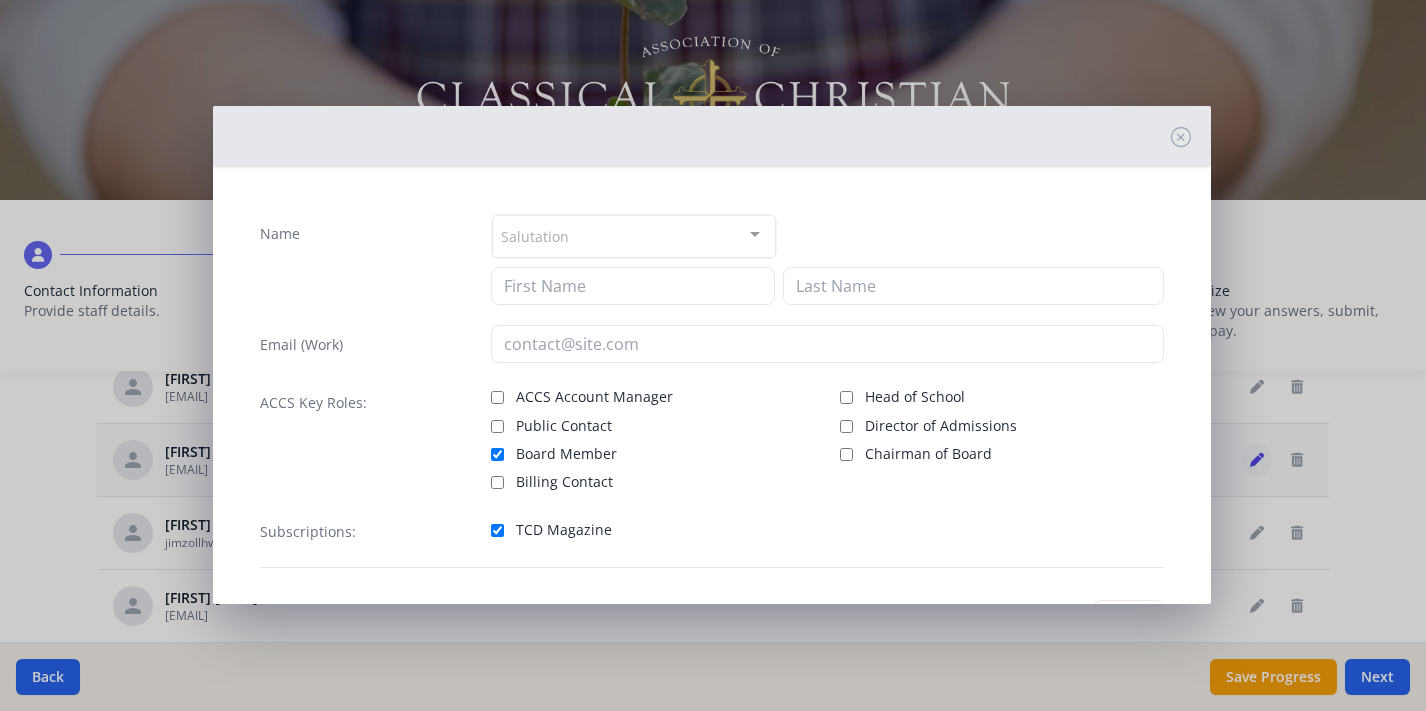 type on "[FIRST]" 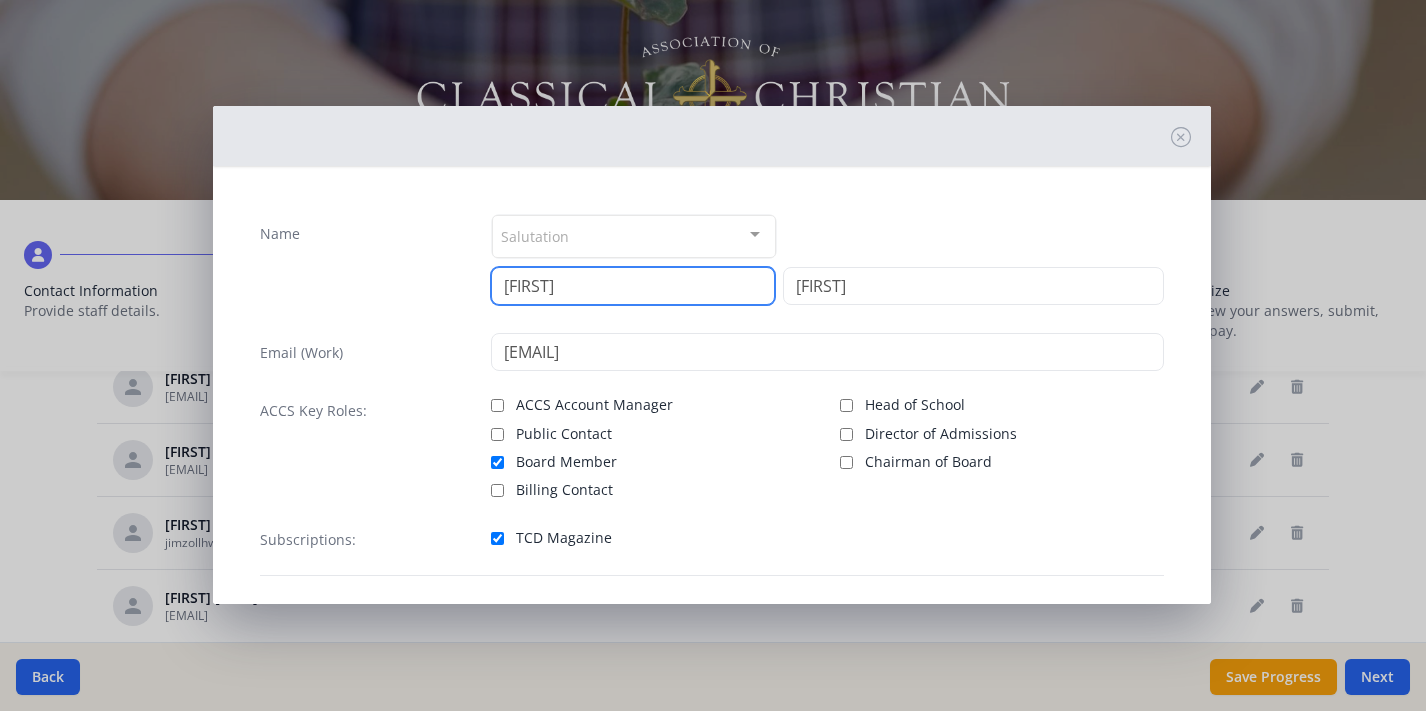 drag, startPoint x: 576, startPoint y: 286, endPoint x: 475, endPoint y: 286, distance: 101 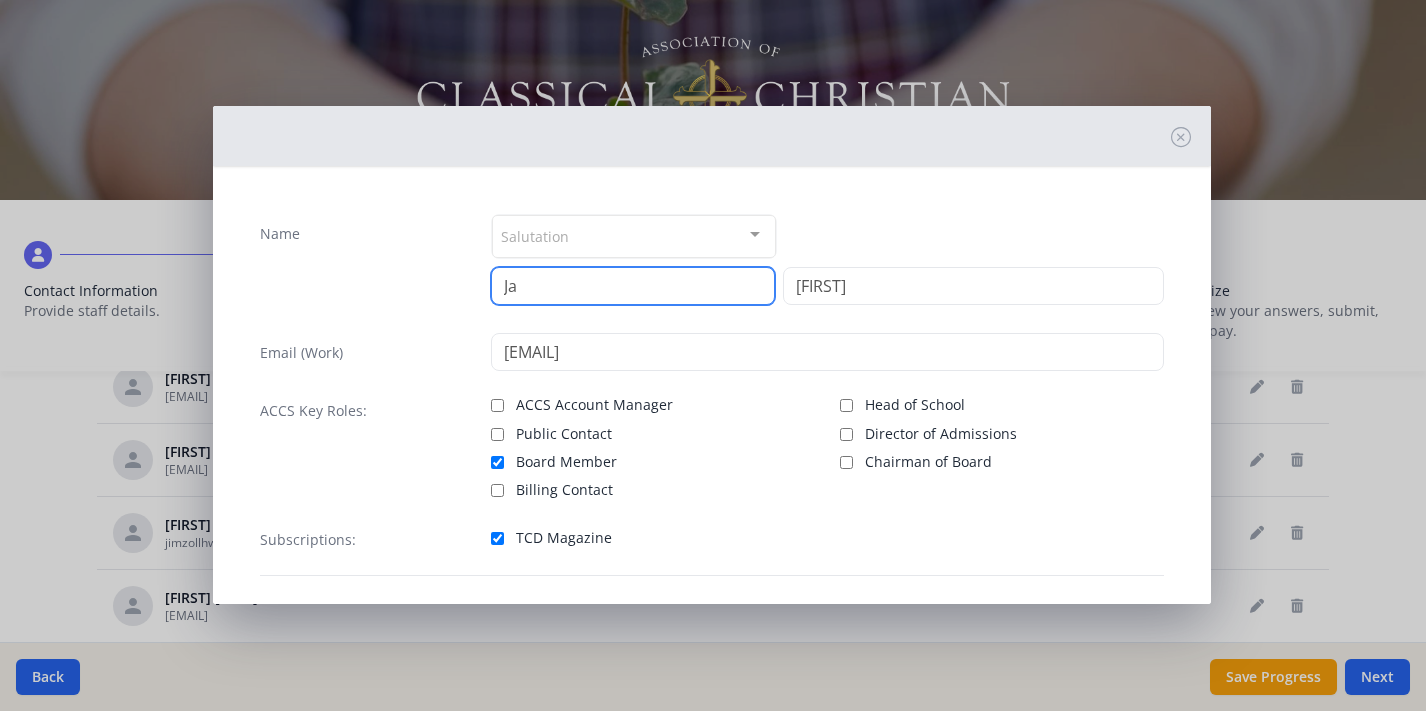 type on "J" 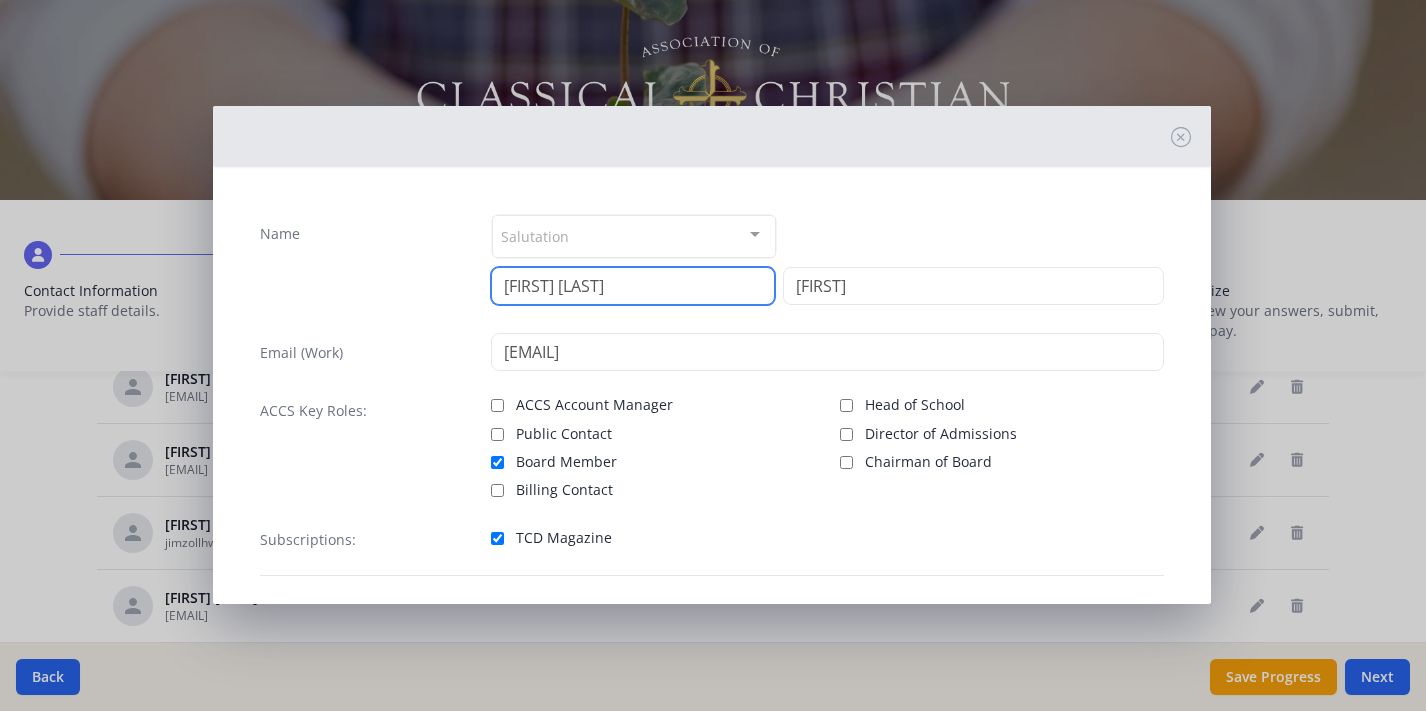 click on "[FIRST] [LAST]" at bounding box center [633, 286] 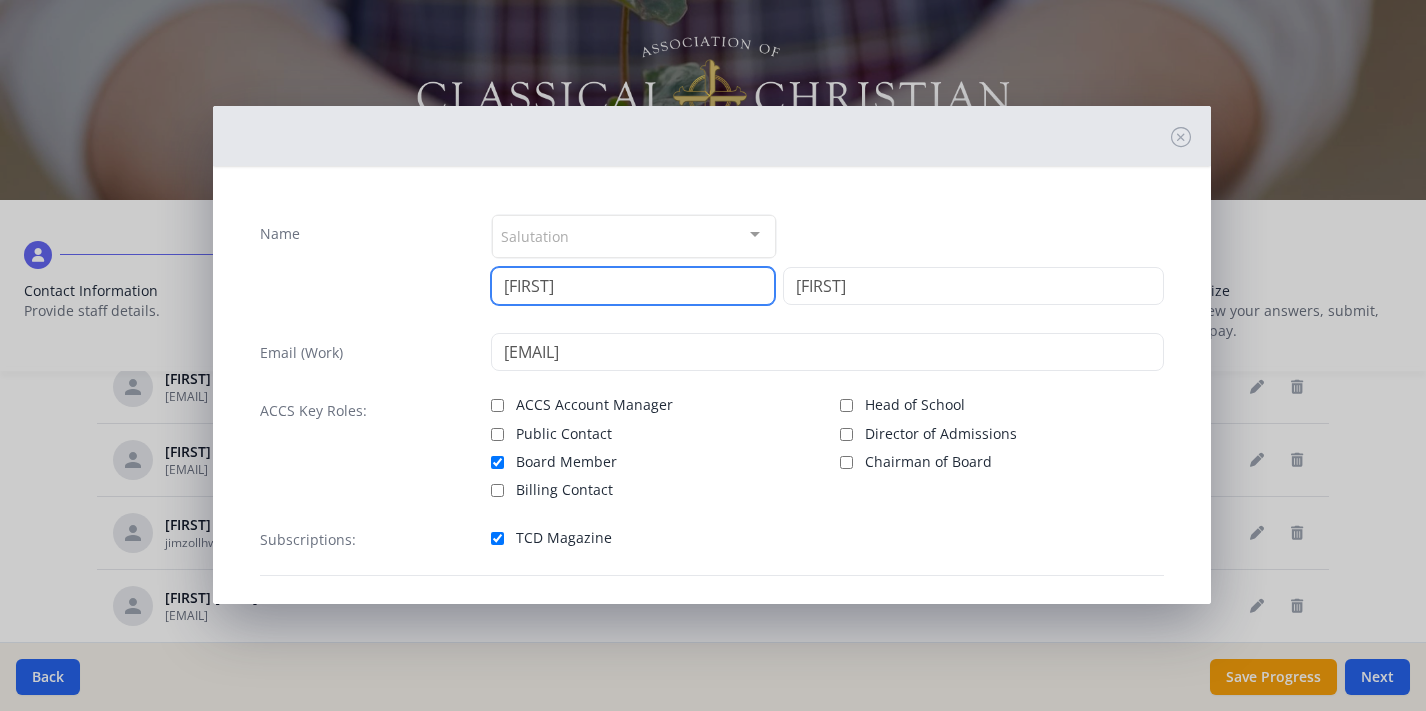 type on "[FIRST]" 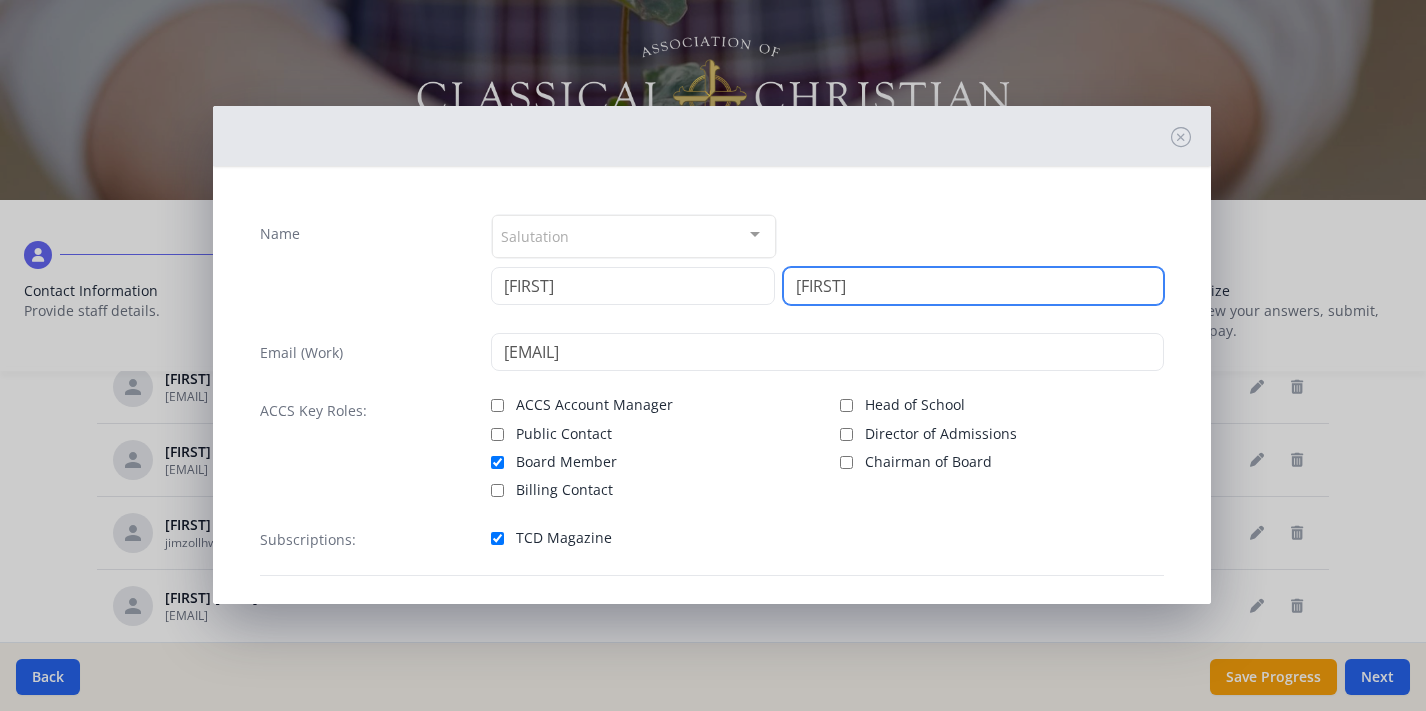 click on "[FIRST]" at bounding box center [973, 286] 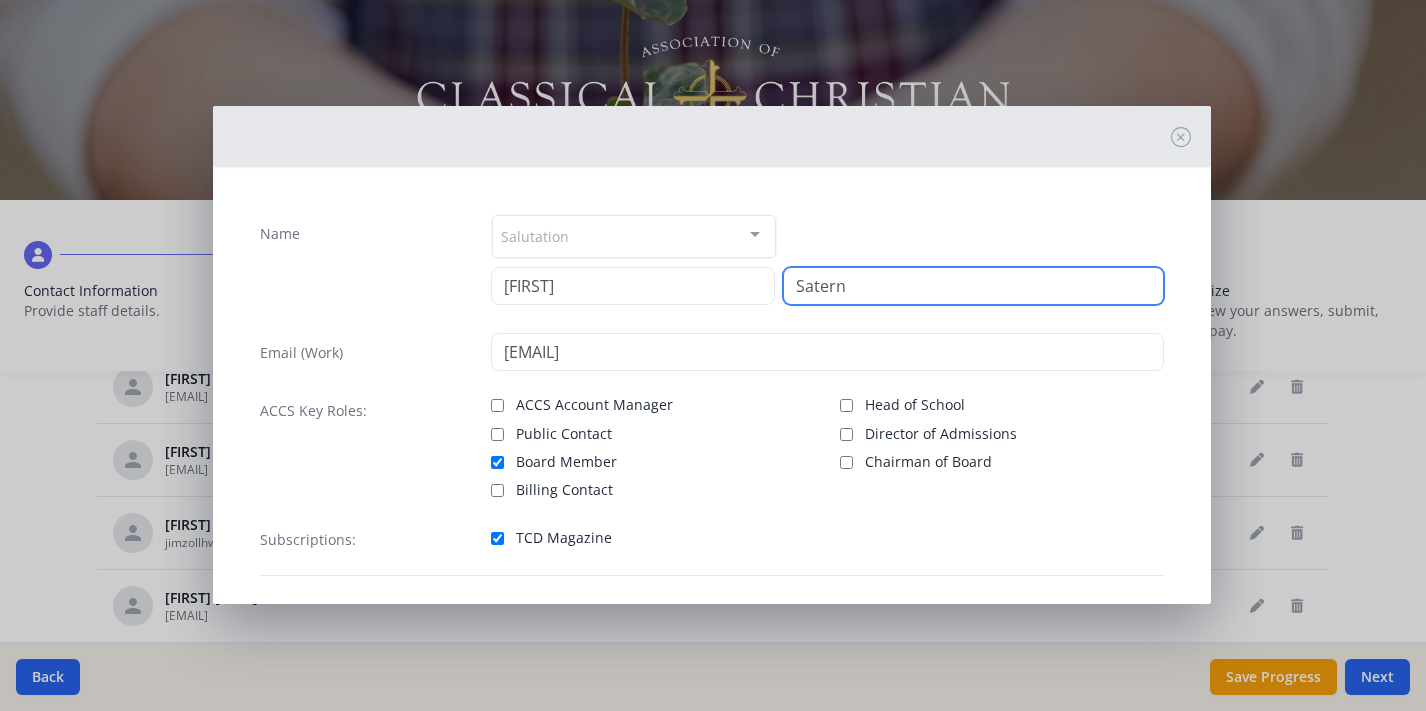 type on "Satern" 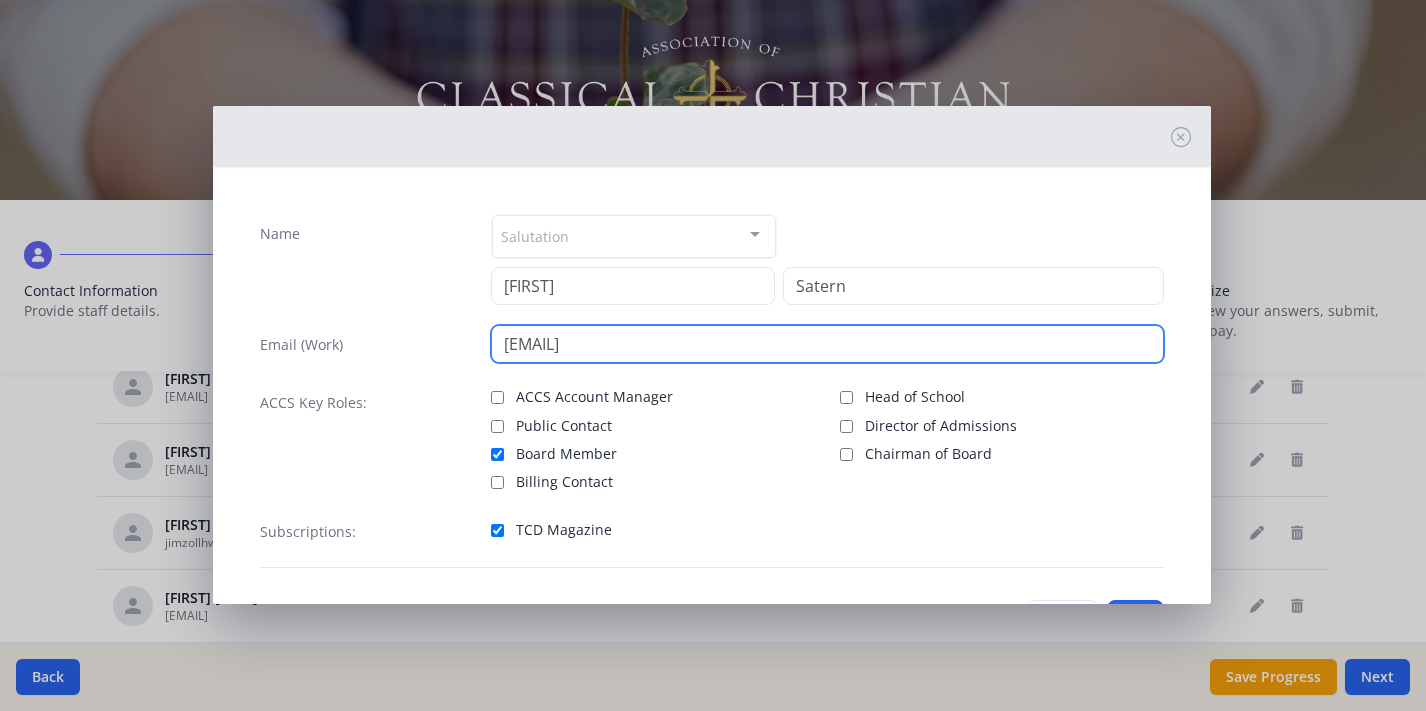 click on "[EMAIL]" at bounding box center [827, 344] 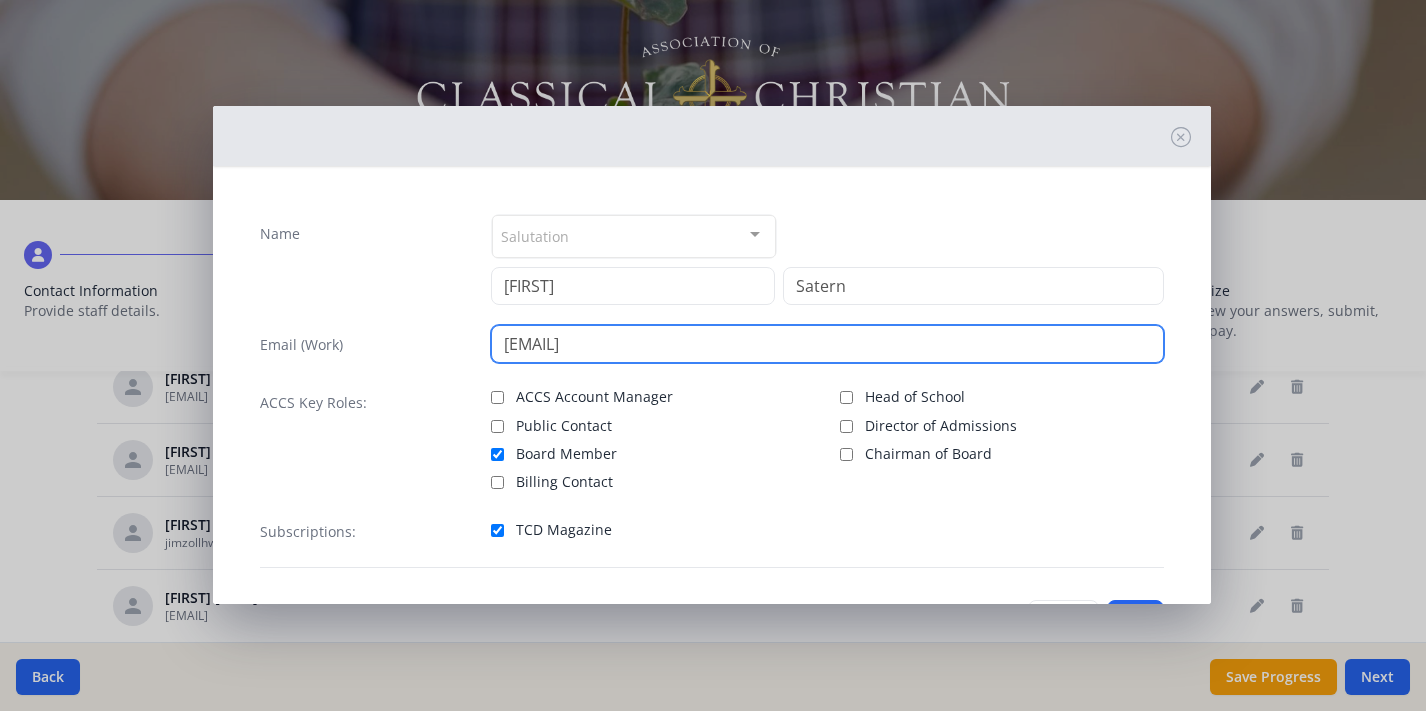 click on "[EMAIL]" at bounding box center (827, 344) 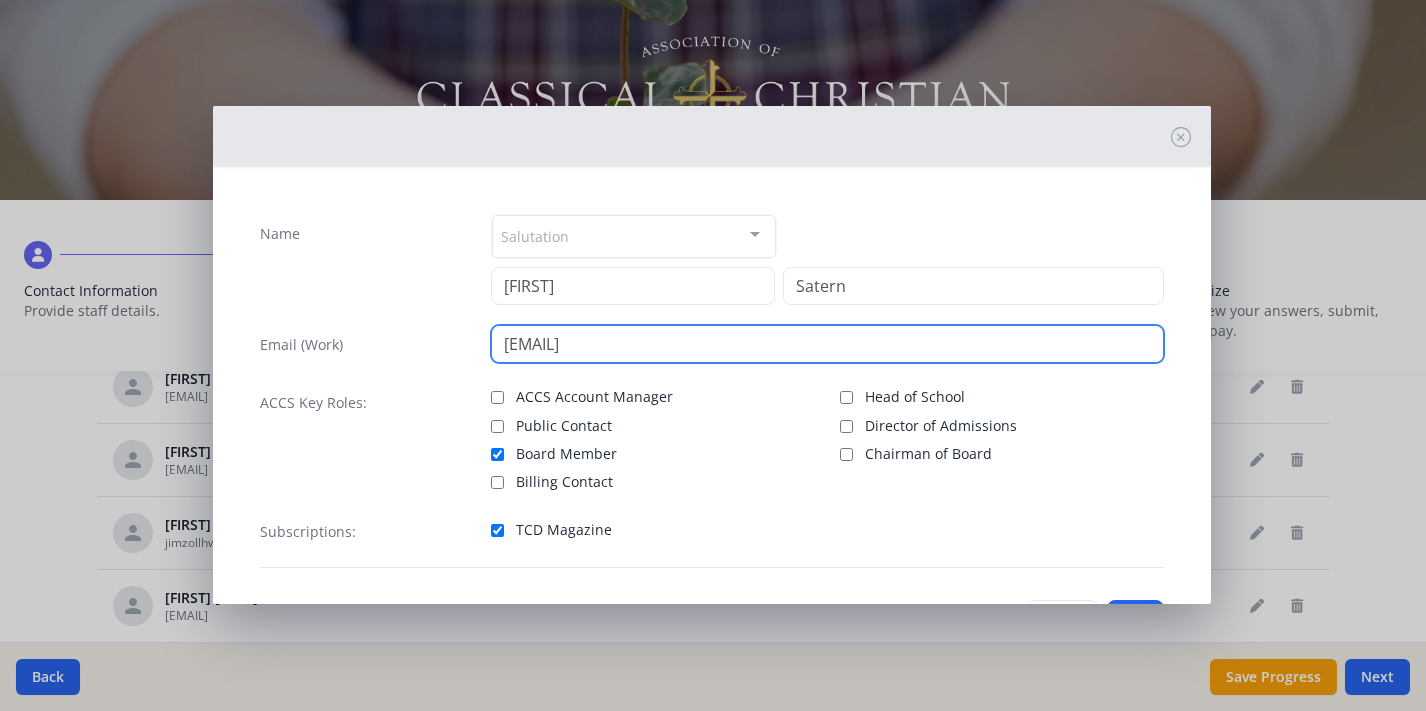 type on "[EMAIL]" 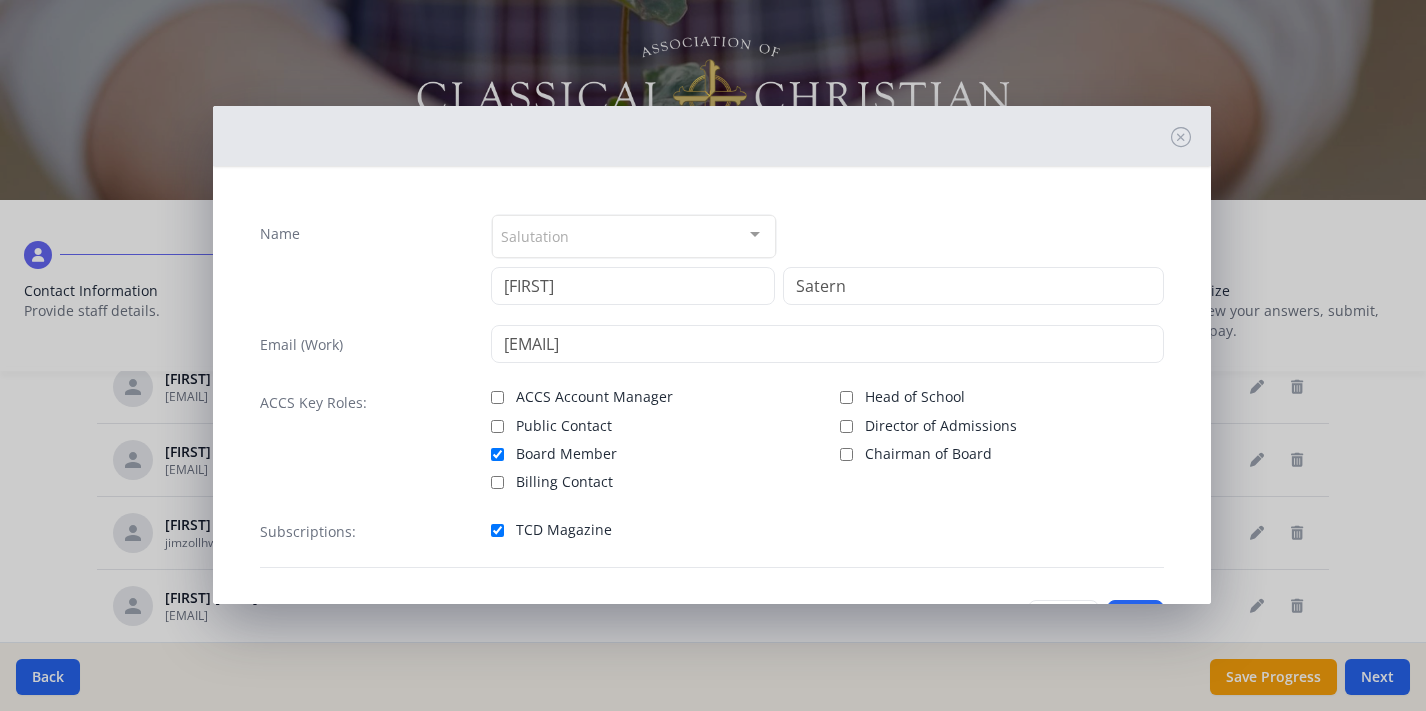 click at bounding box center [712, 136] 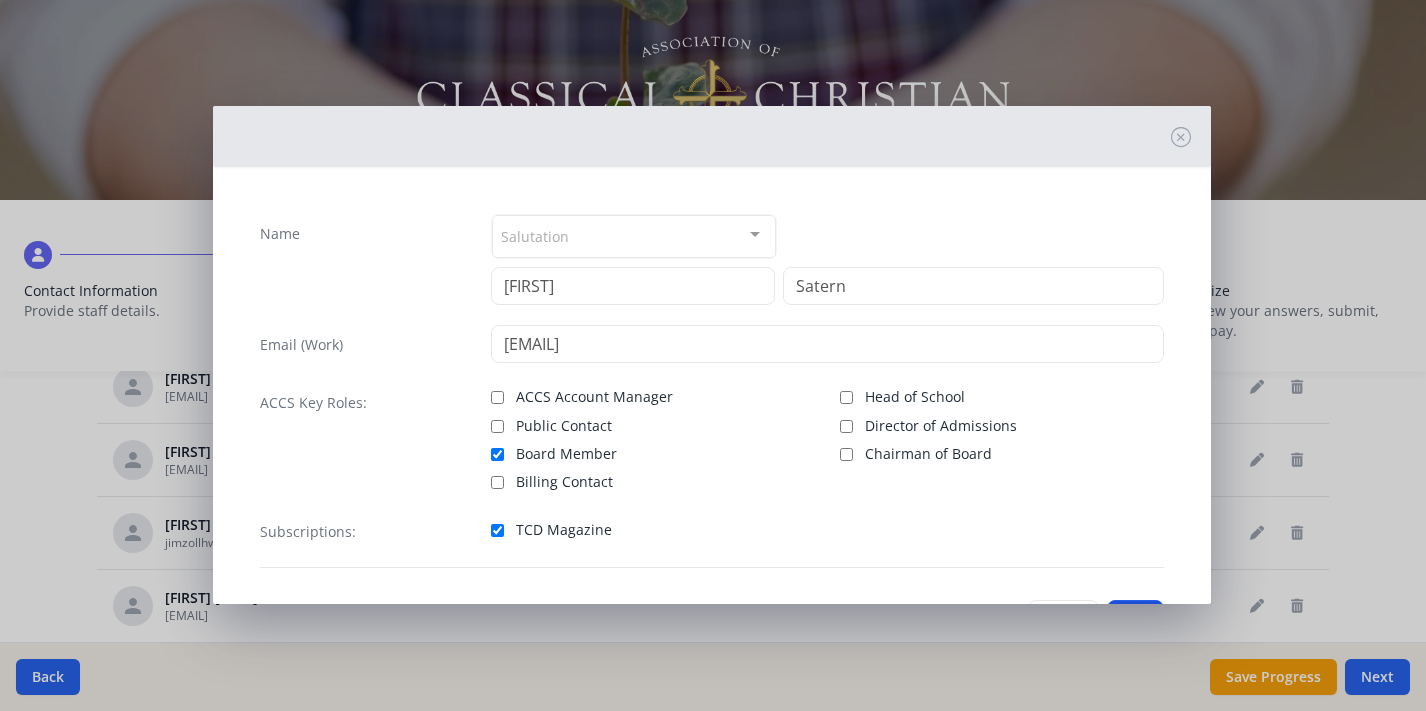 click on "Save" at bounding box center (1135, 619) 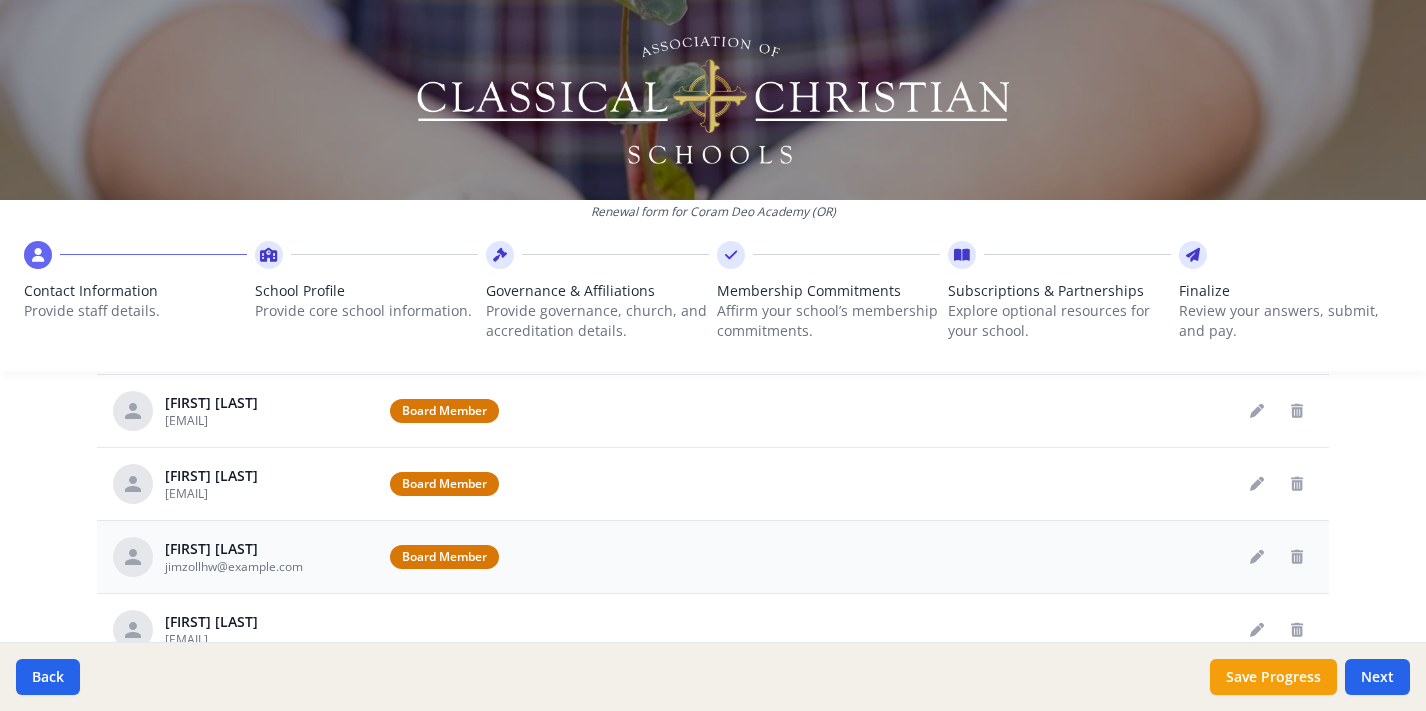 scroll, scrollTop: 61, scrollLeft: 0, axis: vertical 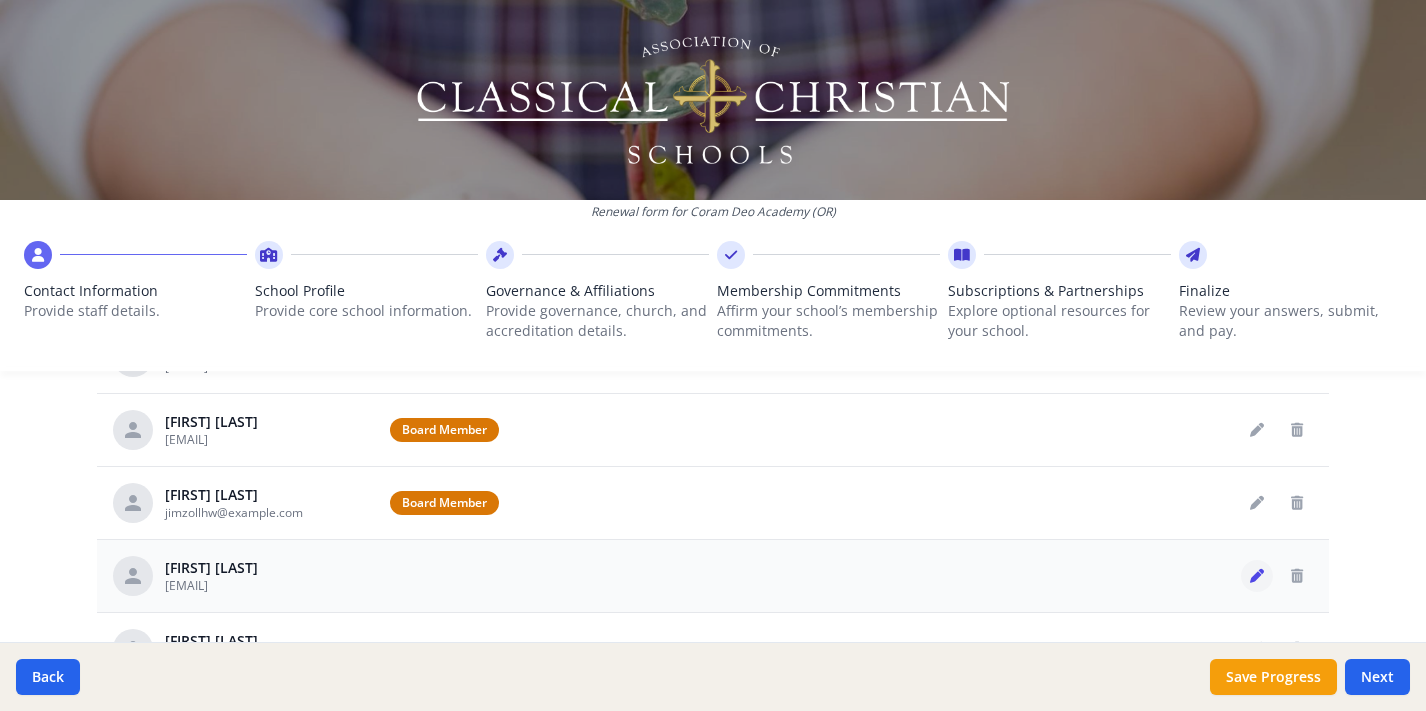 click at bounding box center (1257, 576) 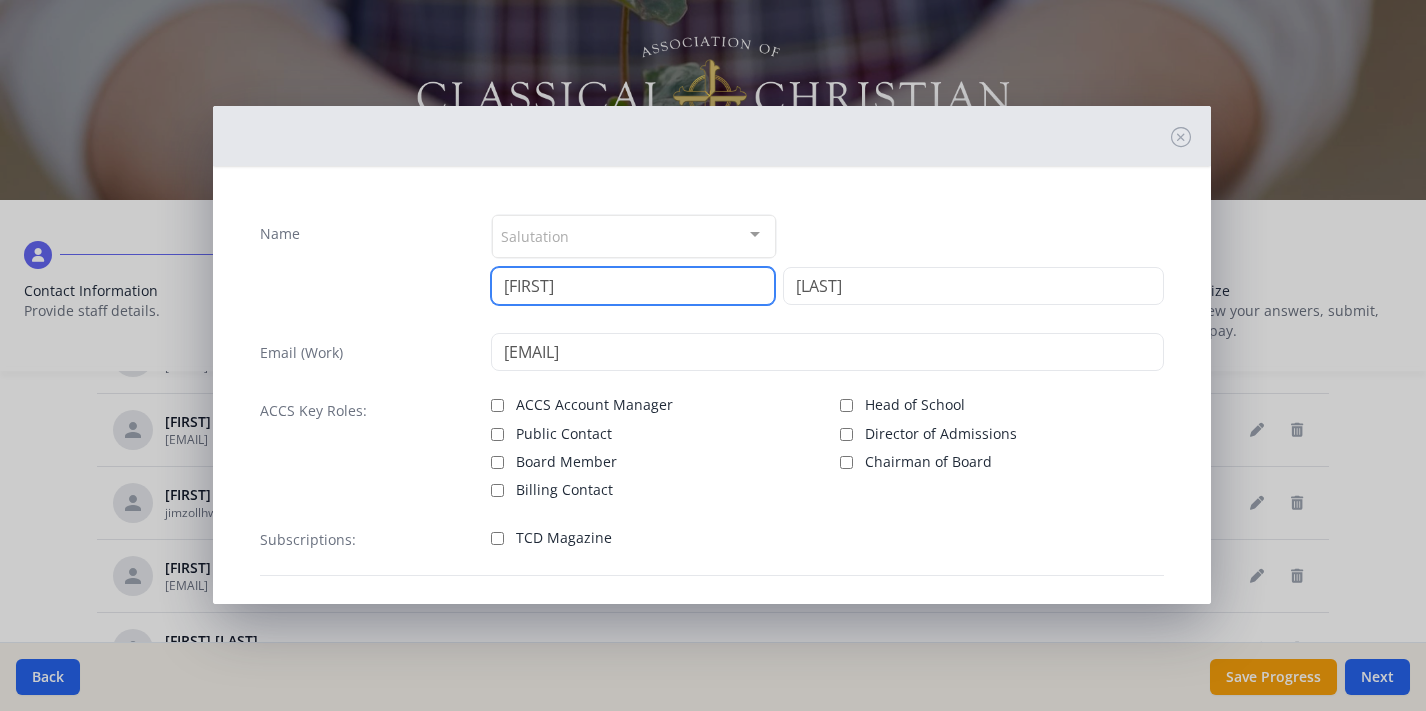 click on "[FIRST]" at bounding box center [633, 286] 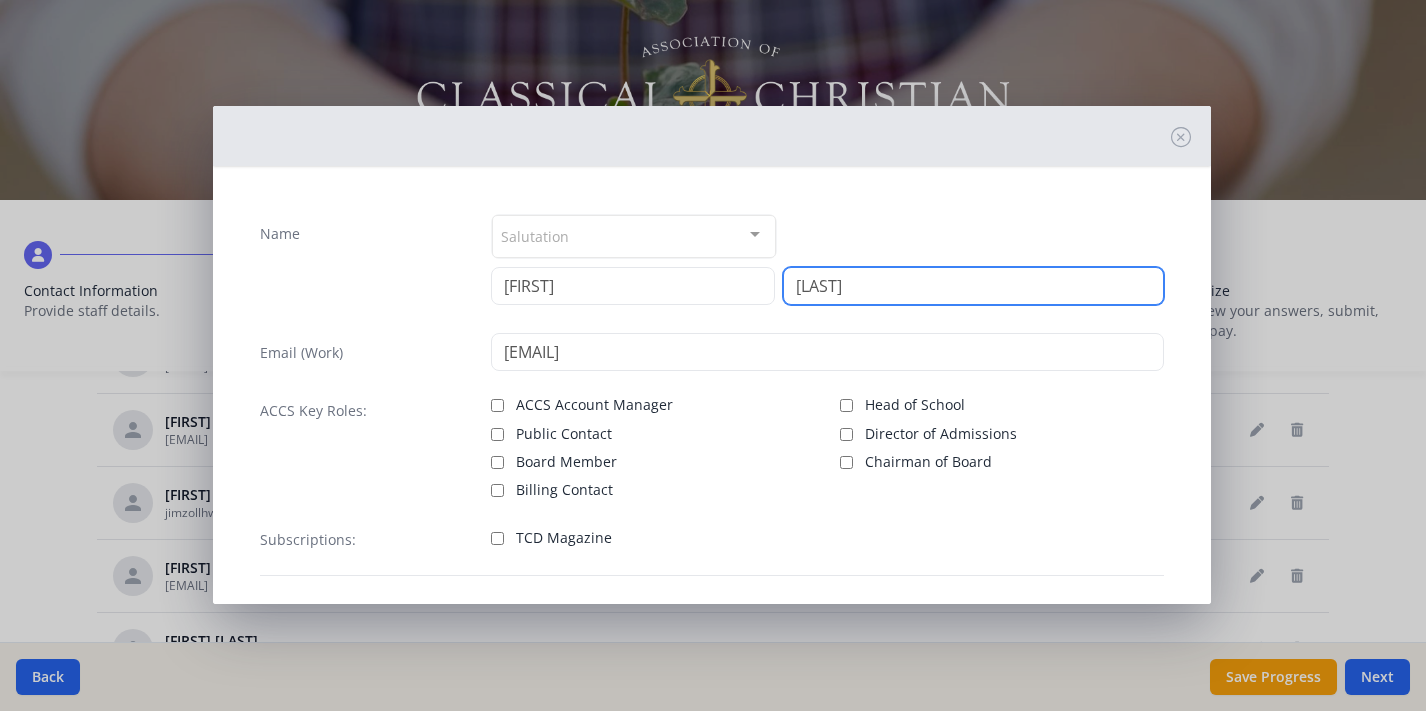type on "[LAST]" 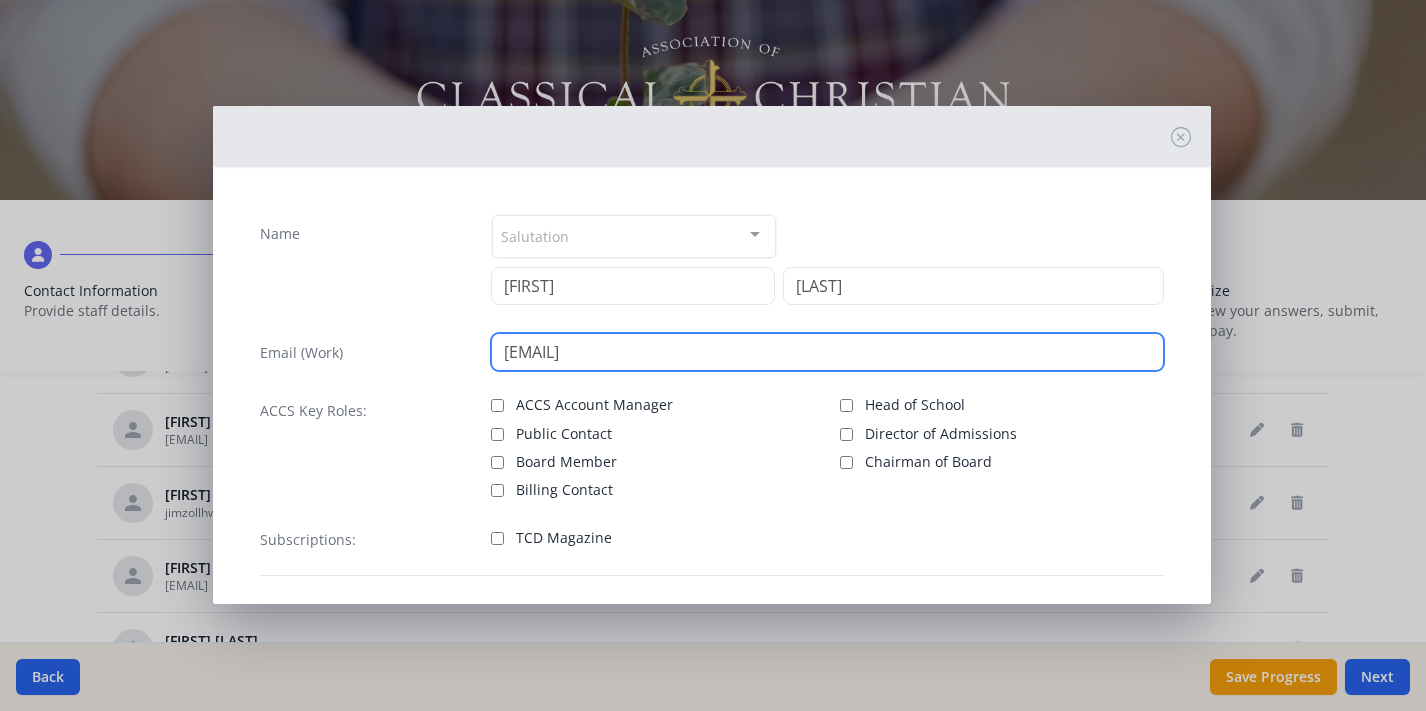 click on "[EMAIL]" at bounding box center [827, 352] 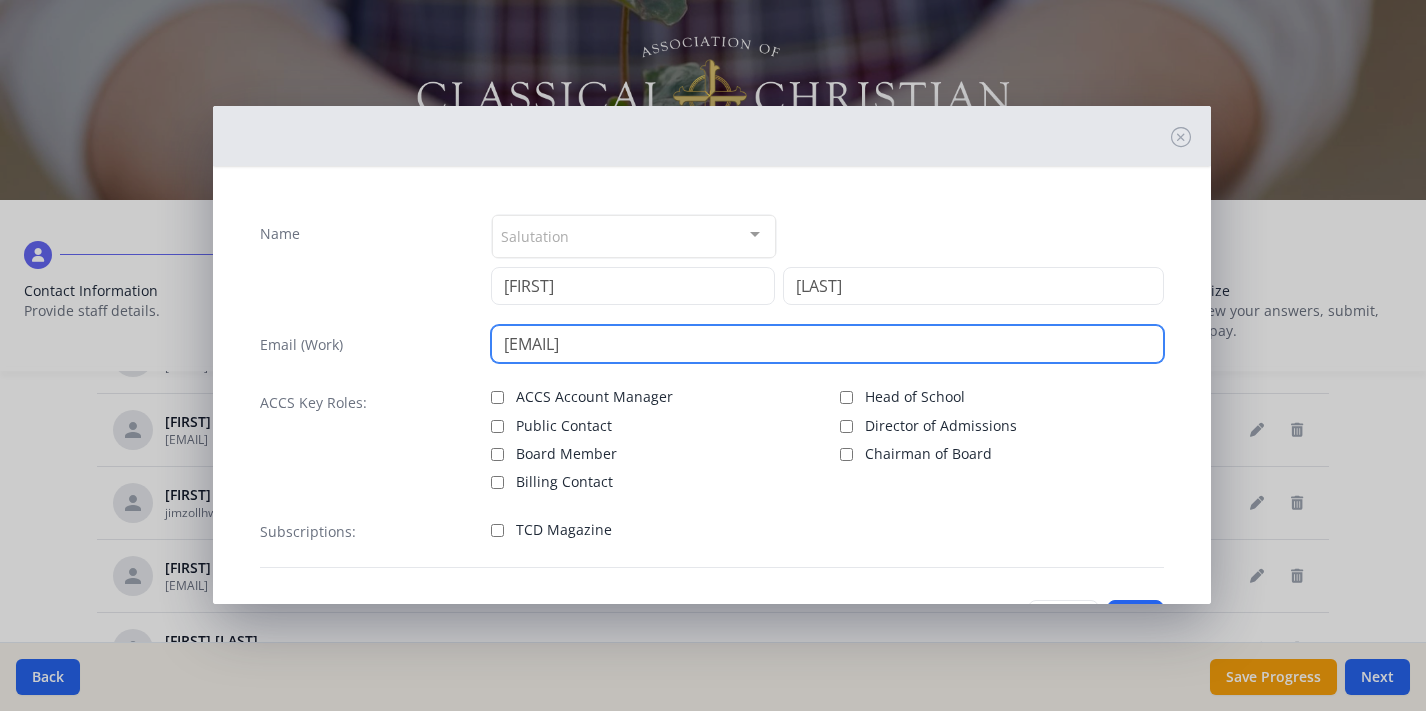 click on "[EMAIL]" at bounding box center [827, 344] 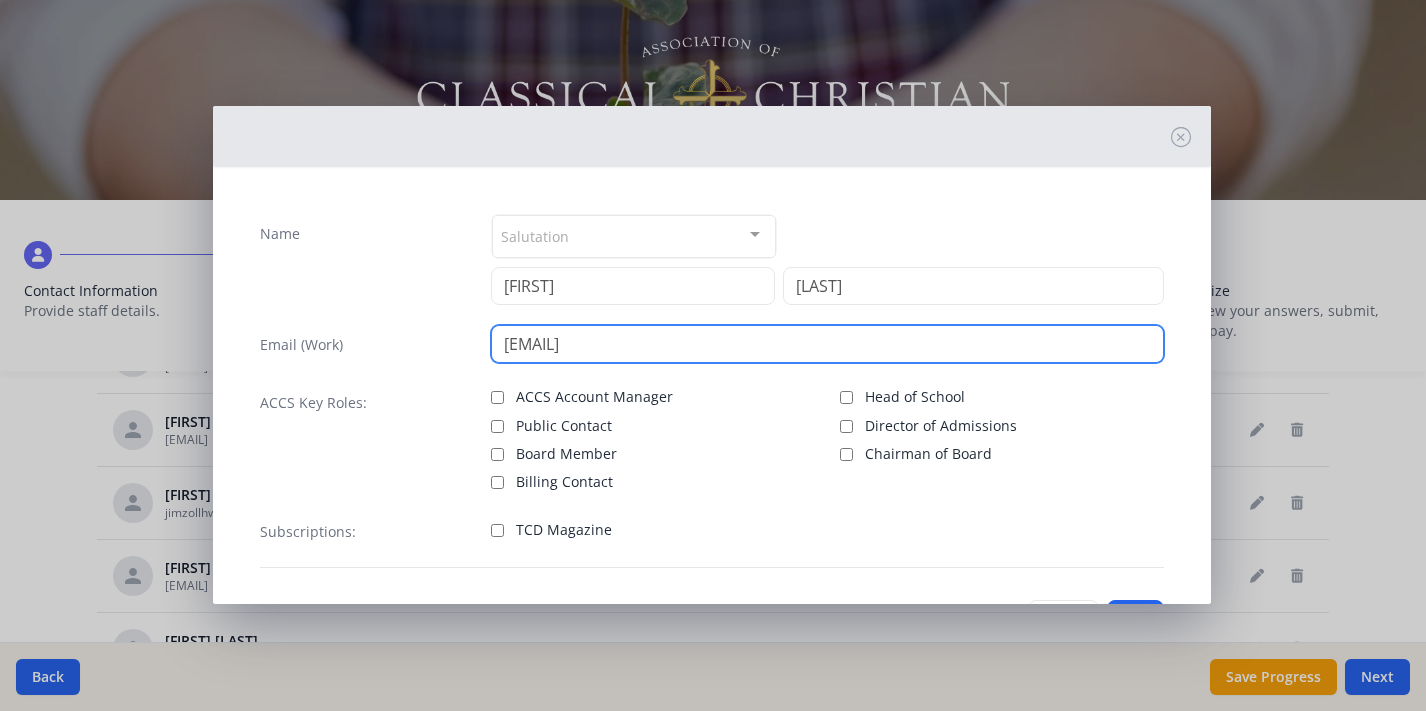 paste on "[USERNAME]" 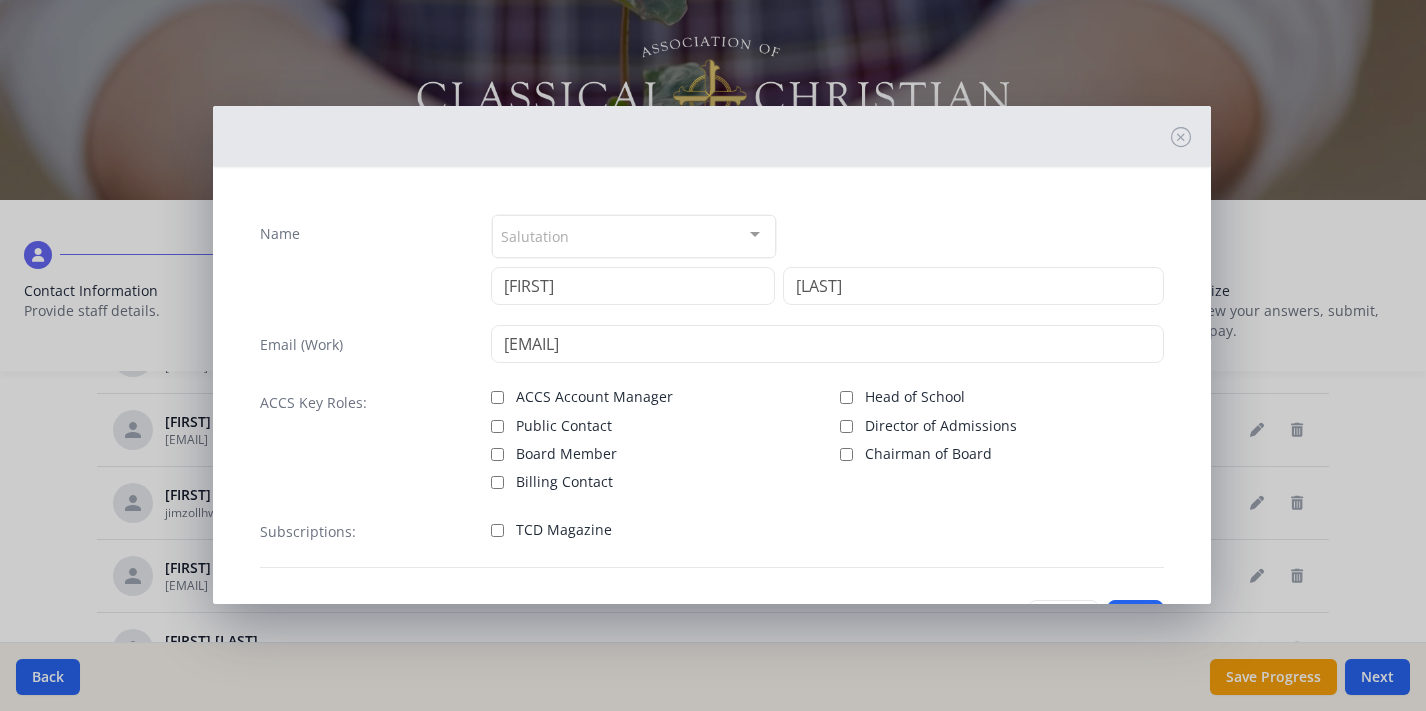 click on "Board Member" at bounding box center (497, 454) 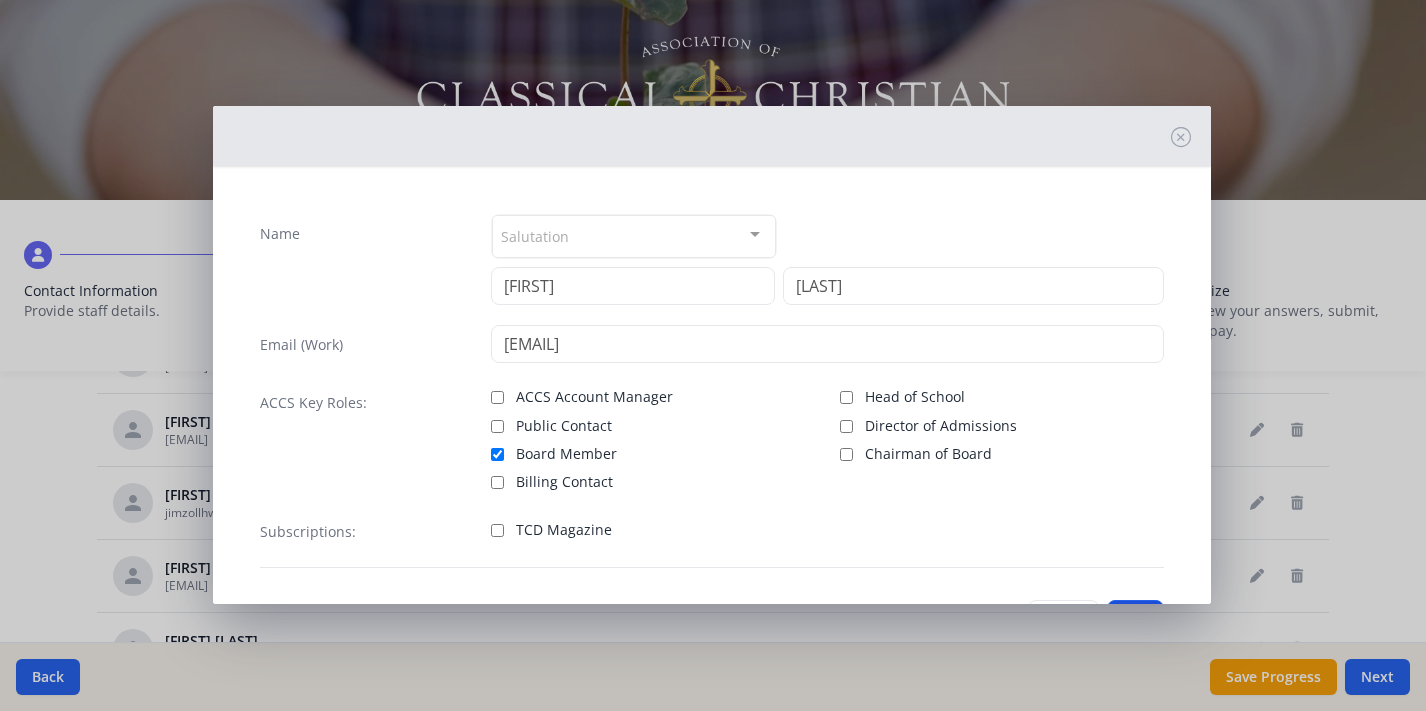 click on "Save" at bounding box center (1135, 619) 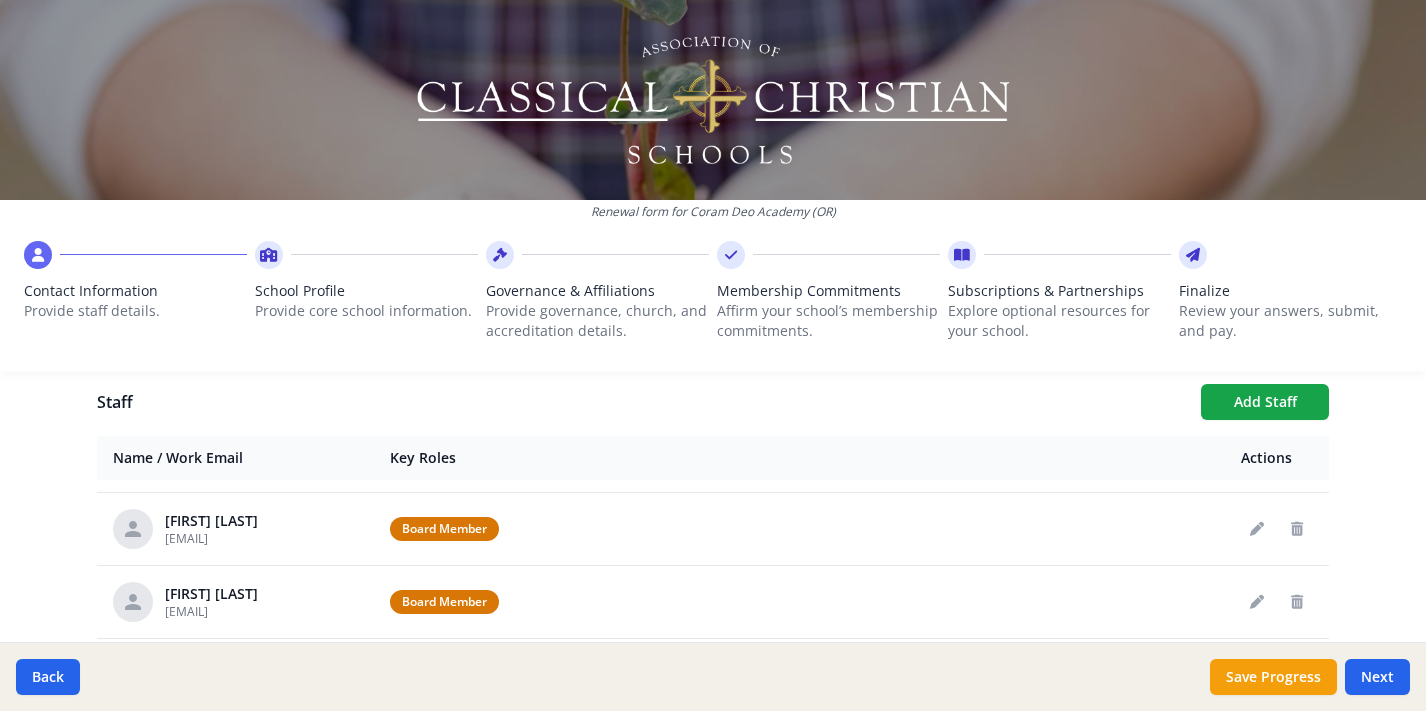 scroll, scrollTop: 673, scrollLeft: 0, axis: vertical 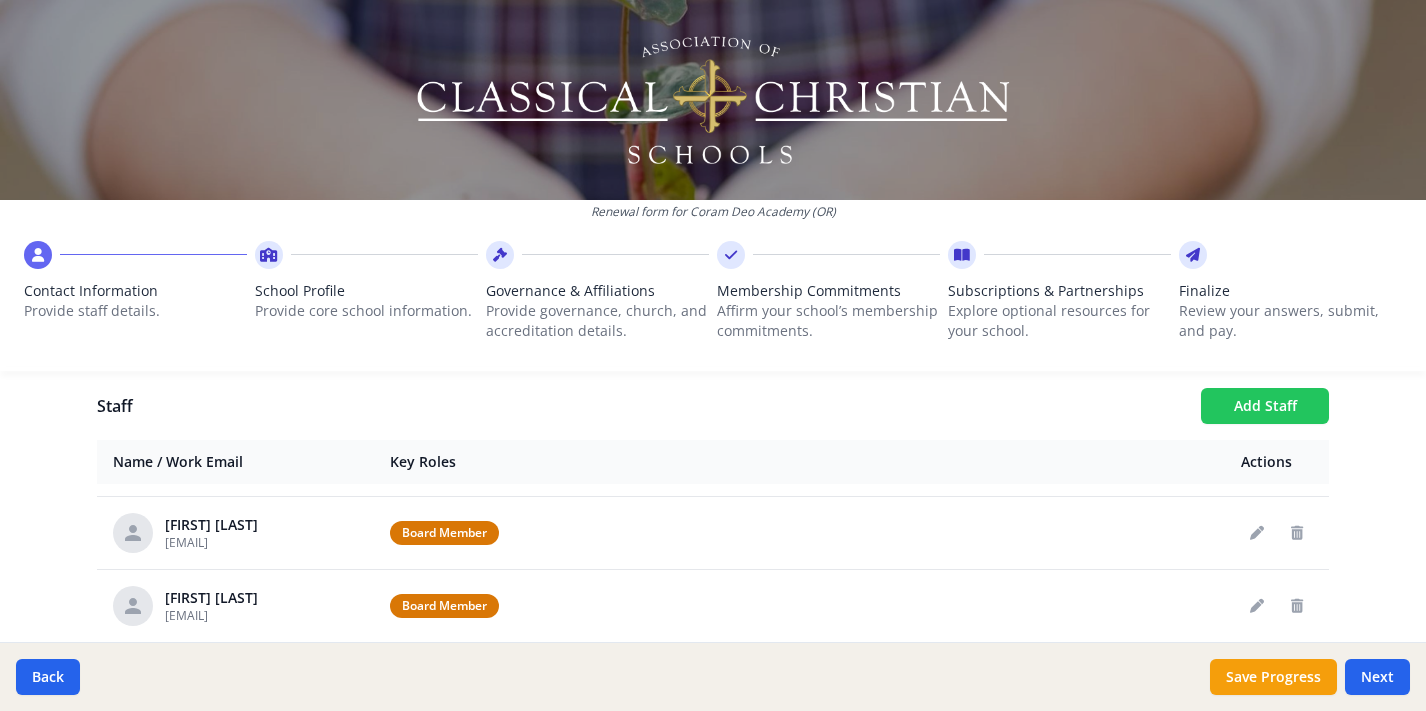 click on "Add Staff" at bounding box center (1265, 406) 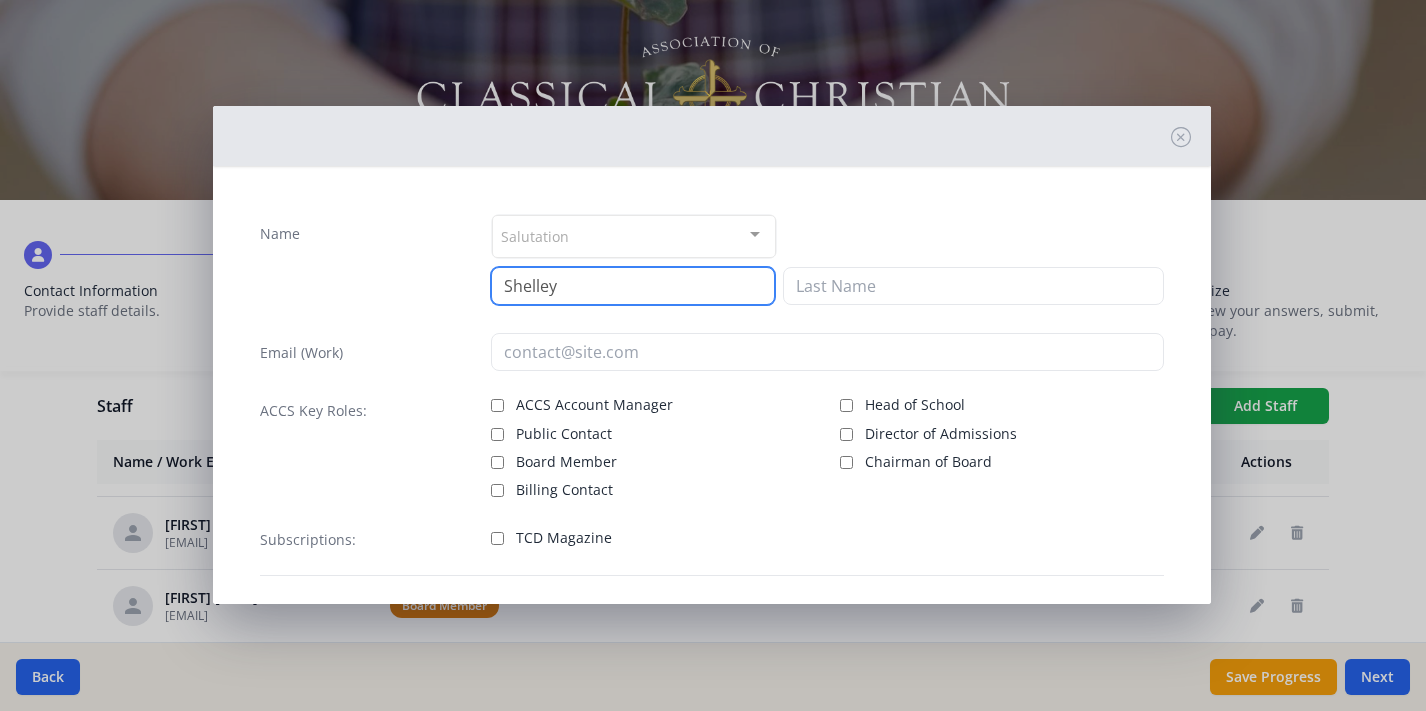 type on "Shelley" 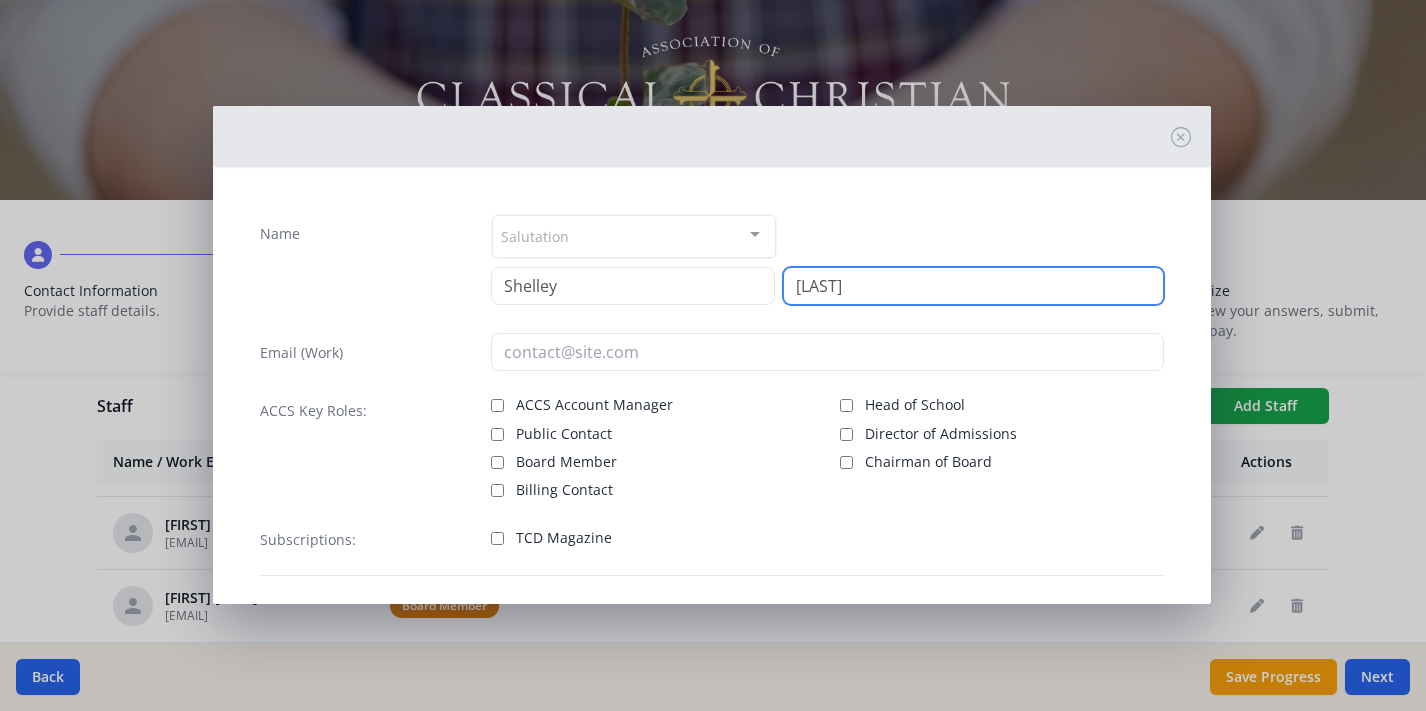 type on "[LAST]" 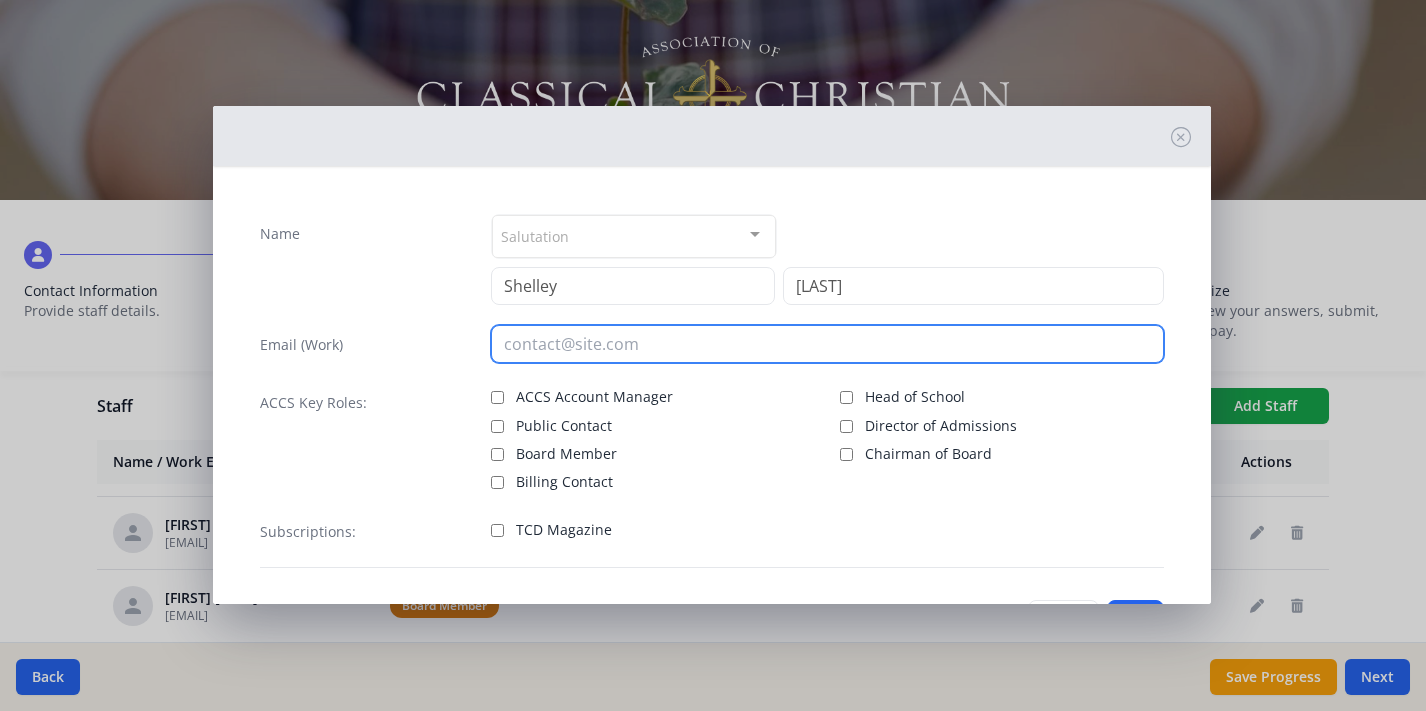 paste on "[EMAIL]" 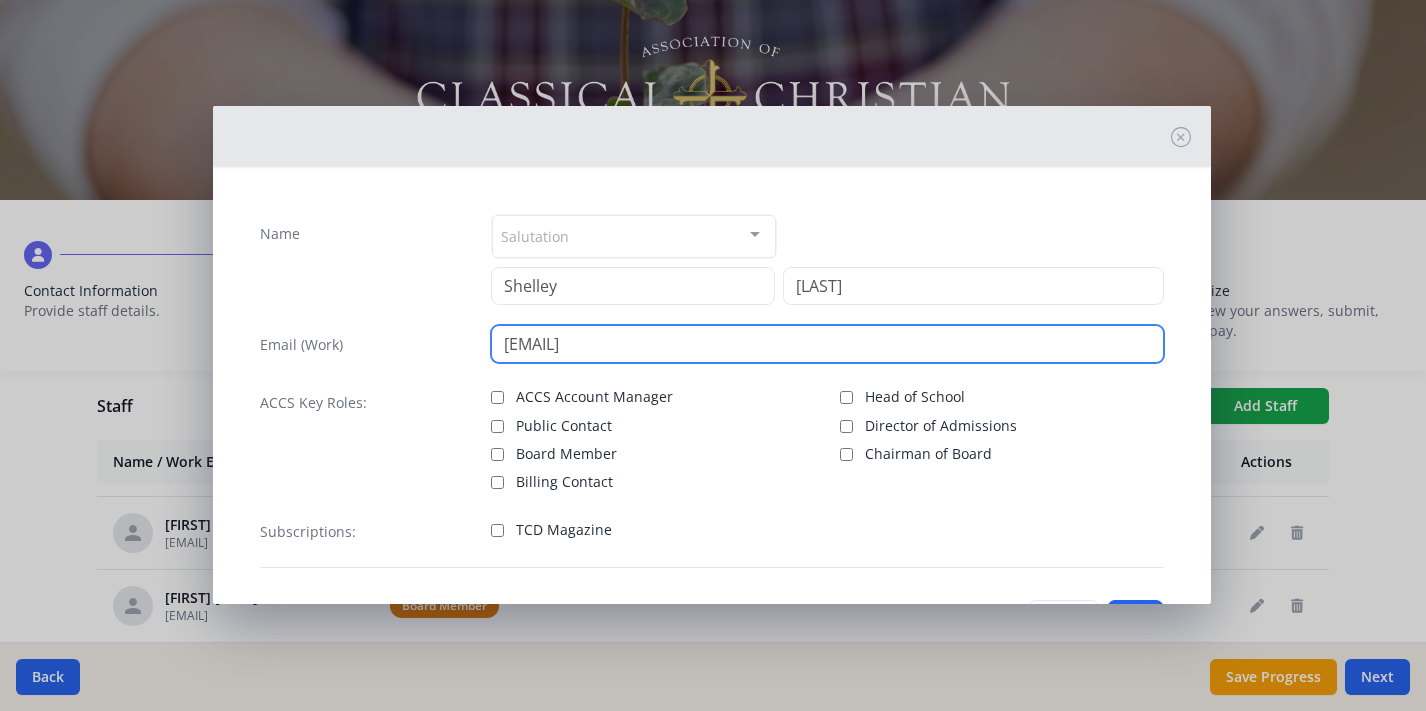 type on "[EMAIL]" 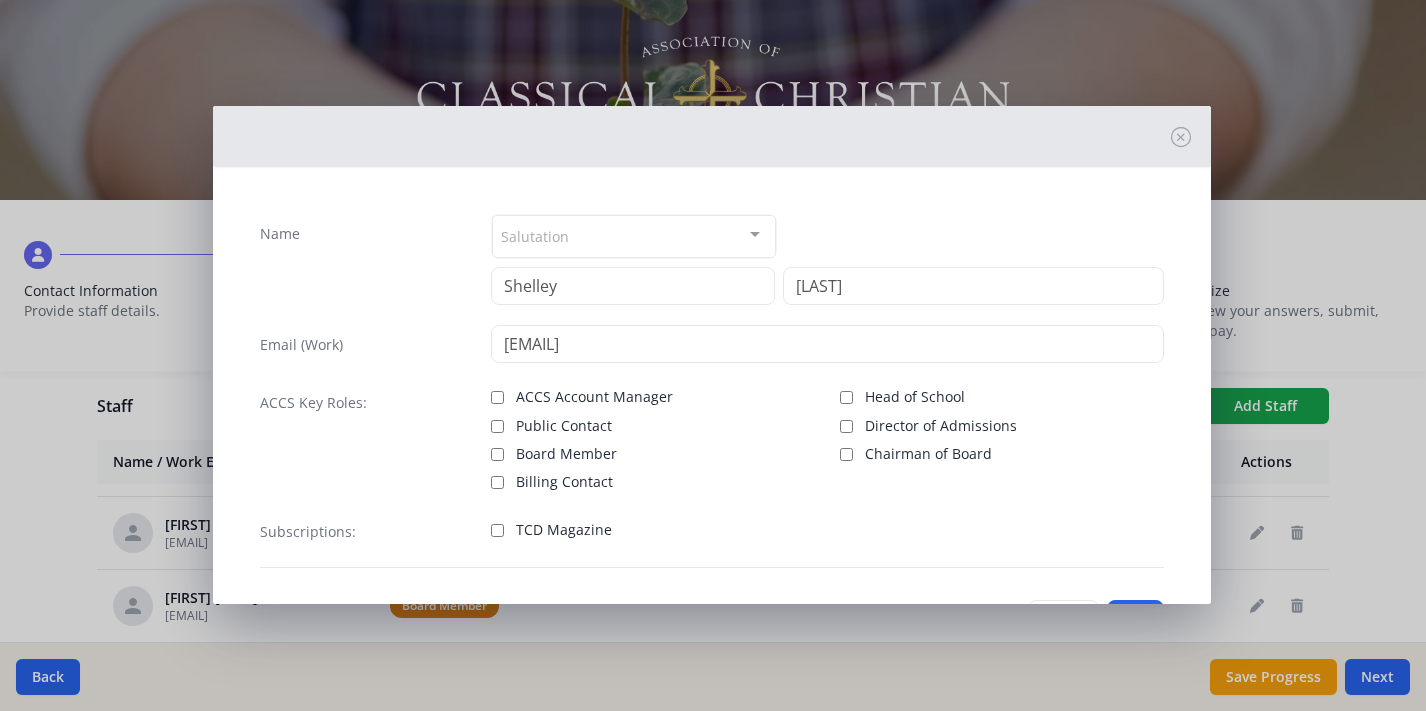click on "TCD Magazine" at bounding box center [497, 530] 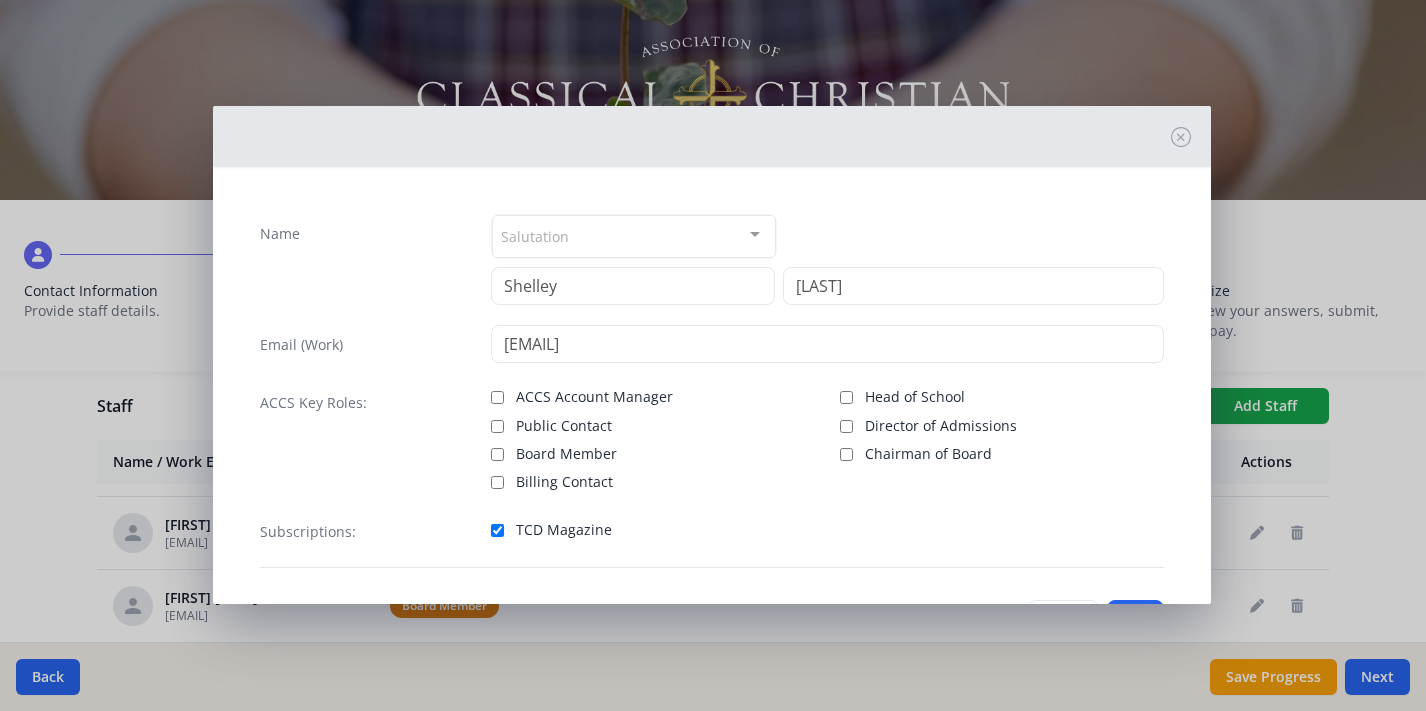 click at bounding box center (755, 235) 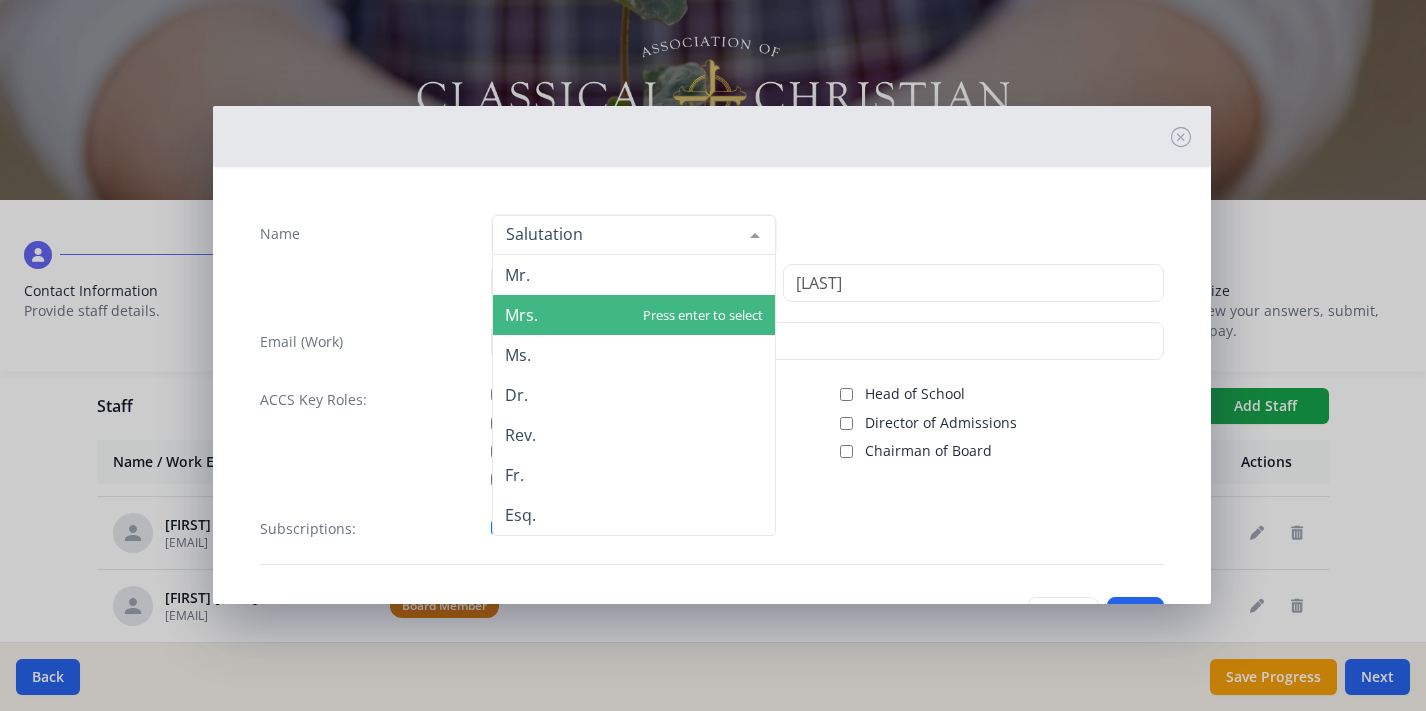 click on "Name
Mr.   Mrs.   Ms.   Dr.   Rev.   Fr.   Esq.     No elements found. Consider changing the search query.   List is empty.     [LAST]   [LAST]   Email (Work)   [EMAIL]     ACCS Key Roles:     ACCS Account Manager     Public Contact     Board Member     Billing Contact     Head of School     Director of Admissions     Chairman of Board   Subscriptions:     TCD Magazine" at bounding box center [712, 389] 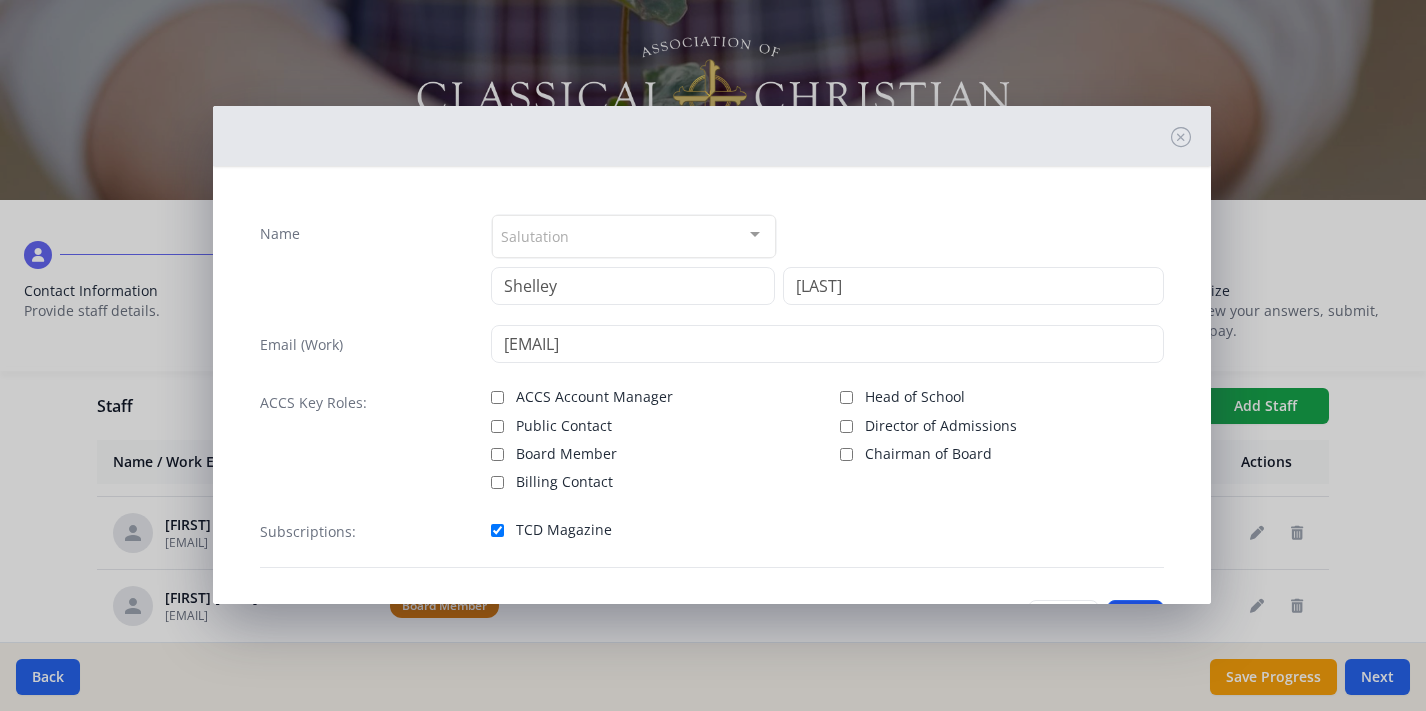 click on "Save" at bounding box center [1135, 619] 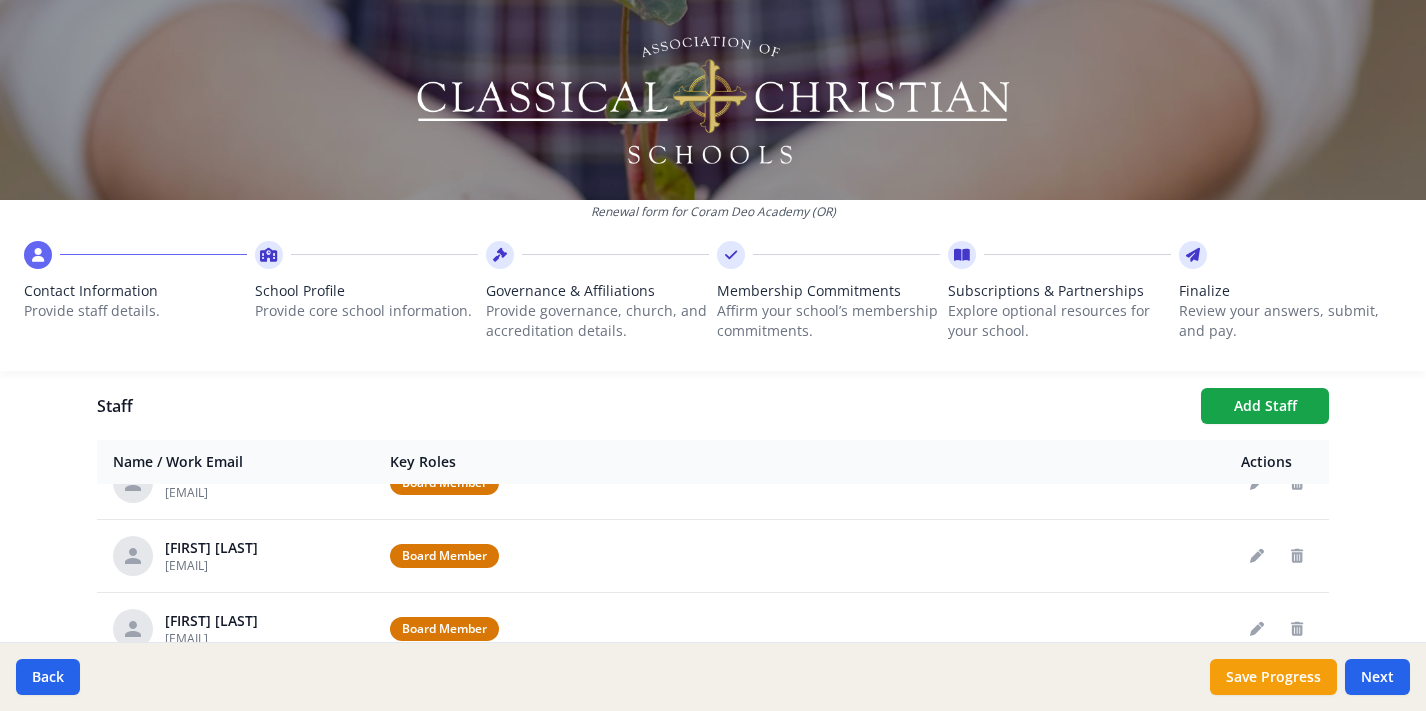 scroll, scrollTop: 134, scrollLeft: 0, axis: vertical 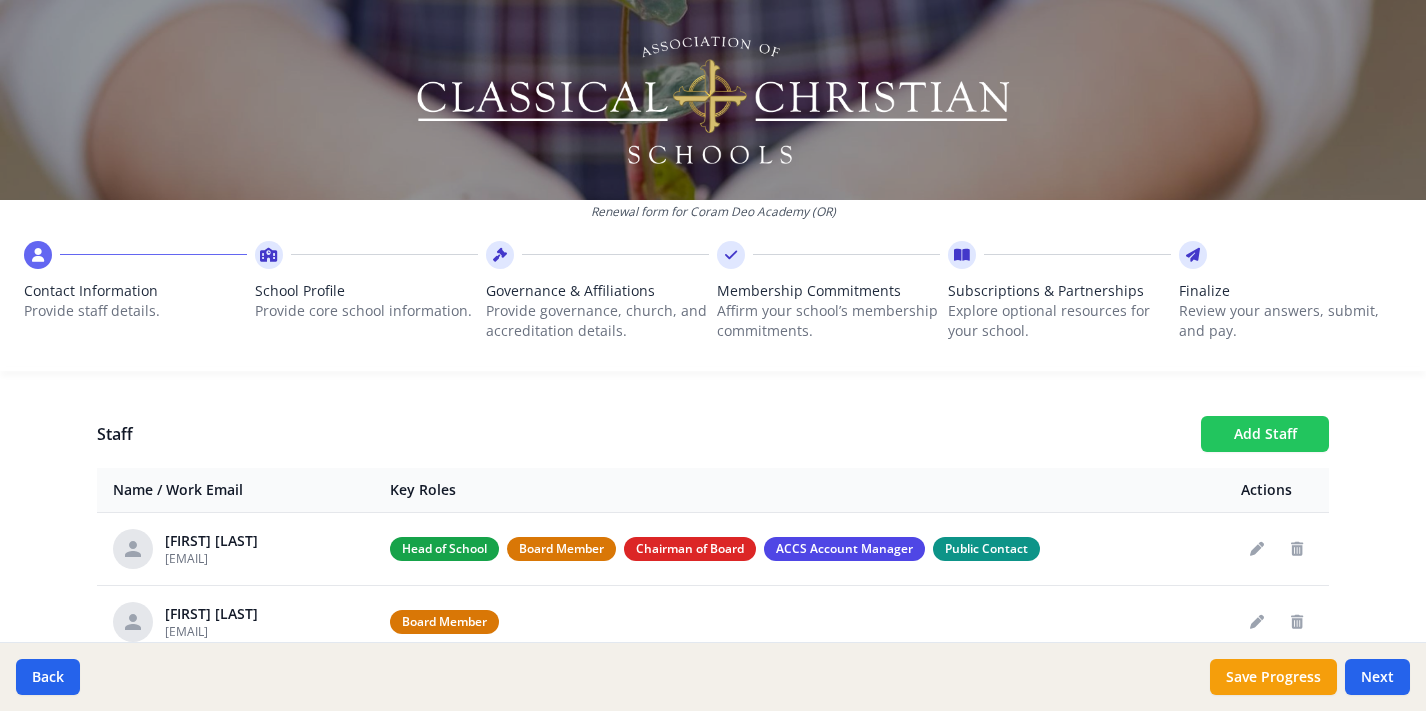 click on "Add Staff" at bounding box center (1265, 434) 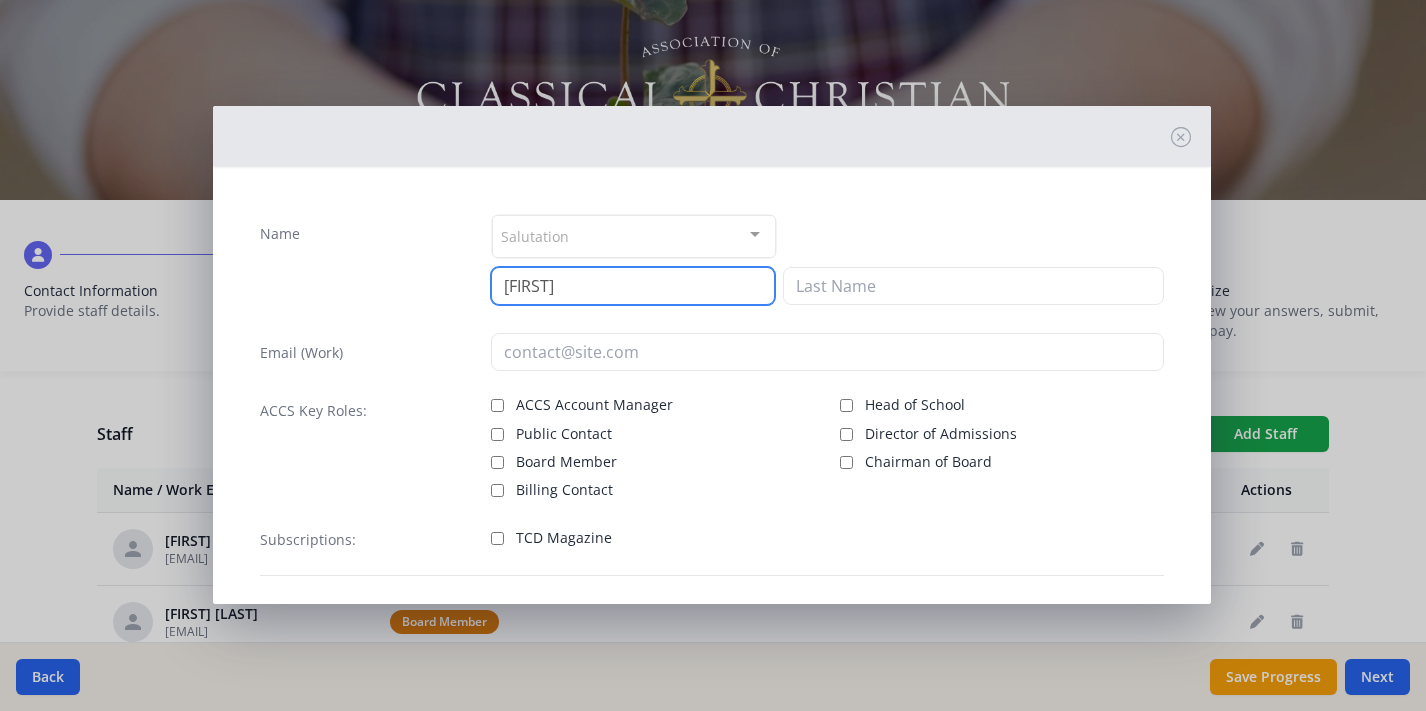 type on "[FIRST]" 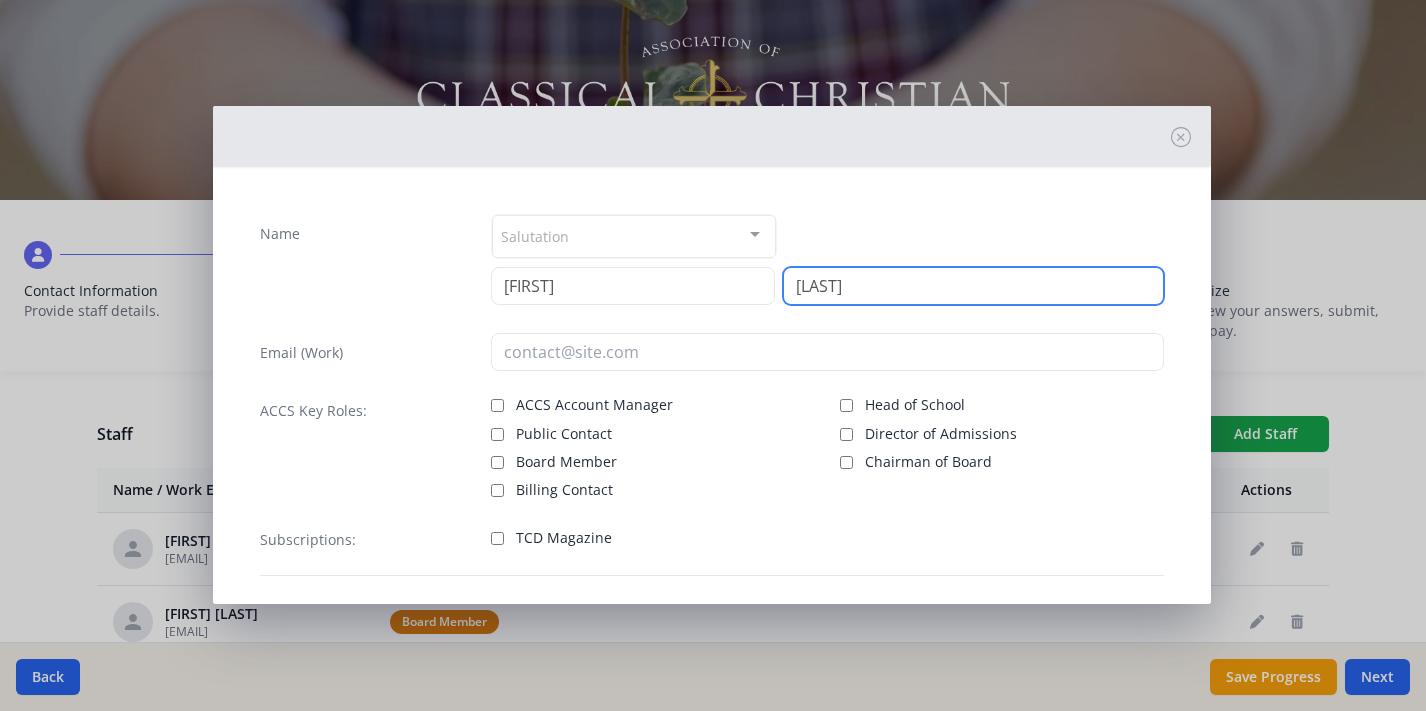 type on "[LAST]" 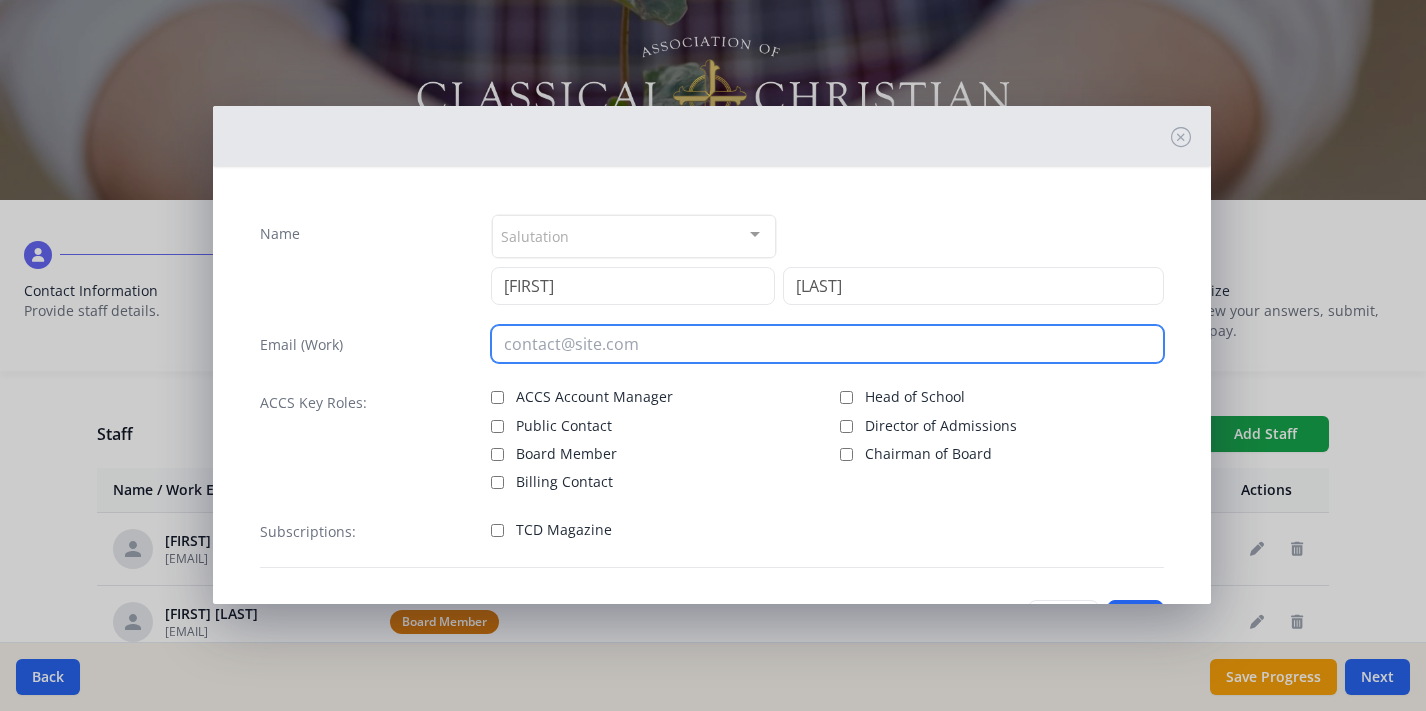 paste on "[EMAIL]" 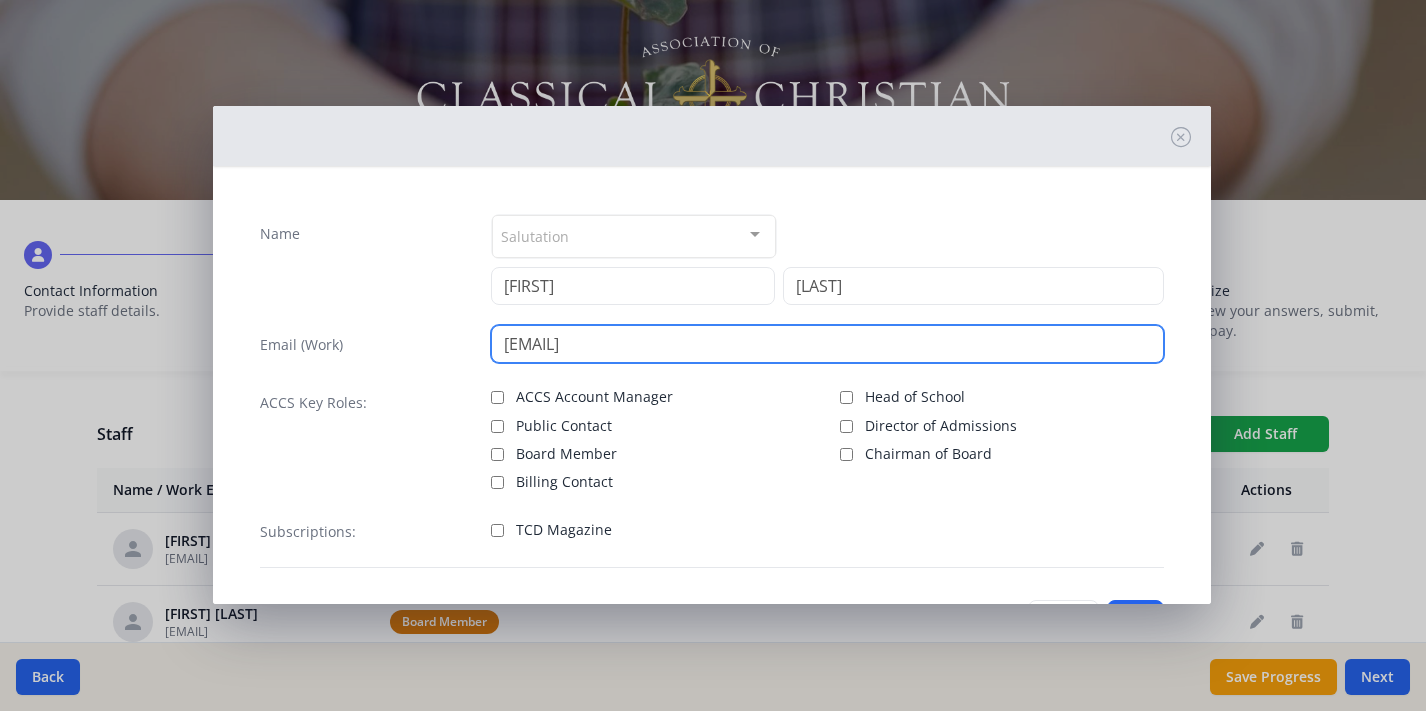 click on "[EMAIL]" at bounding box center (827, 344) 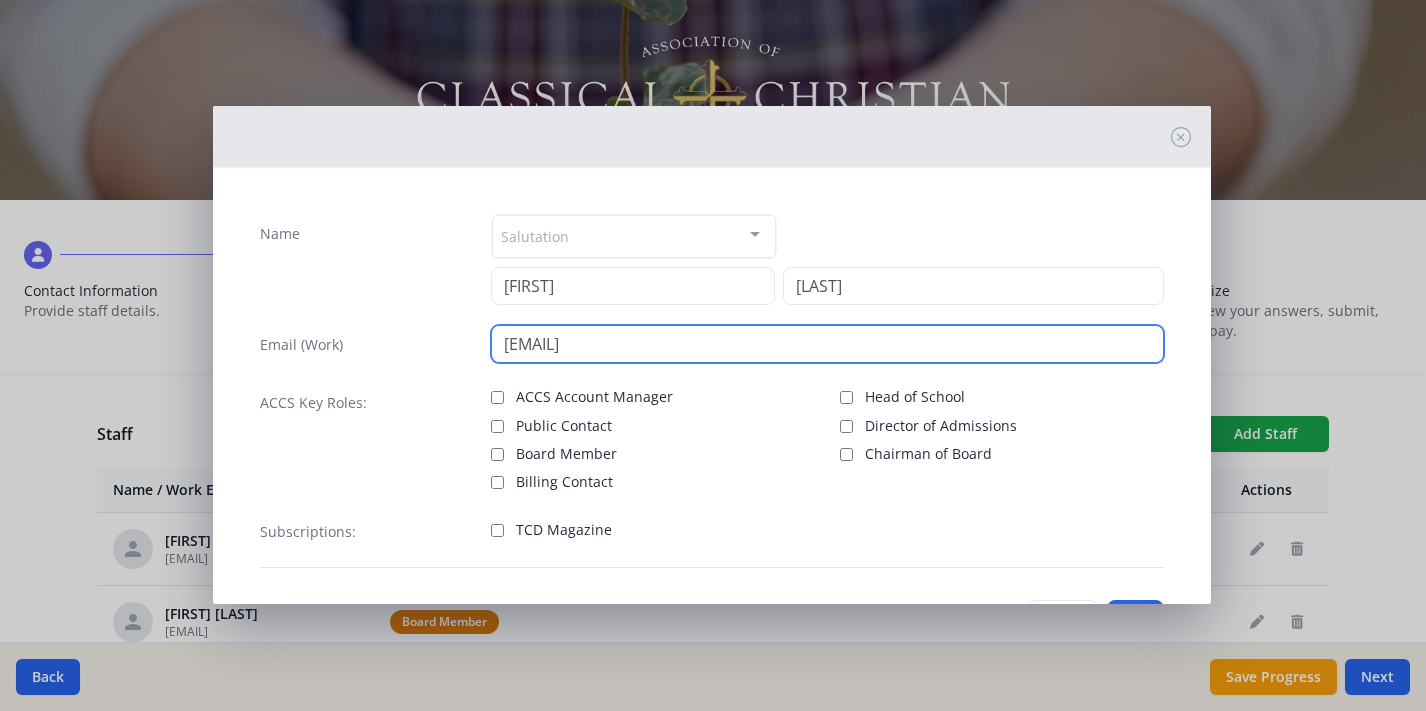 type on "[EMAIL]" 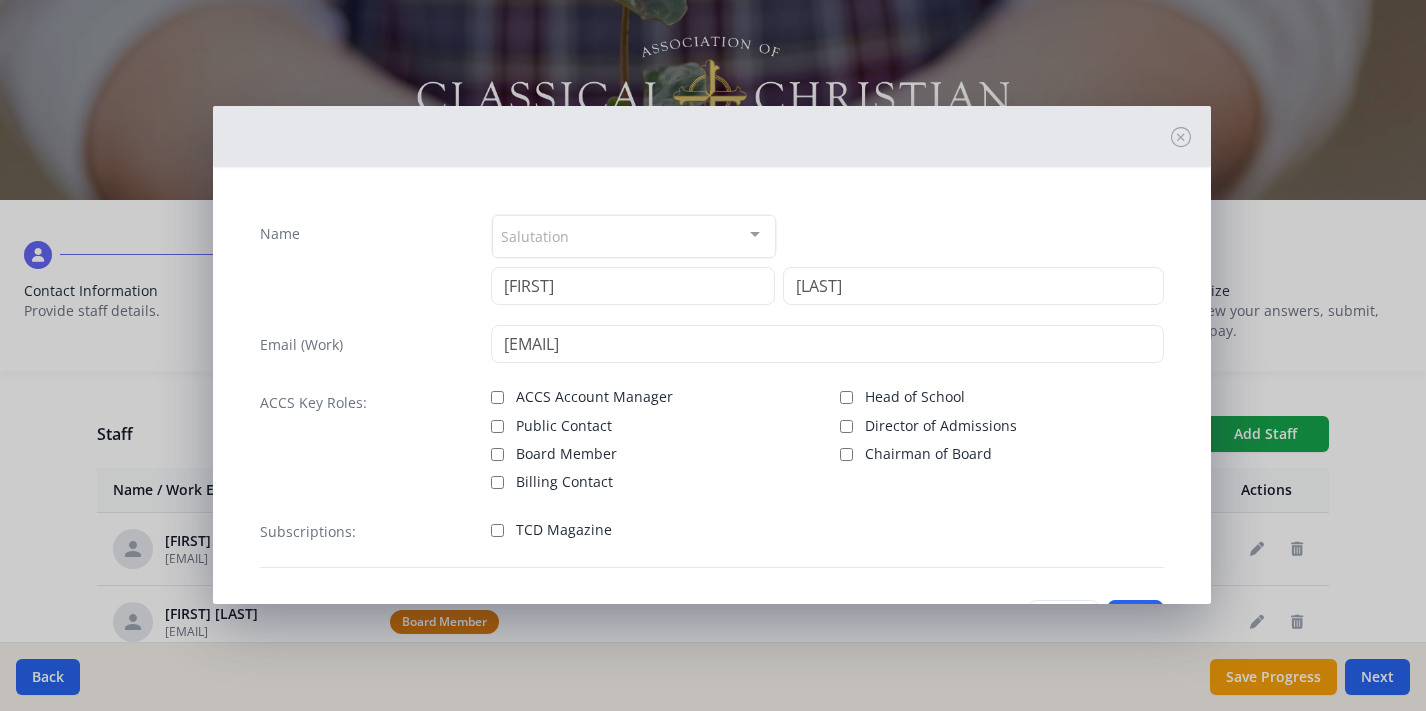 click on "Chairman of Board" at bounding box center [1002, 452] 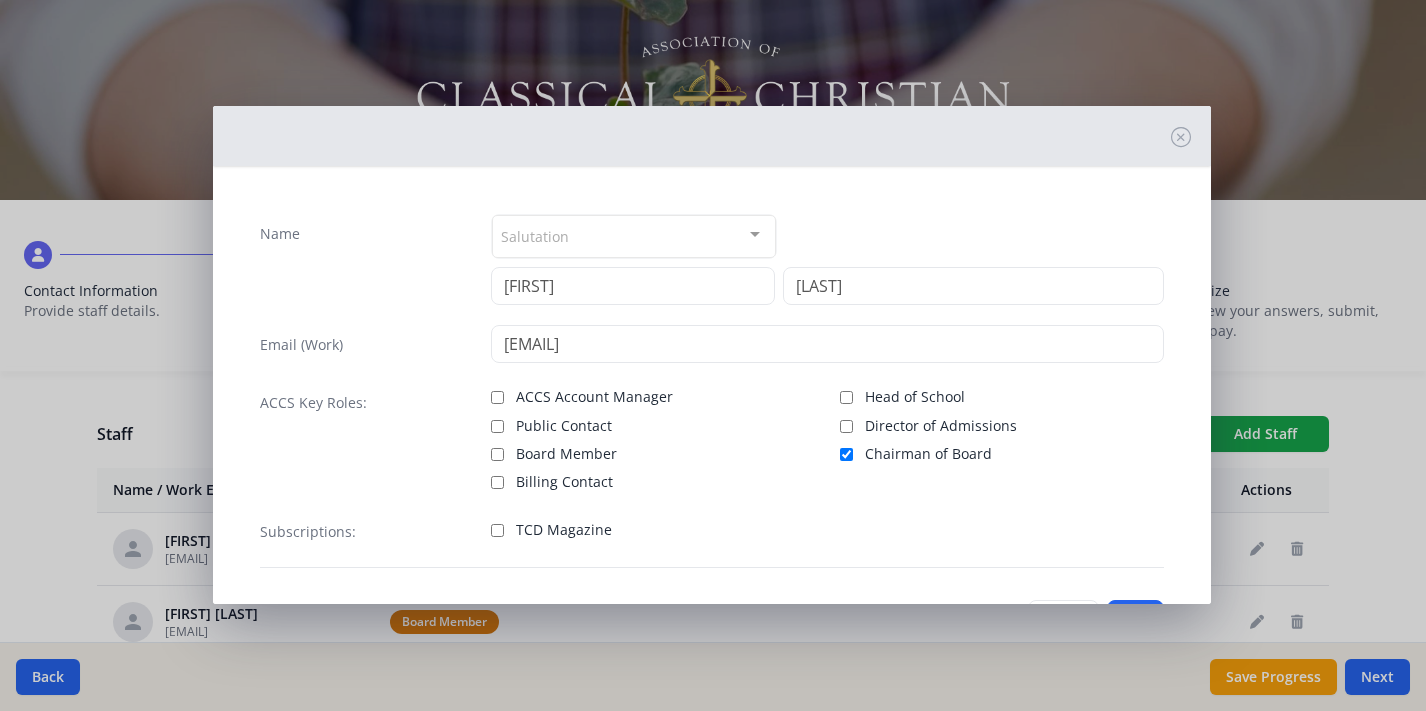 click on "Chairman of Board" at bounding box center [1002, 452] 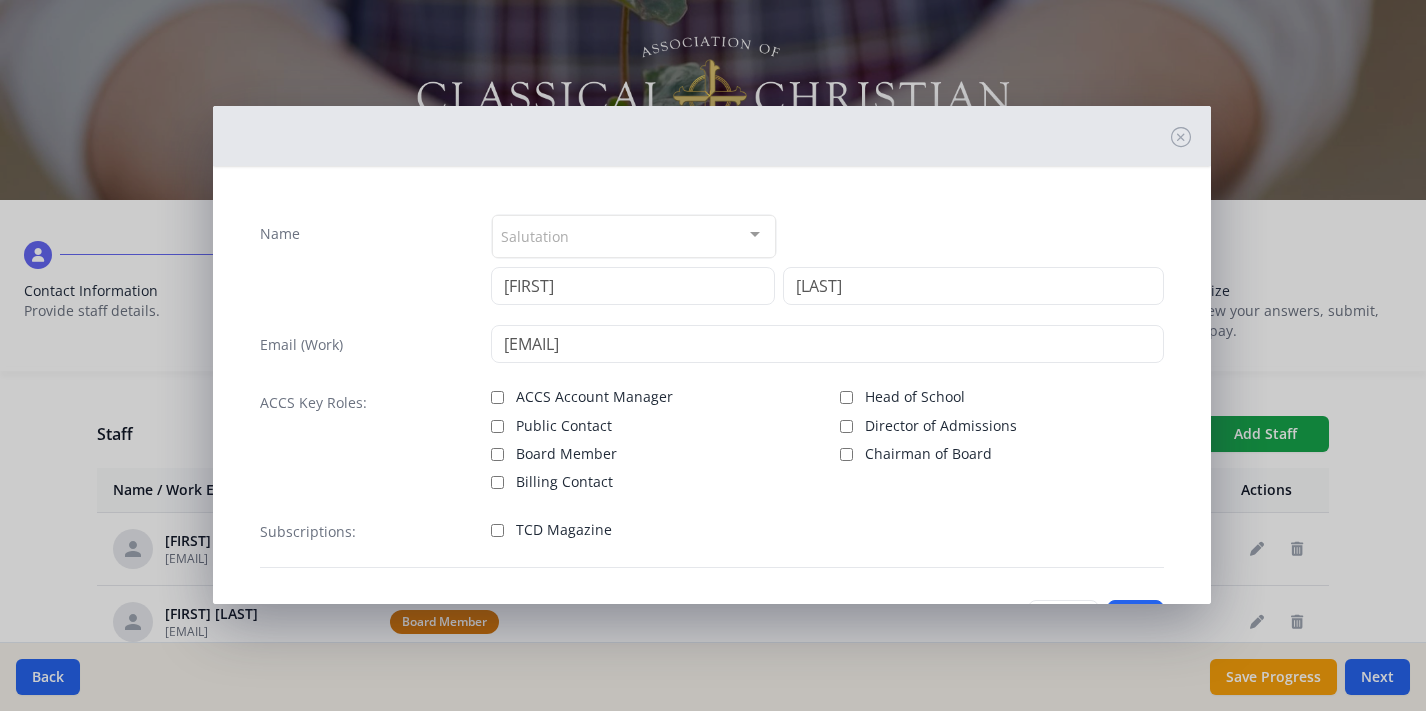 click on "Name / Work Email
Salutation
Mr.   Mrs.   Ms.   Dr.   Rev.   Fr.   Esq.     No elements found. Consider changing the search query.   List is empty.     [FIRST]   [LAST]   Email (Work)   [EMAIL]     ACCS Key Roles:     ACCS Account Manager     Public Contact     Board Member     Billing Contact     Head of School     Director of Admissions     Chairman of Board   Subscriptions:     TCD Magazine
Cancel
Save" at bounding box center [713, 355] 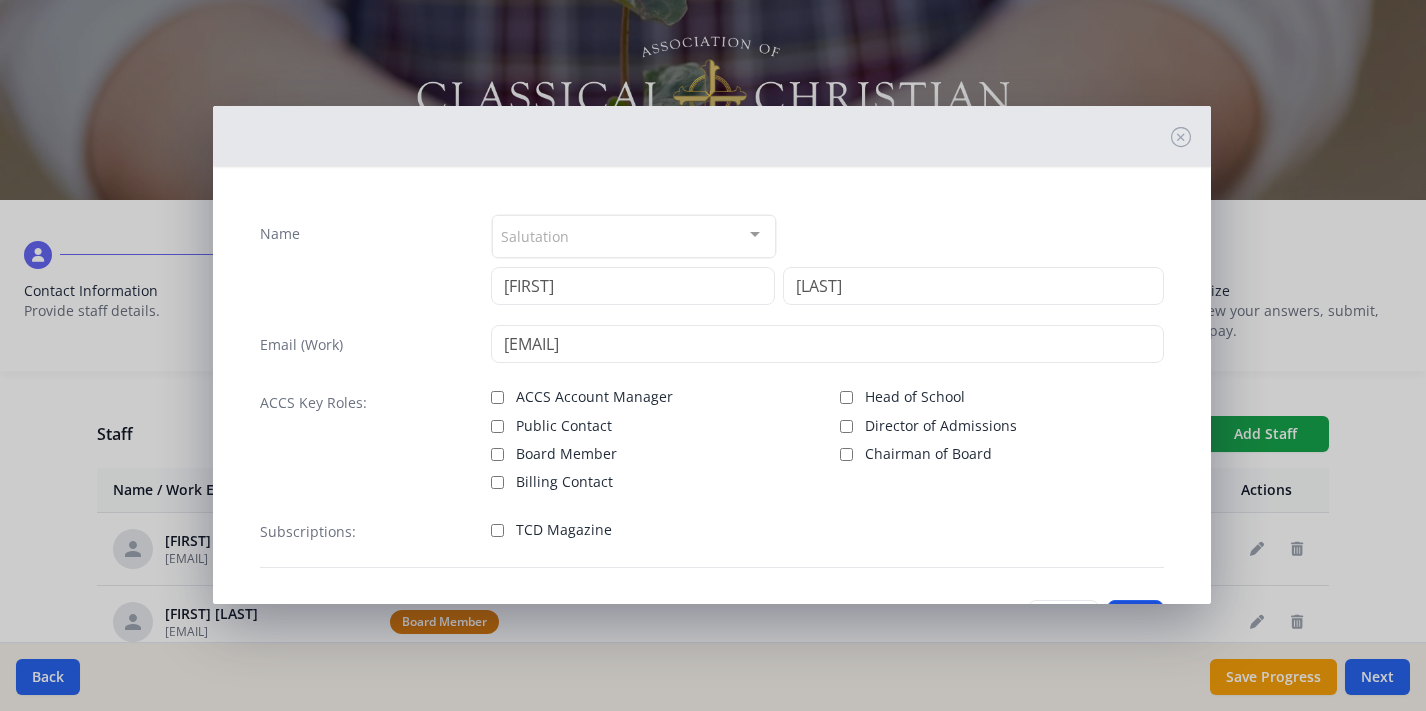click on "Save" at bounding box center (1135, 619) 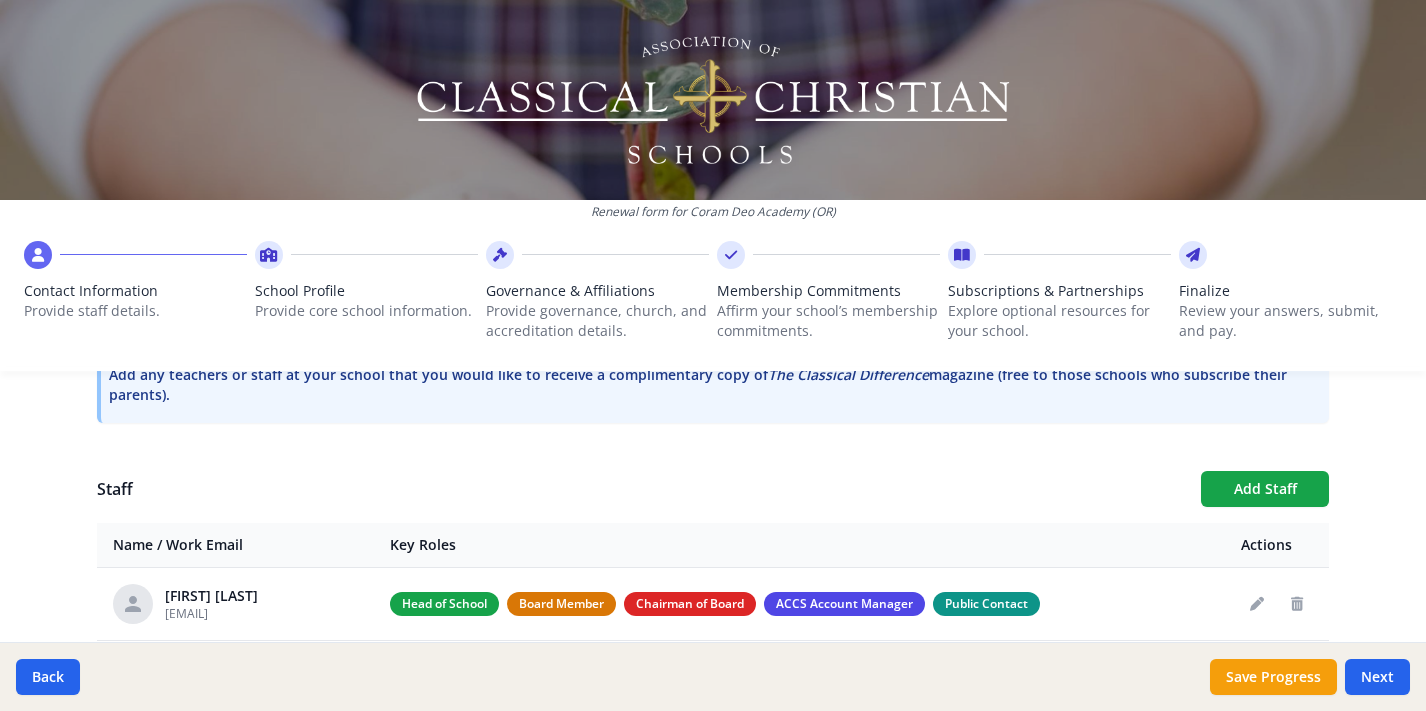 scroll, scrollTop: 654, scrollLeft: 0, axis: vertical 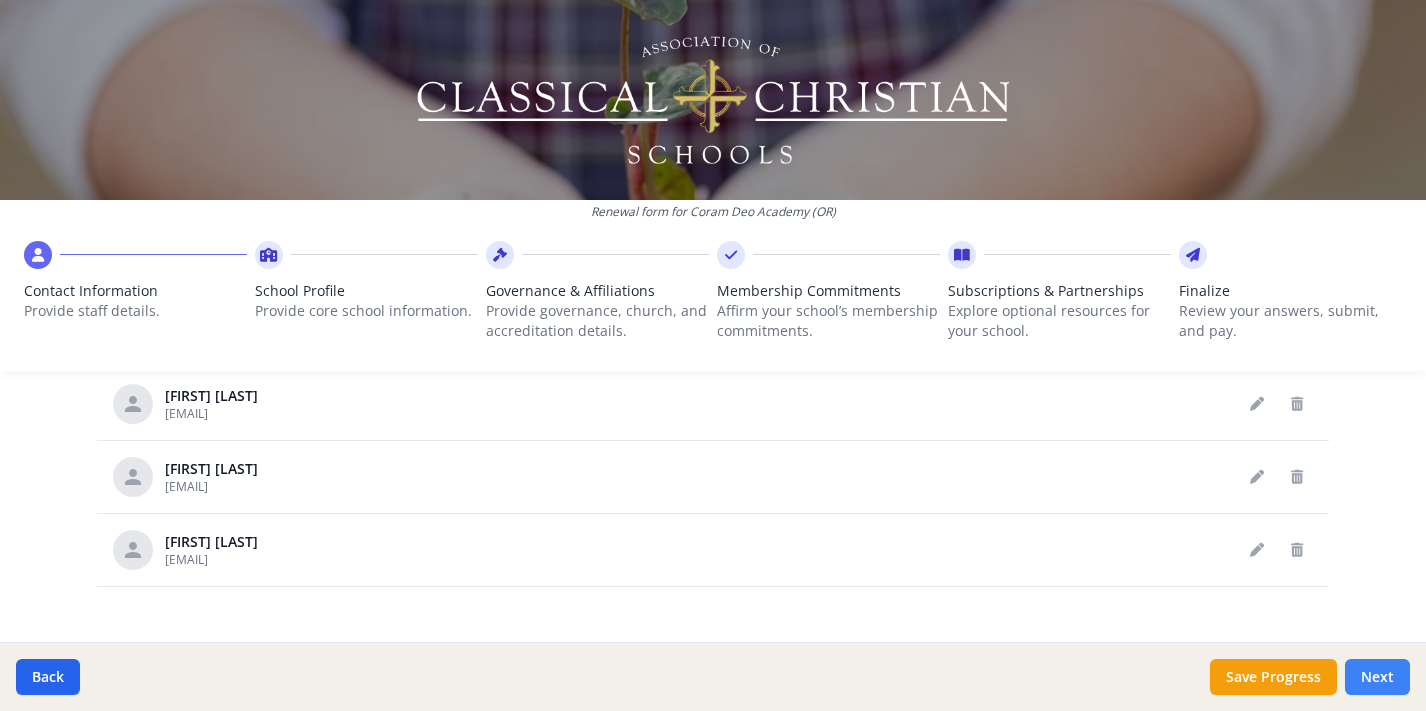 click on "Next" at bounding box center (1377, 677) 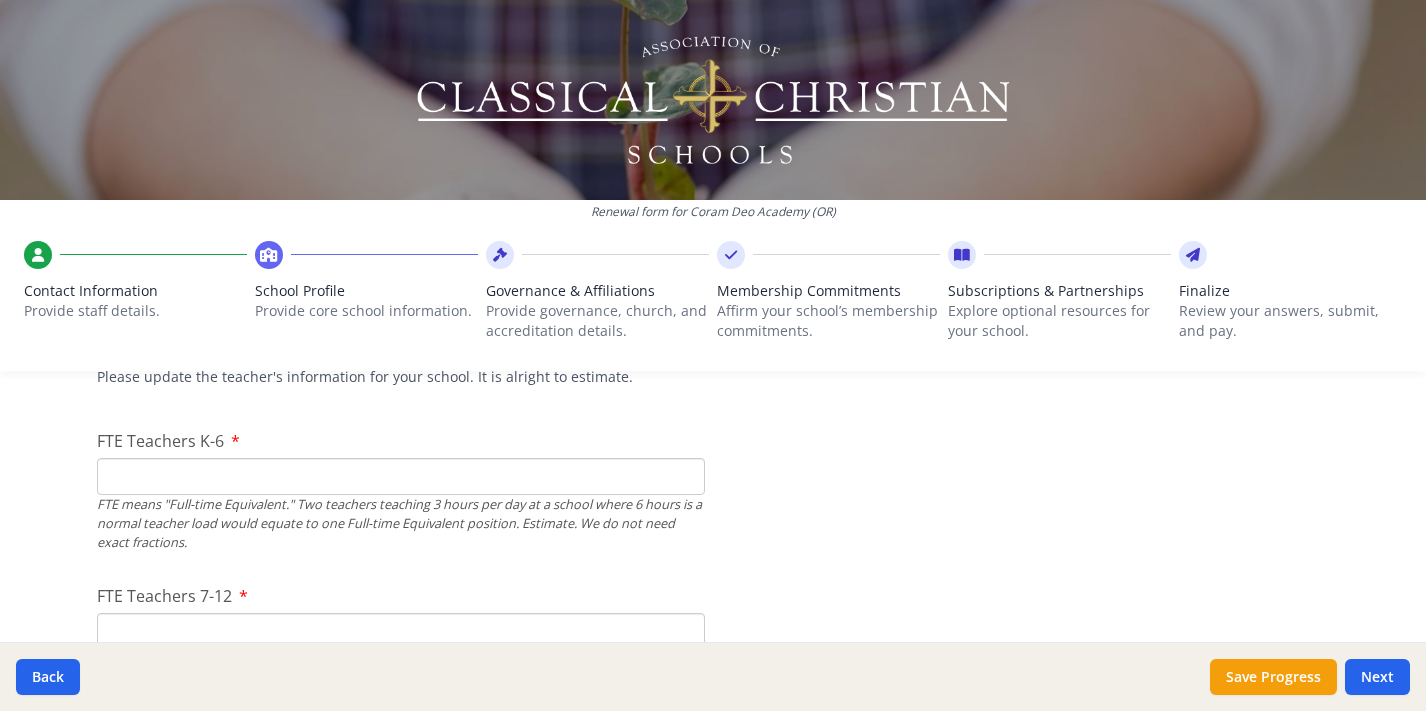 scroll, scrollTop: 1209, scrollLeft: 0, axis: vertical 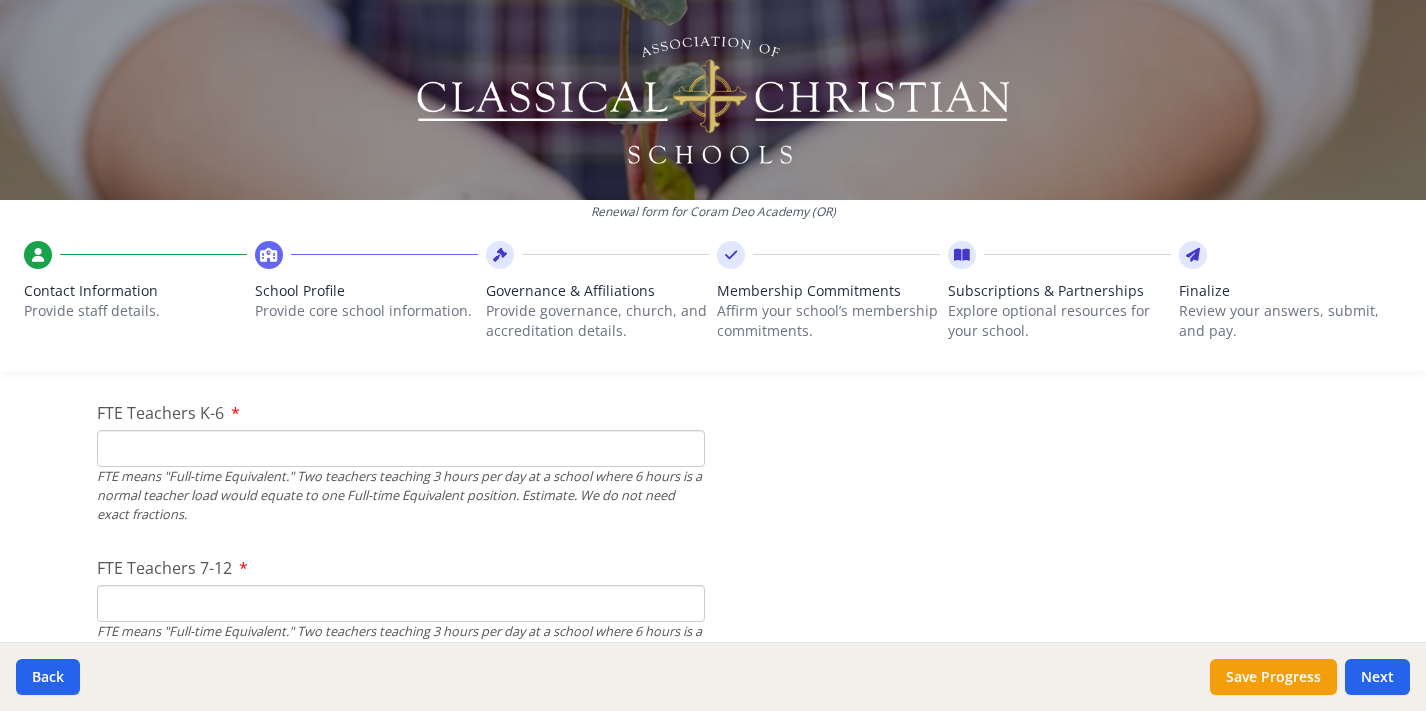 click on "FTE Teachers K-6" at bounding box center (401, 448) 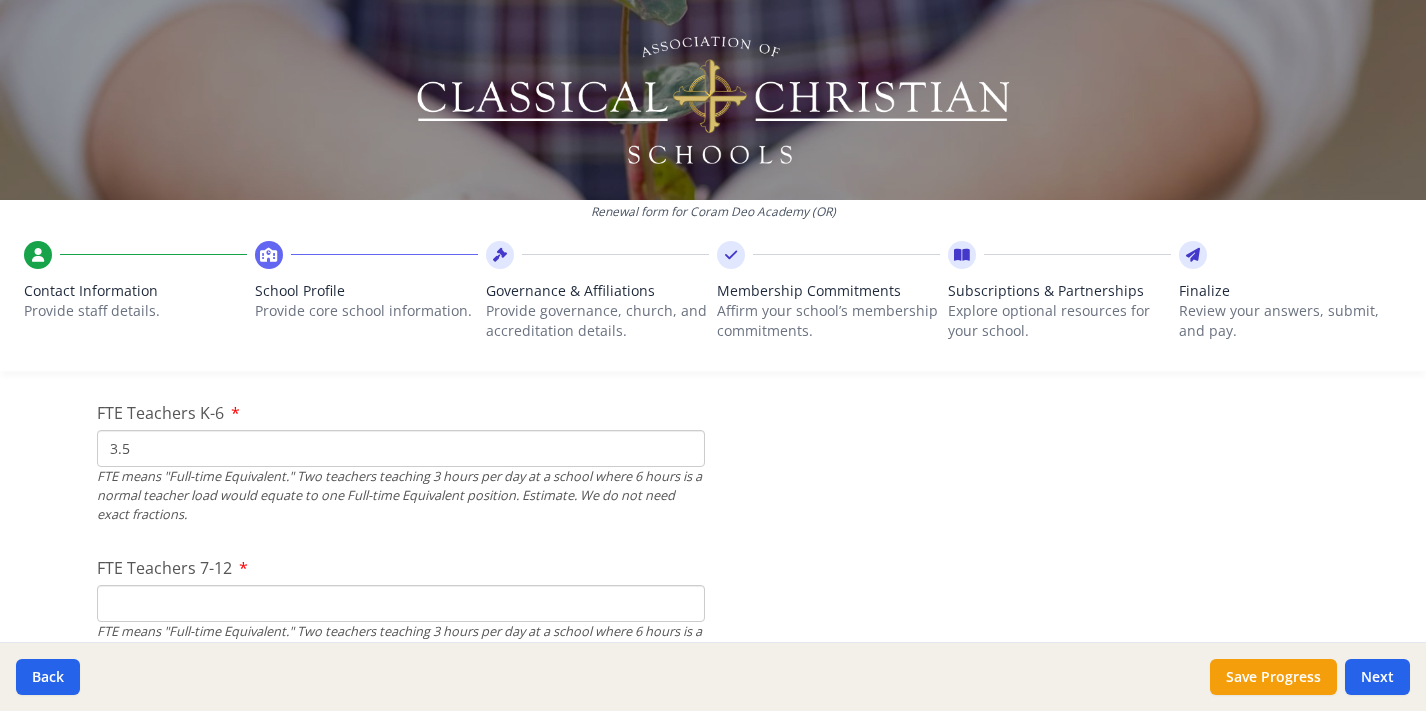 type on "3.5" 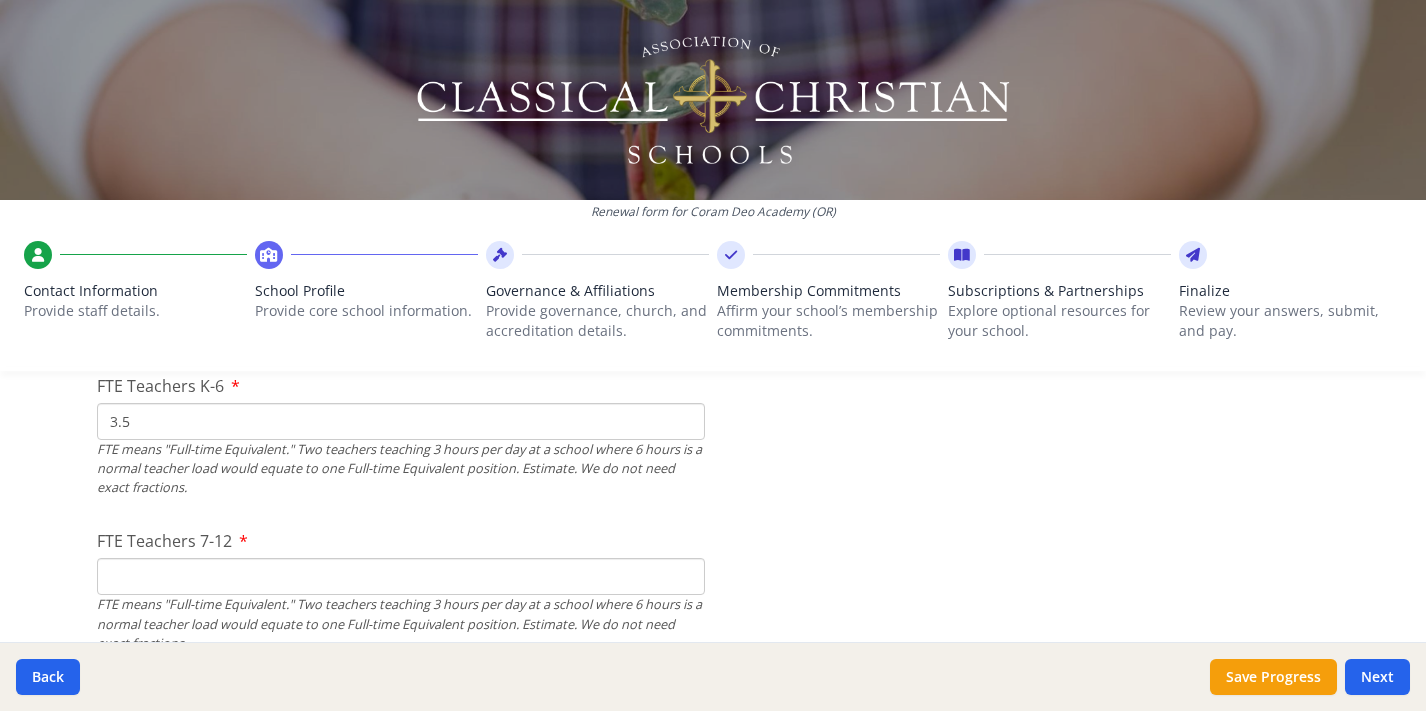 scroll, scrollTop: 1271, scrollLeft: 0, axis: vertical 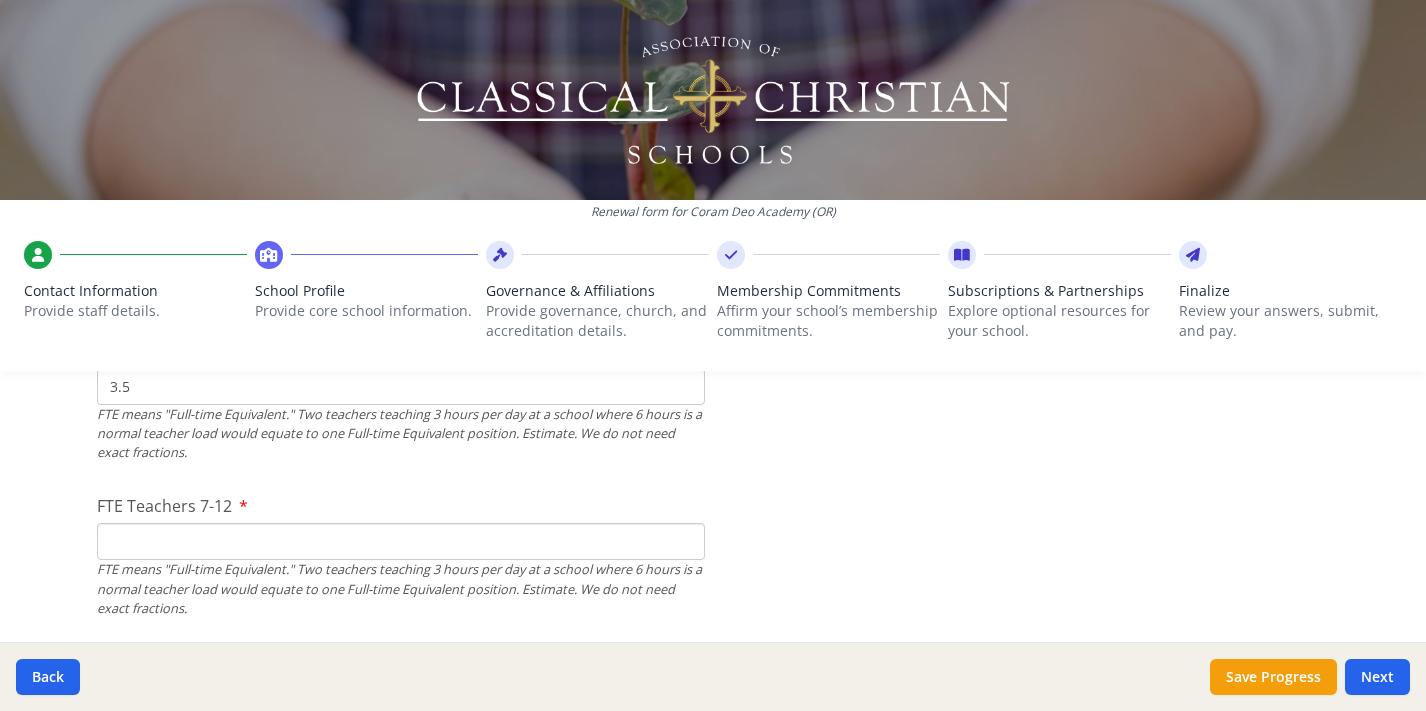 click on "FTE Teachers 7-12" at bounding box center [401, 541] 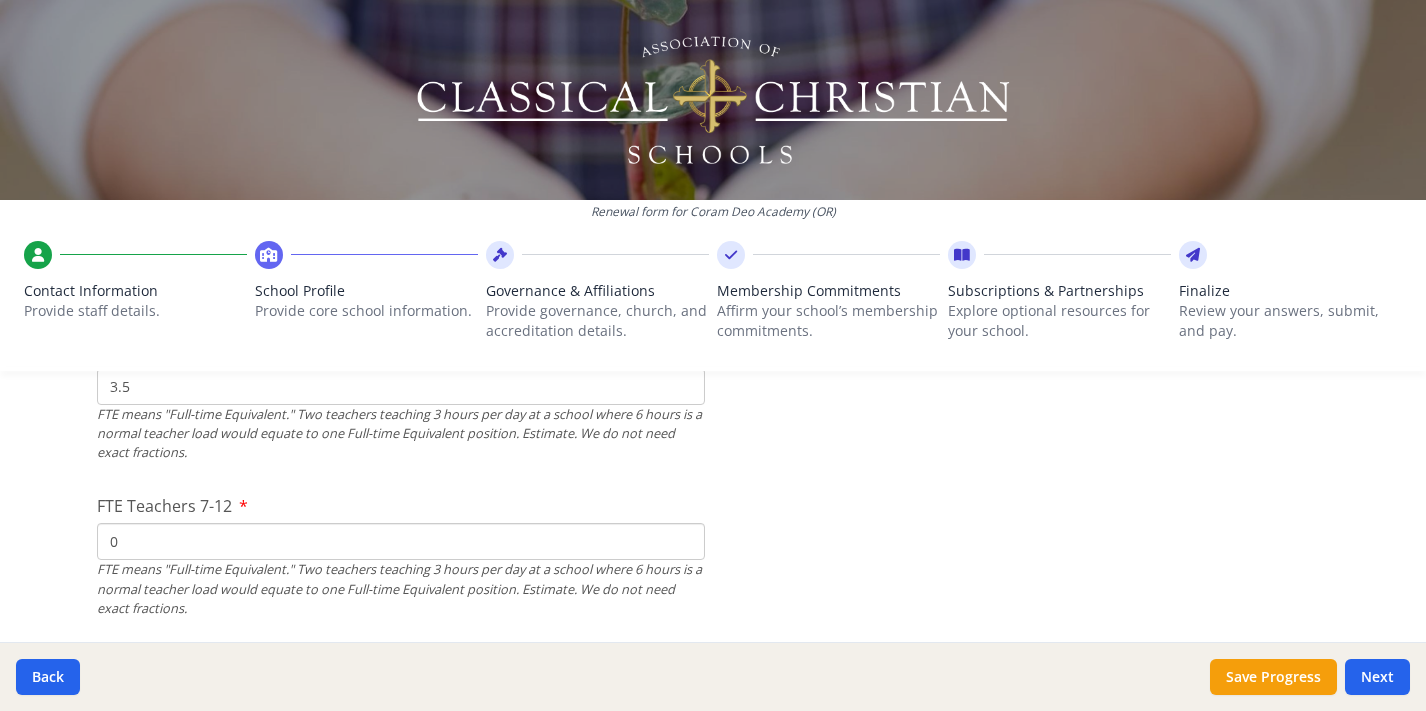 type on "0" 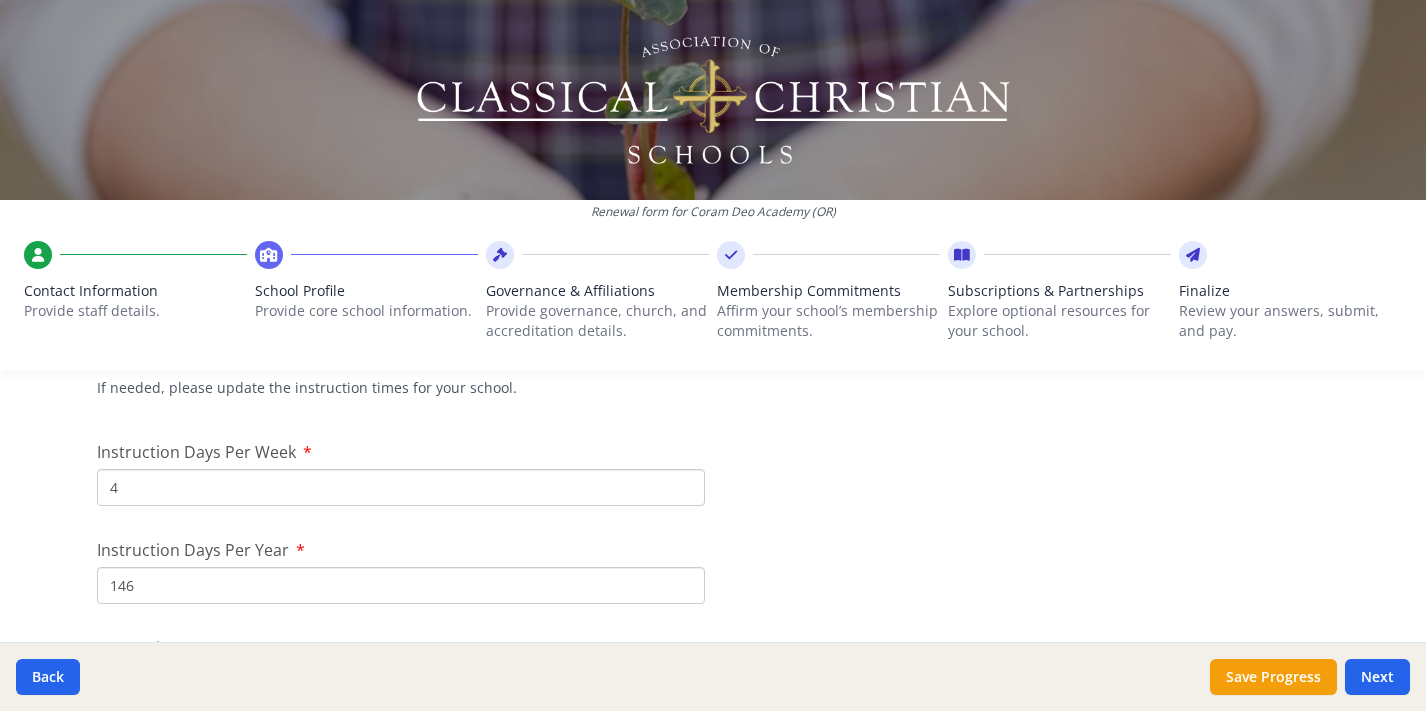 scroll, scrollTop: 1672, scrollLeft: 0, axis: vertical 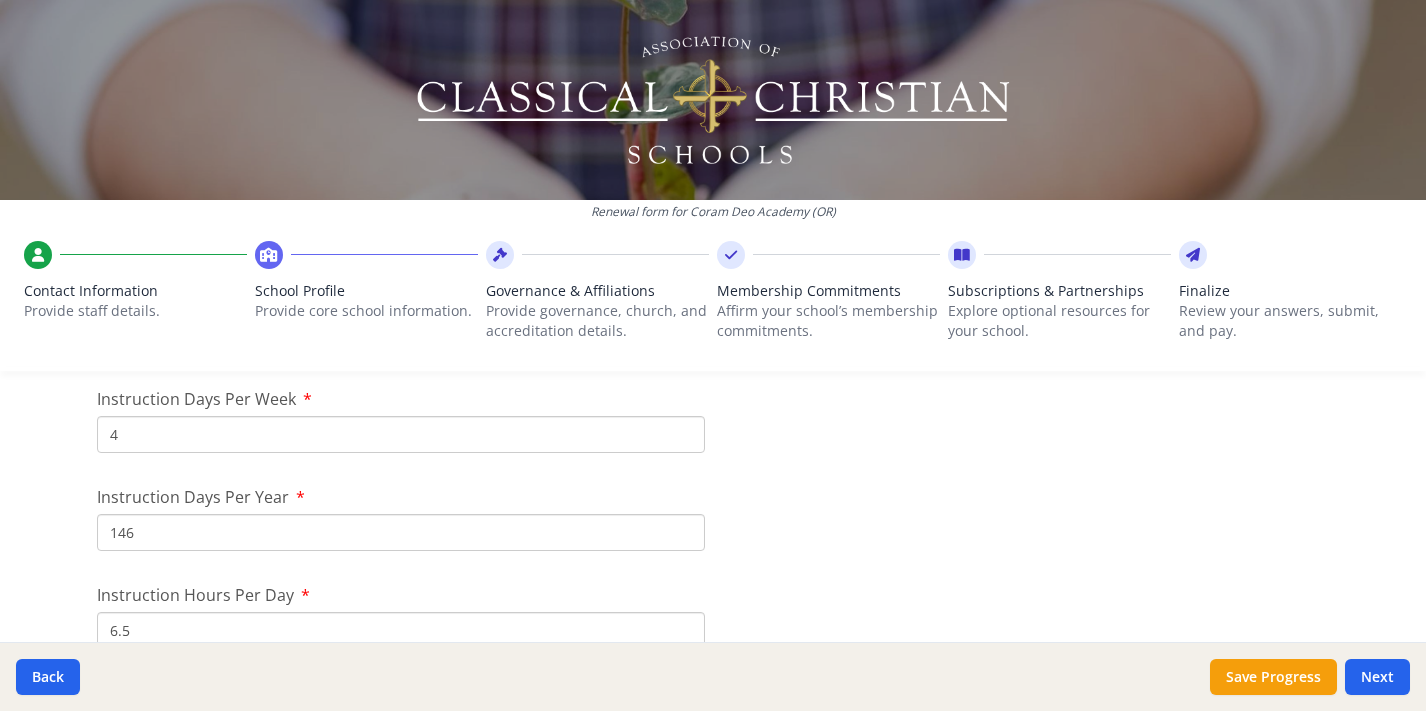 click on "146" at bounding box center [401, 532] 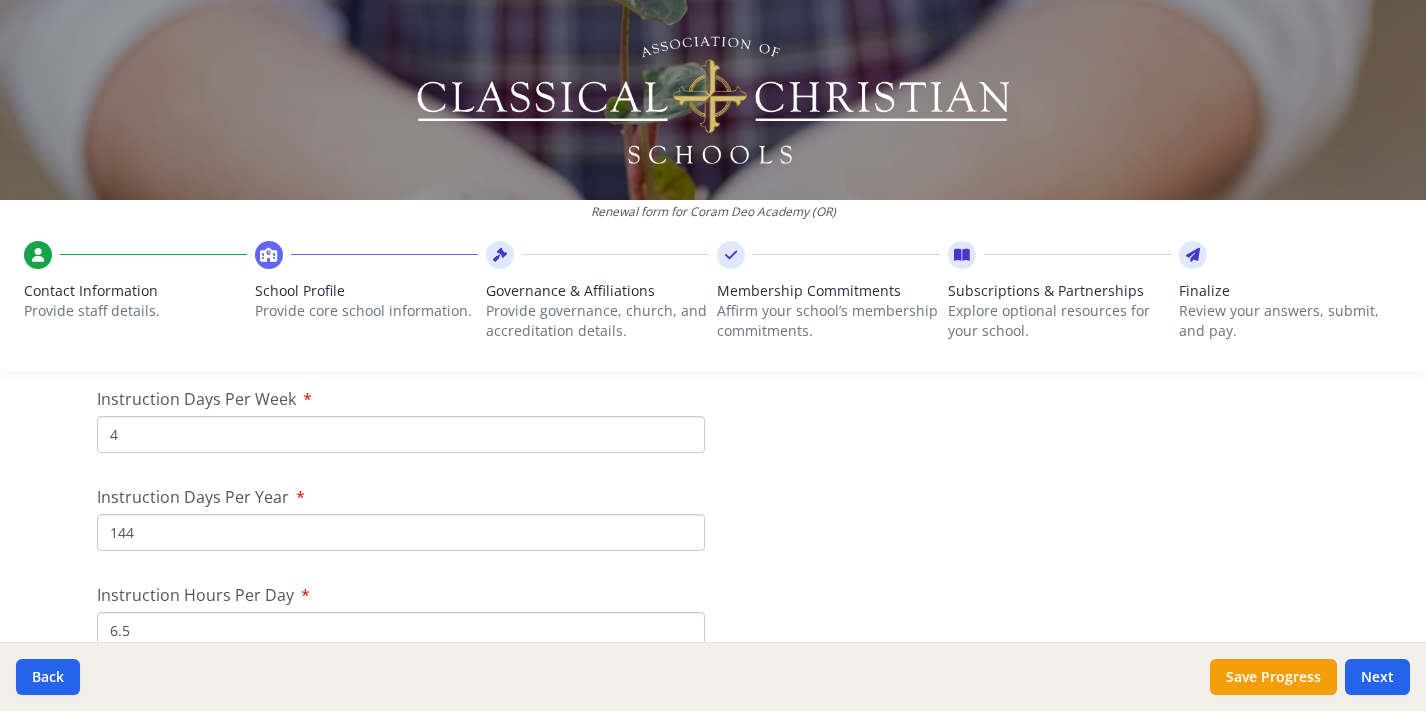 type on "144" 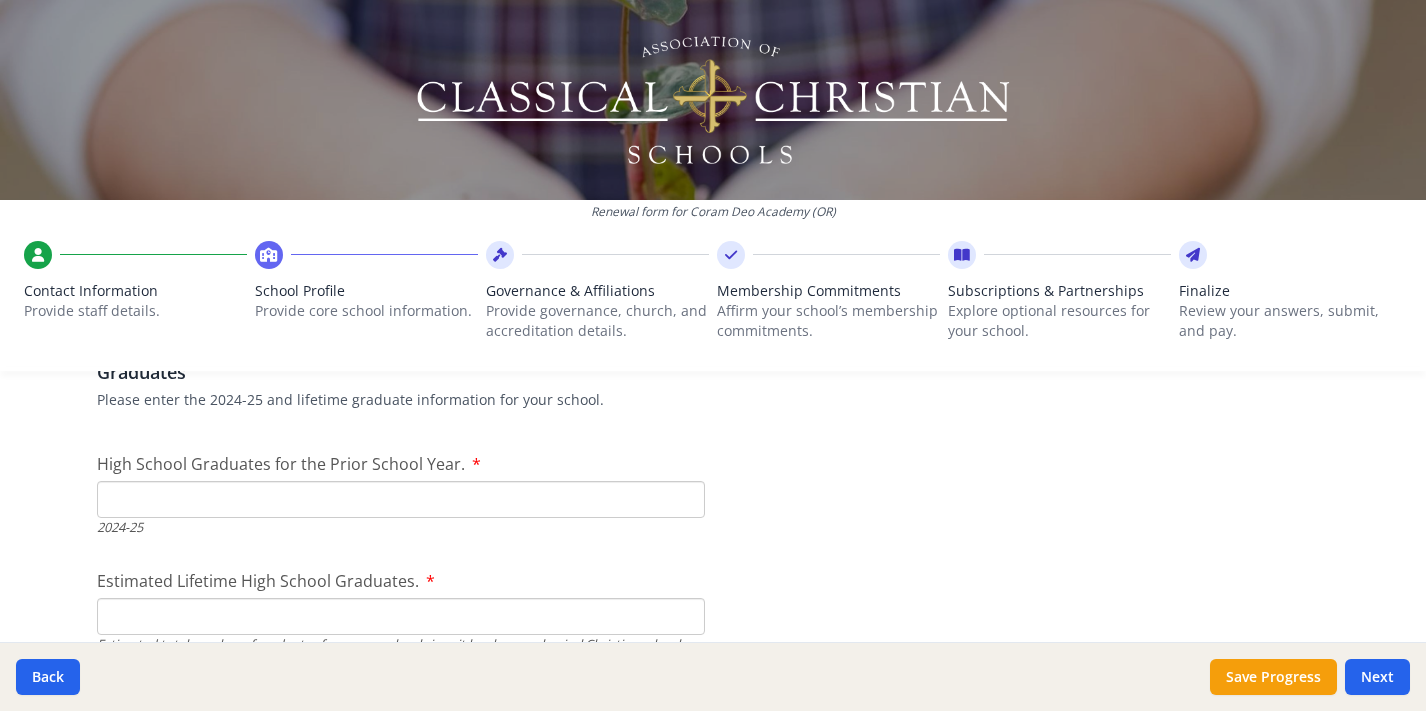 scroll, scrollTop: 2791, scrollLeft: 0, axis: vertical 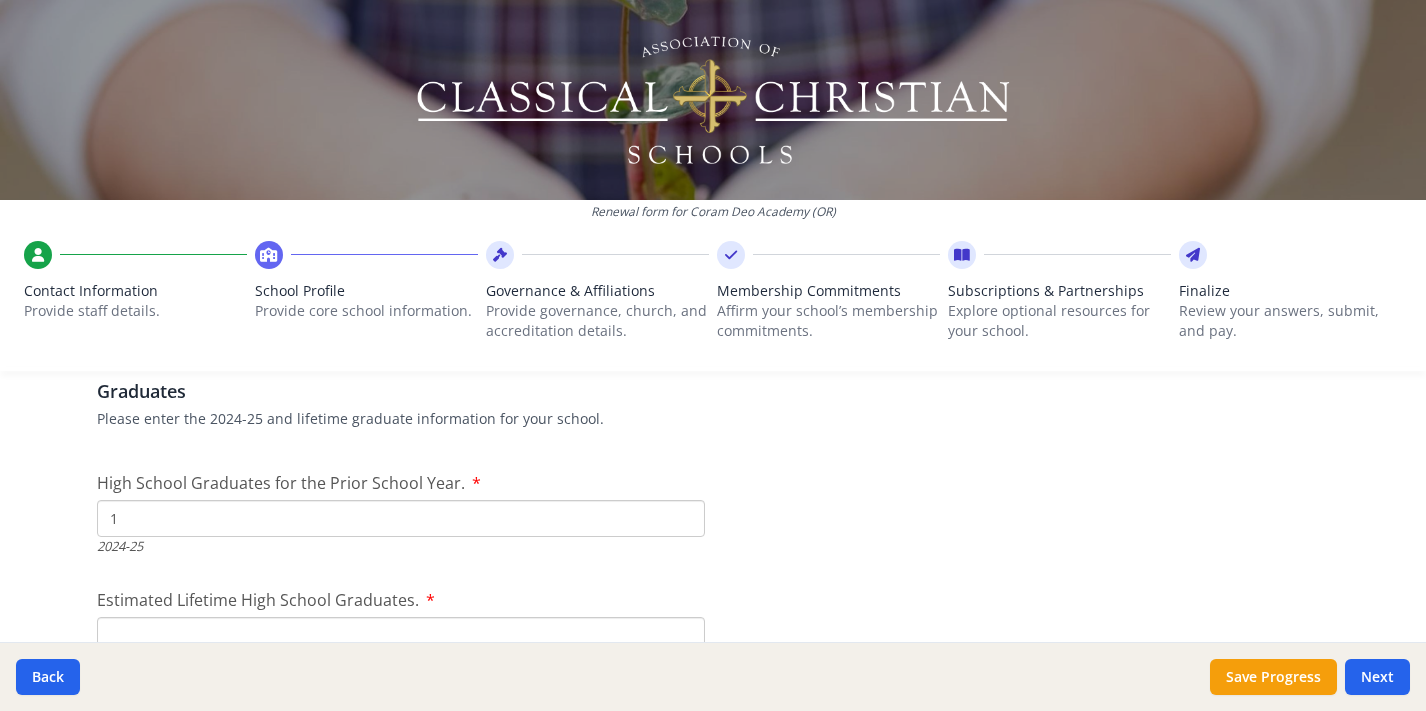 click on "1" at bounding box center [401, 518] 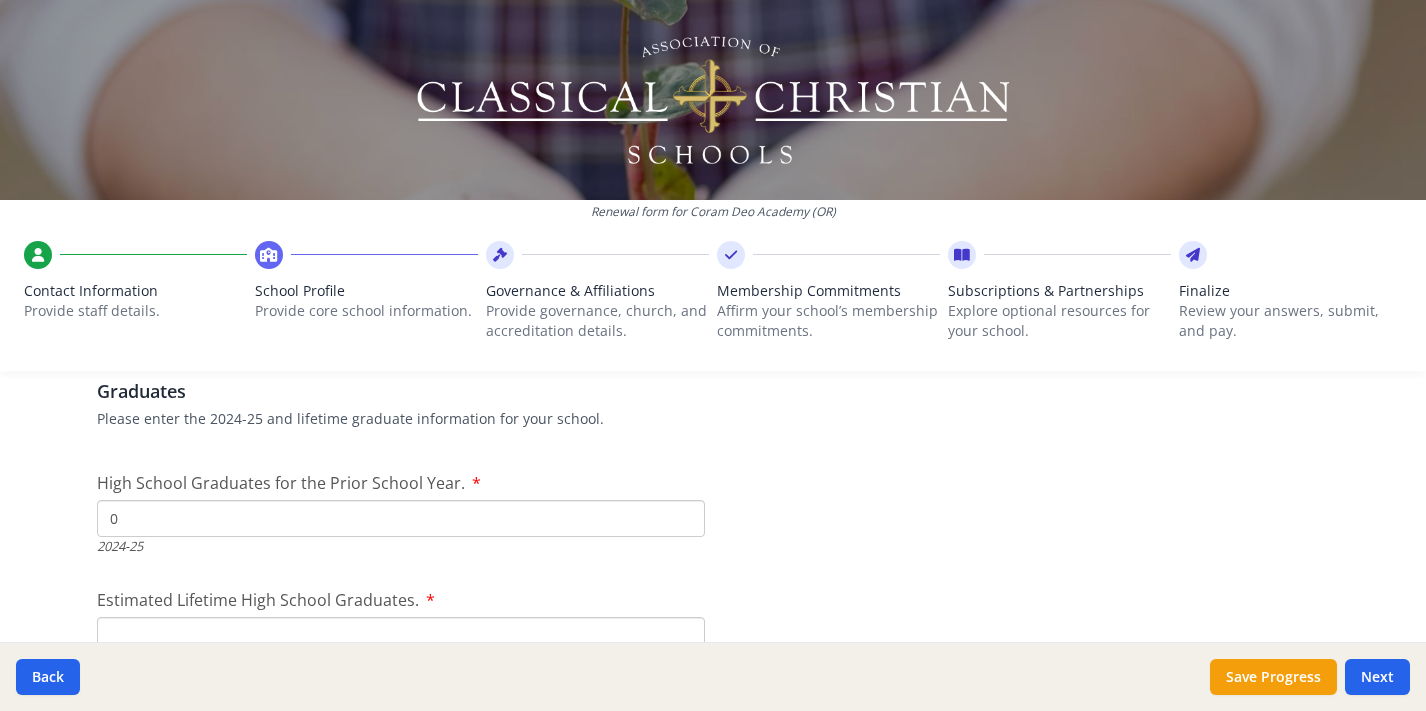 click on "0" at bounding box center (401, 518) 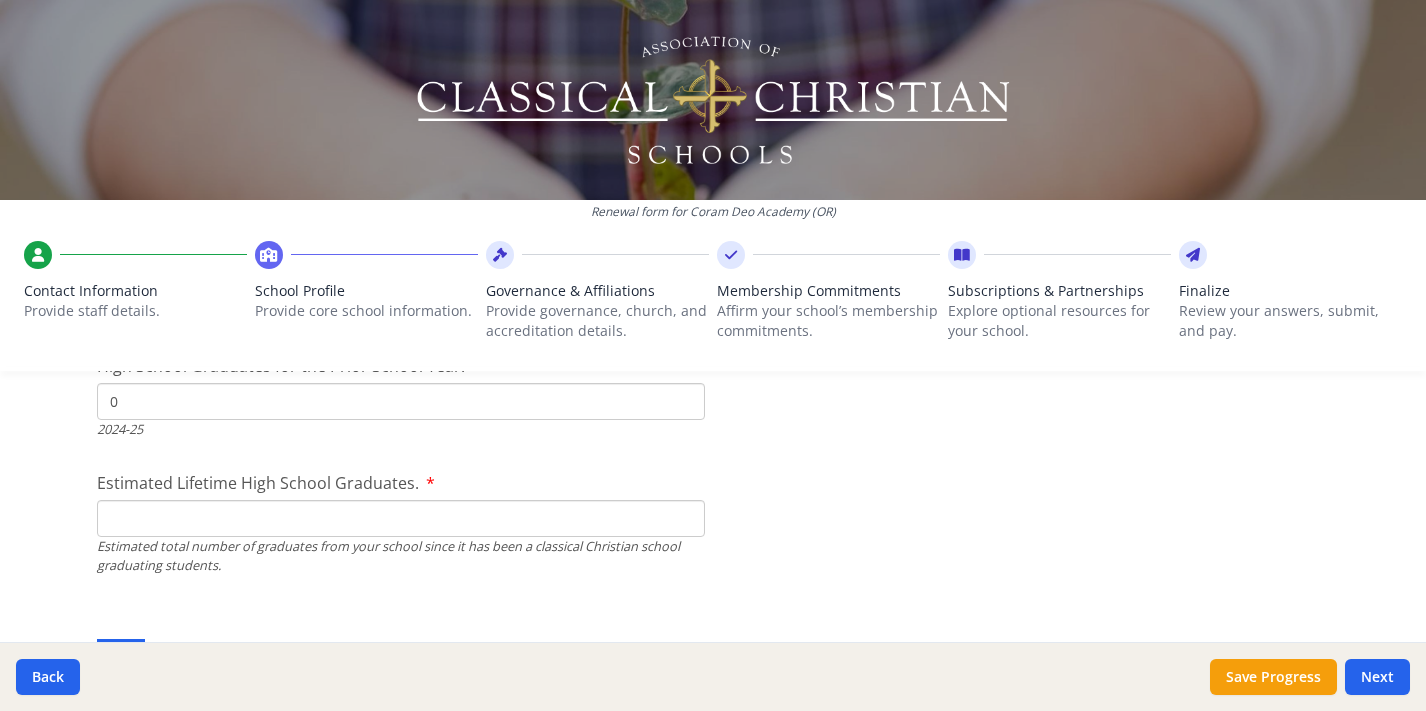 scroll, scrollTop: 2966, scrollLeft: 0, axis: vertical 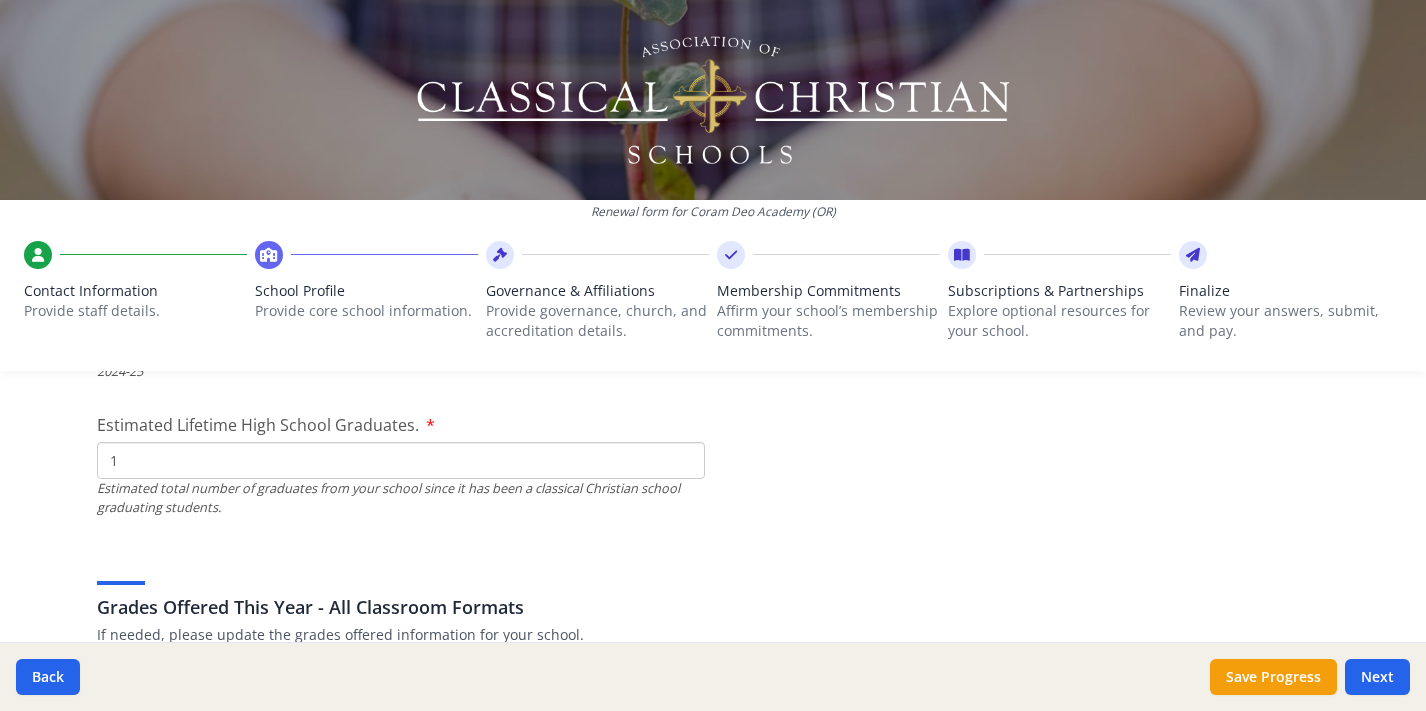 click on "1" at bounding box center [401, 460] 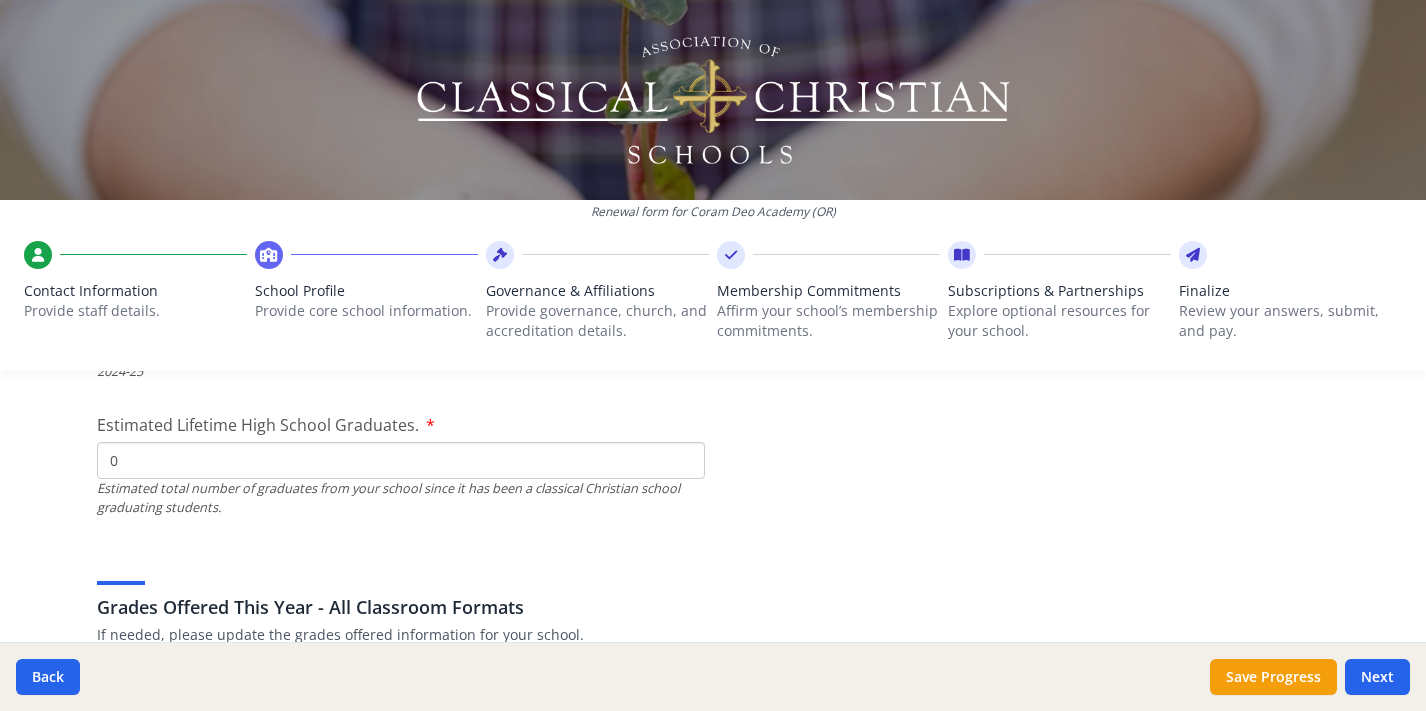 click on "0" at bounding box center [401, 460] 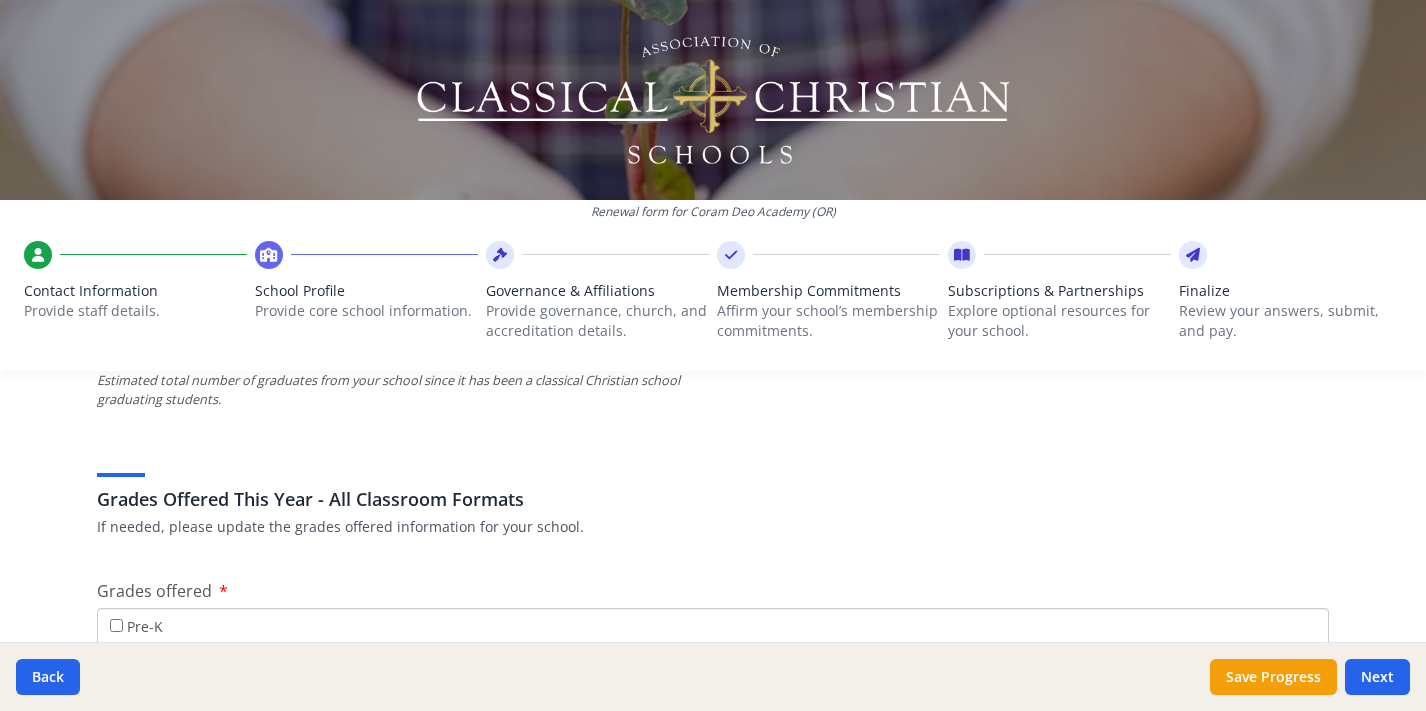 scroll, scrollTop: 3155, scrollLeft: 0, axis: vertical 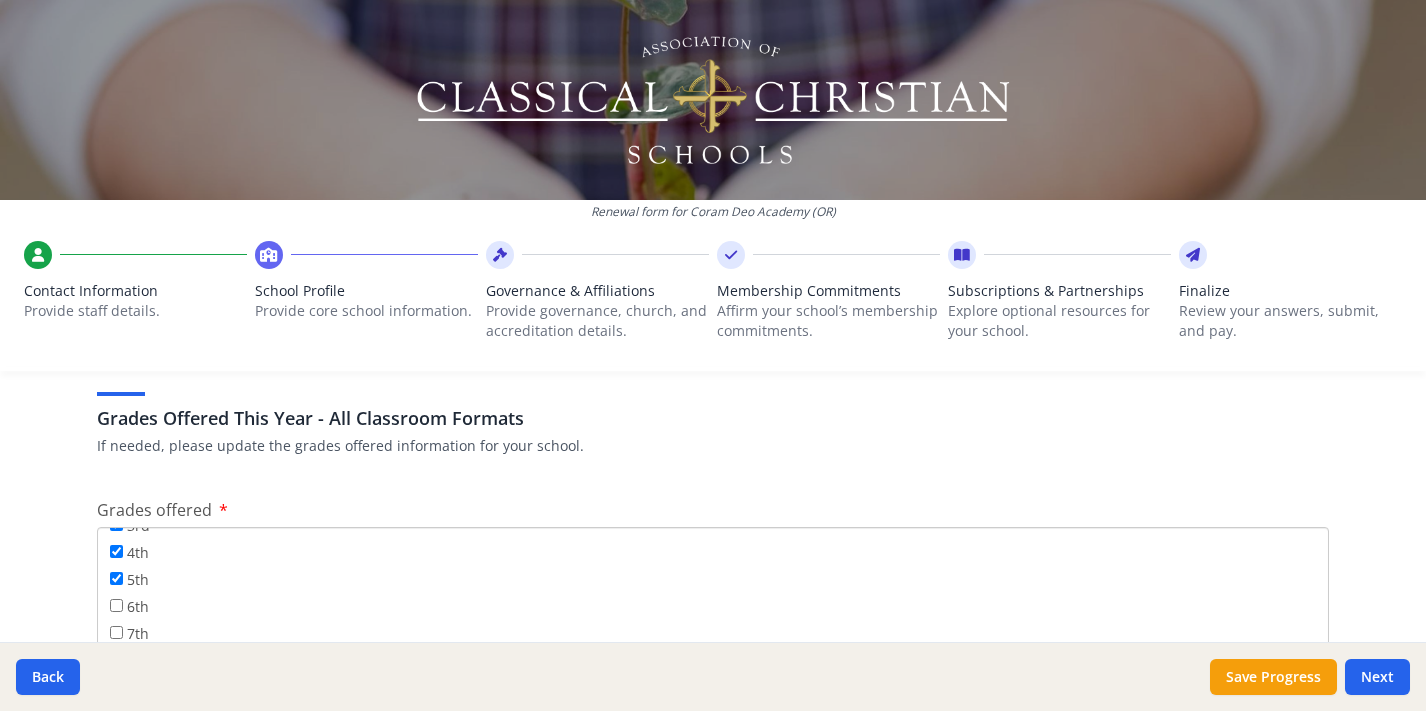click on "6th" at bounding box center (116, 605) 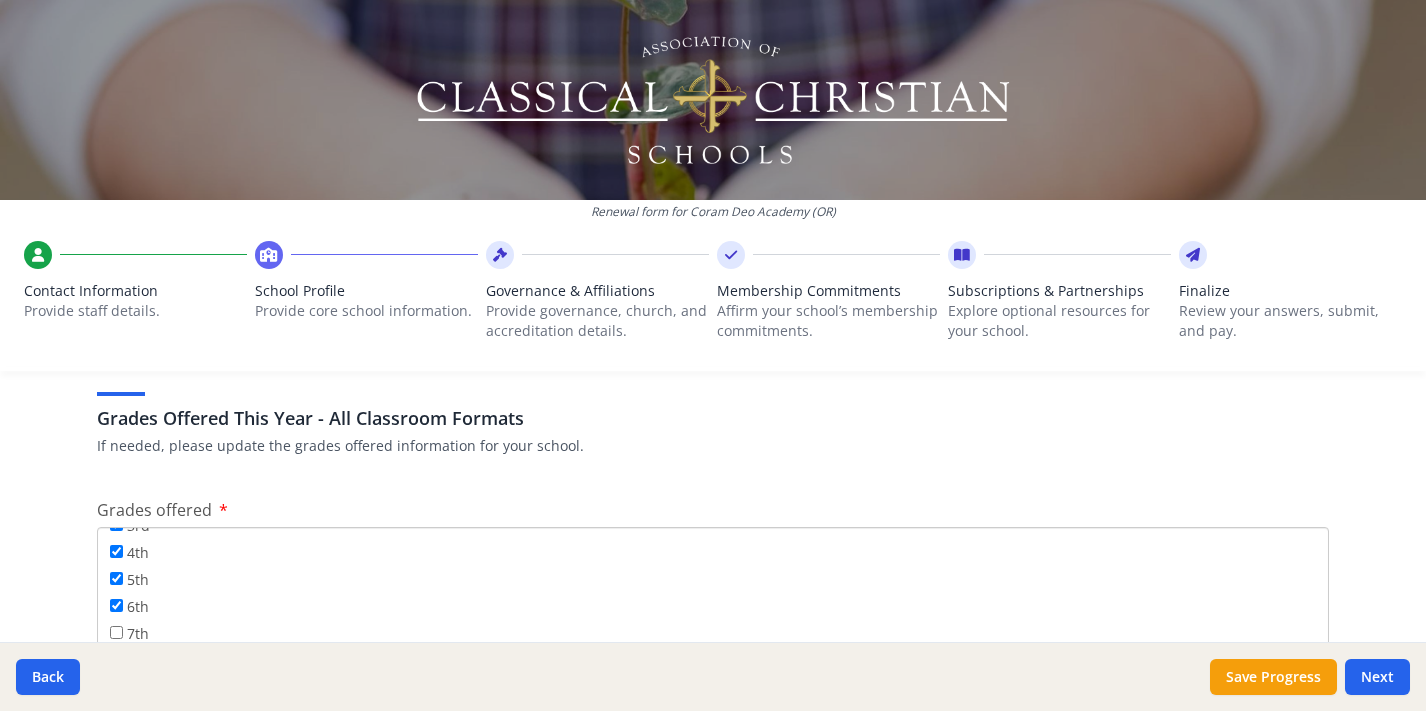 click on "Federal Employer Identification Number   If needed, please update Federal Employer Identification Number for your school.       EIN     [EIN]     Please enter your organization's nine-digit EIN (or nine zeros).       Public Information   If needed, please update the public information for your school.       Phone     [PHONE]               Fax                   Public Email     [EMAIL]     Example: info@yourschool.org           Website     https://coramdeoacademy.net/           Multisite School (AKA District)         Do you serve the same grade on multiple physical sites?     Yes No           Teachers   Please update the teacher's information for your school. It is alright to estimate.       FTE Teachers K-6     3.5     FTE means "Full-time Equivalent." Two teachers teaching 3 hours per day at a school where 6 hours is a normal teacher load would equate to one Full-time Equivalent position. Estimate. We do not need exact fractions.           FTE Teachers 7-12     0" at bounding box center (713, 777) 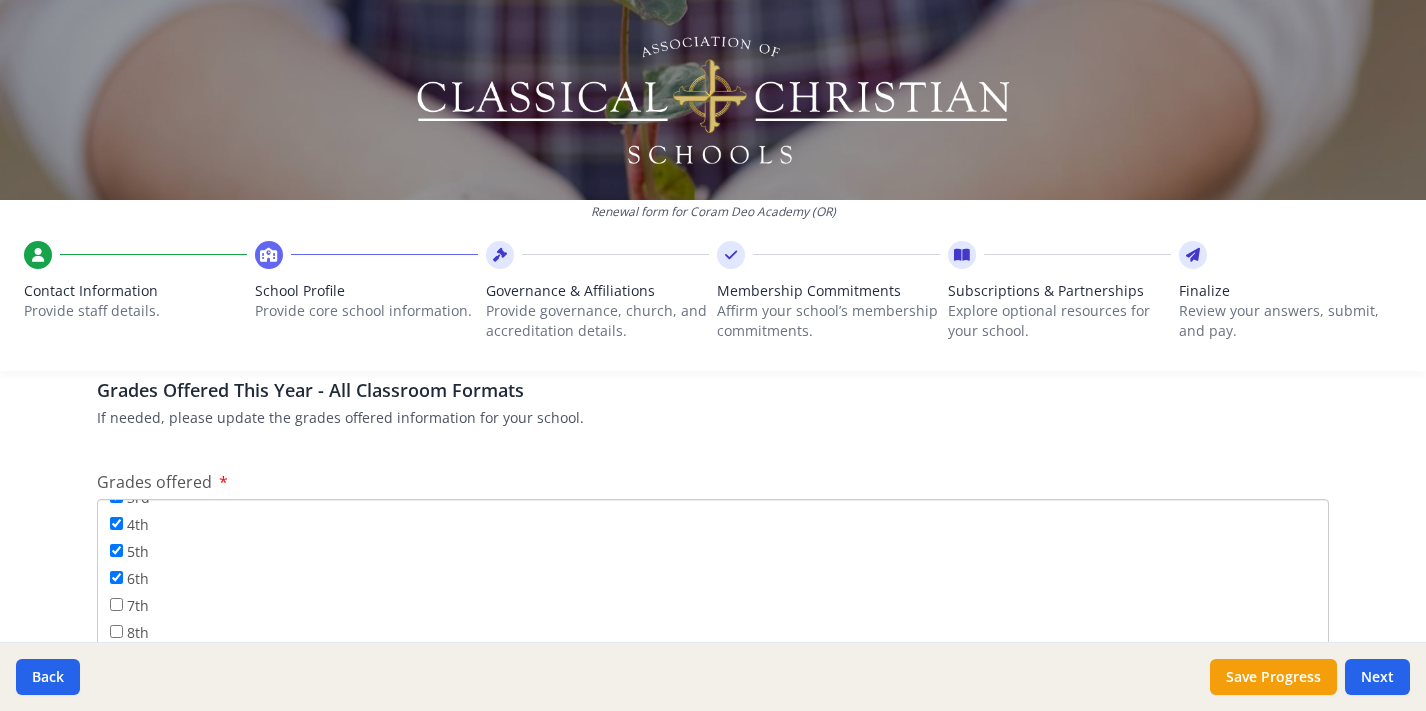 scroll, scrollTop: 214, scrollLeft: 0, axis: vertical 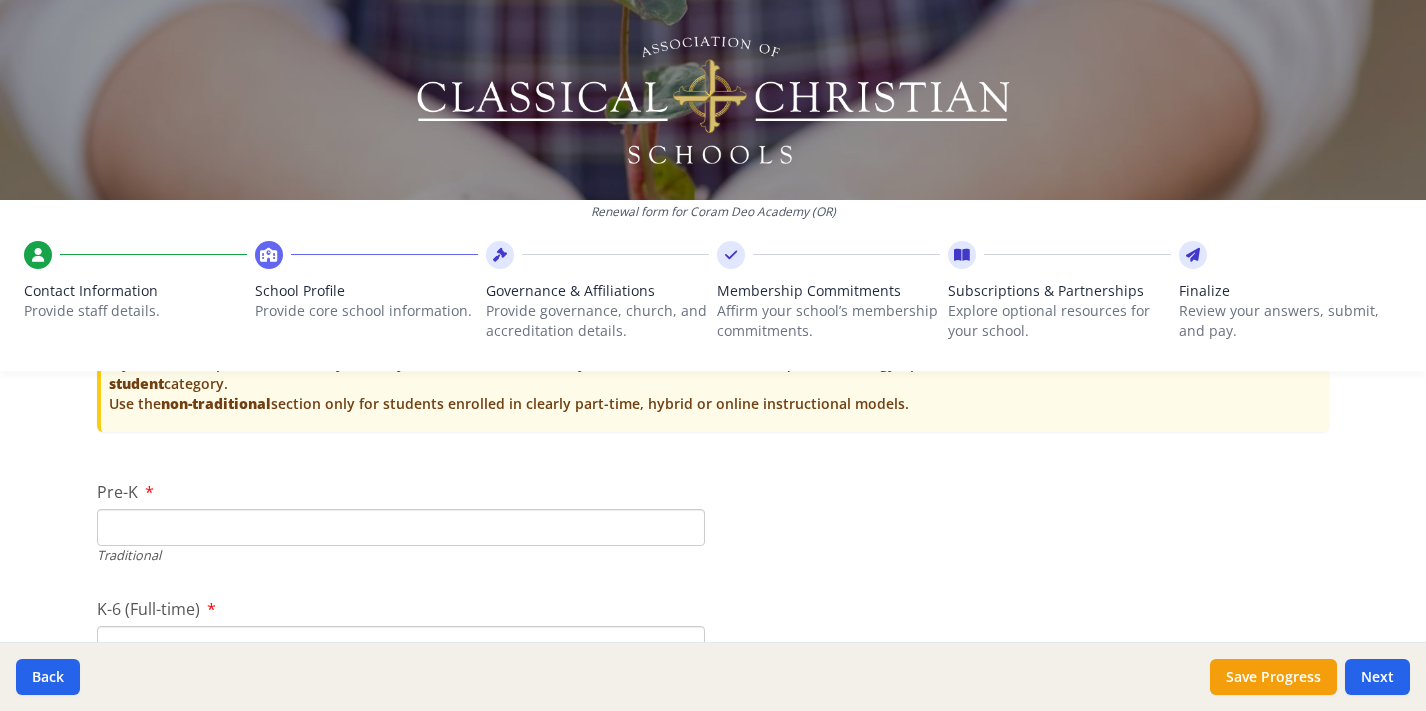 click on "Pre-K" at bounding box center (401, 527) 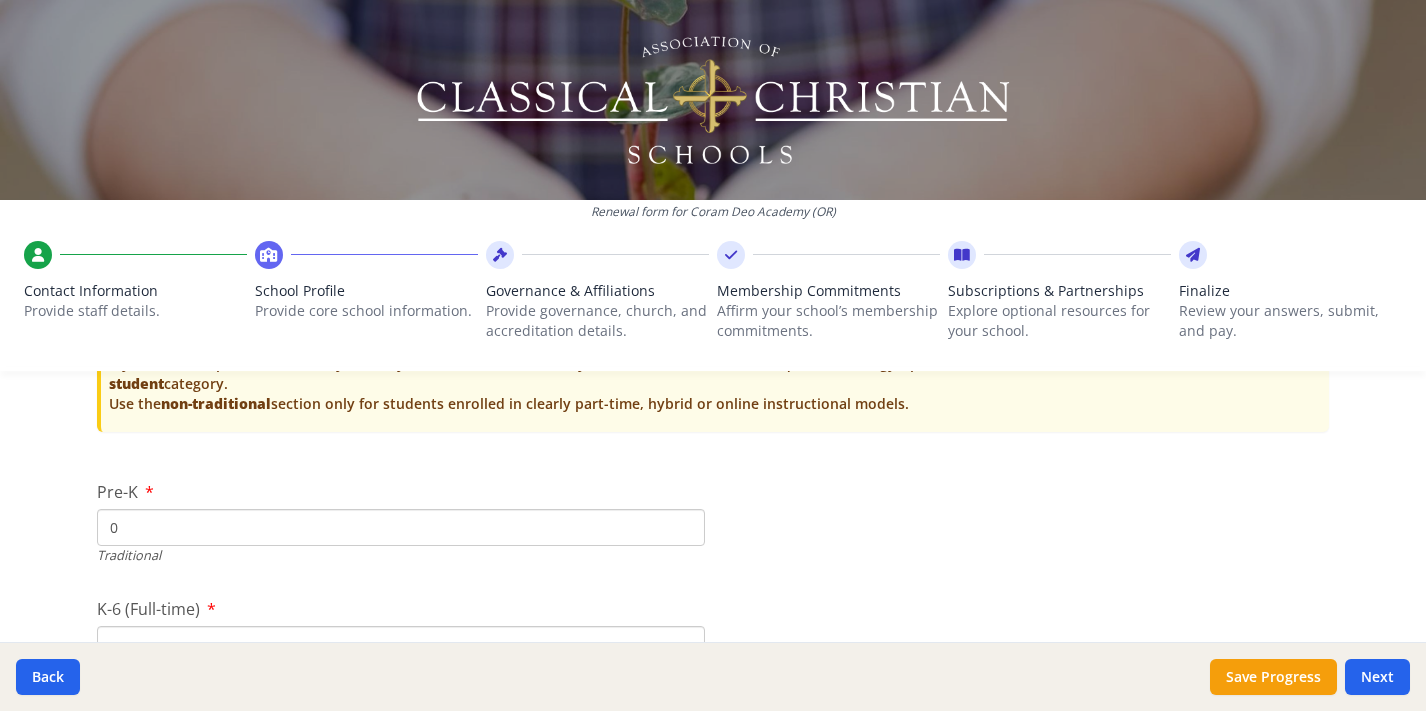 click on "0" at bounding box center [401, 527] 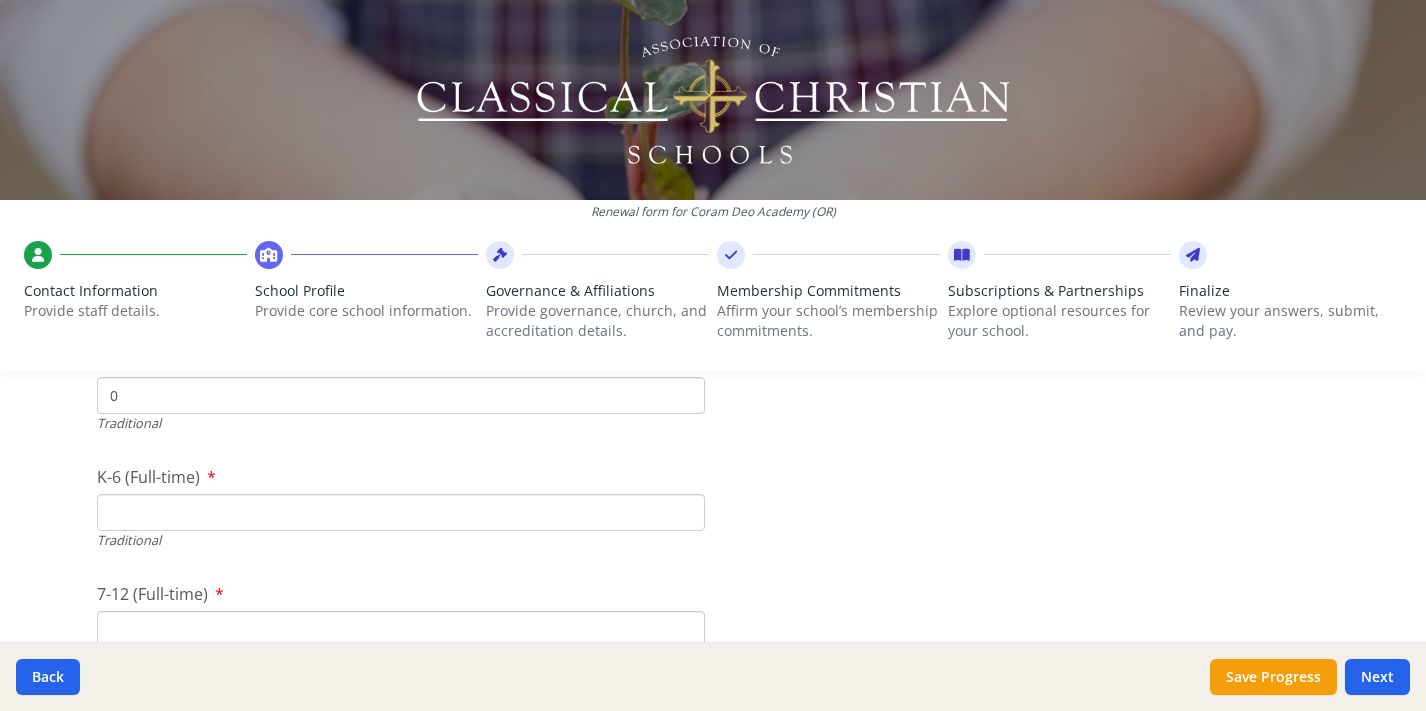 scroll, scrollTop: 4330, scrollLeft: 0, axis: vertical 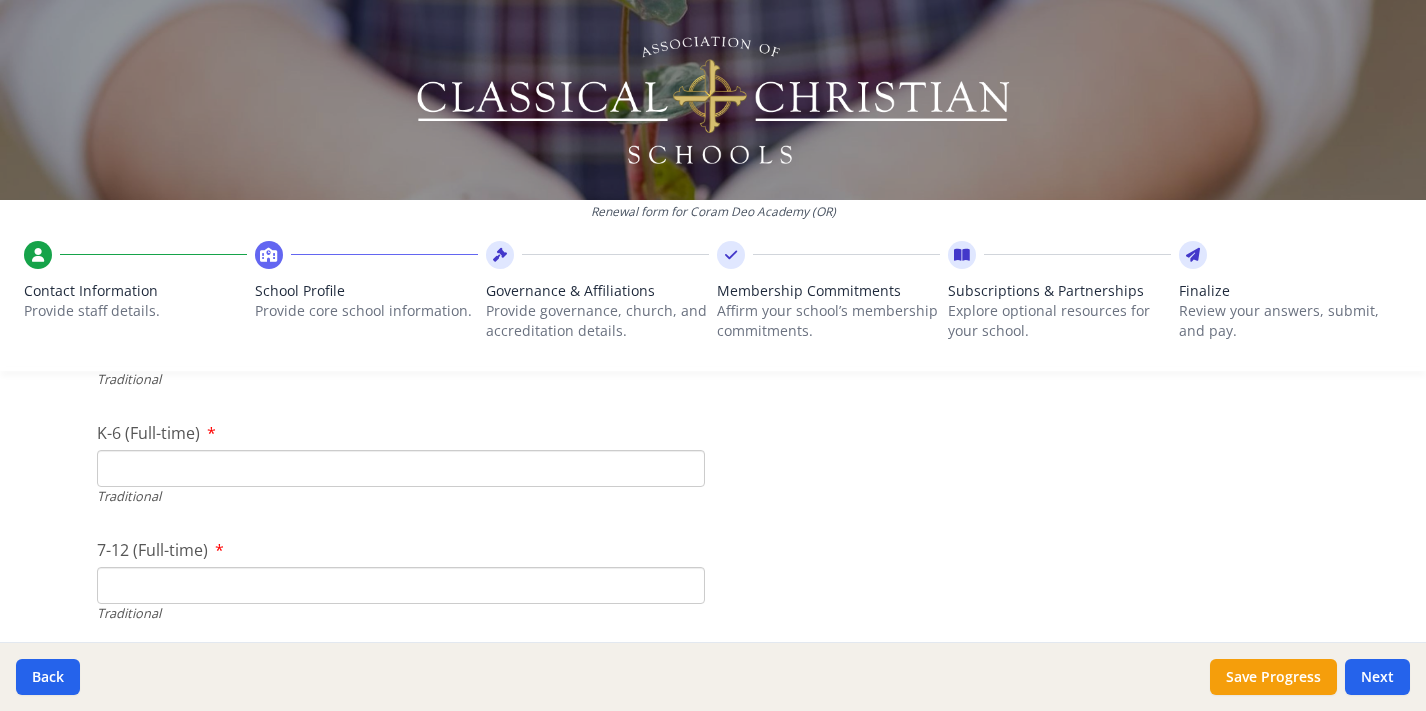 click on "K-6 (Full-time)" at bounding box center (401, 468) 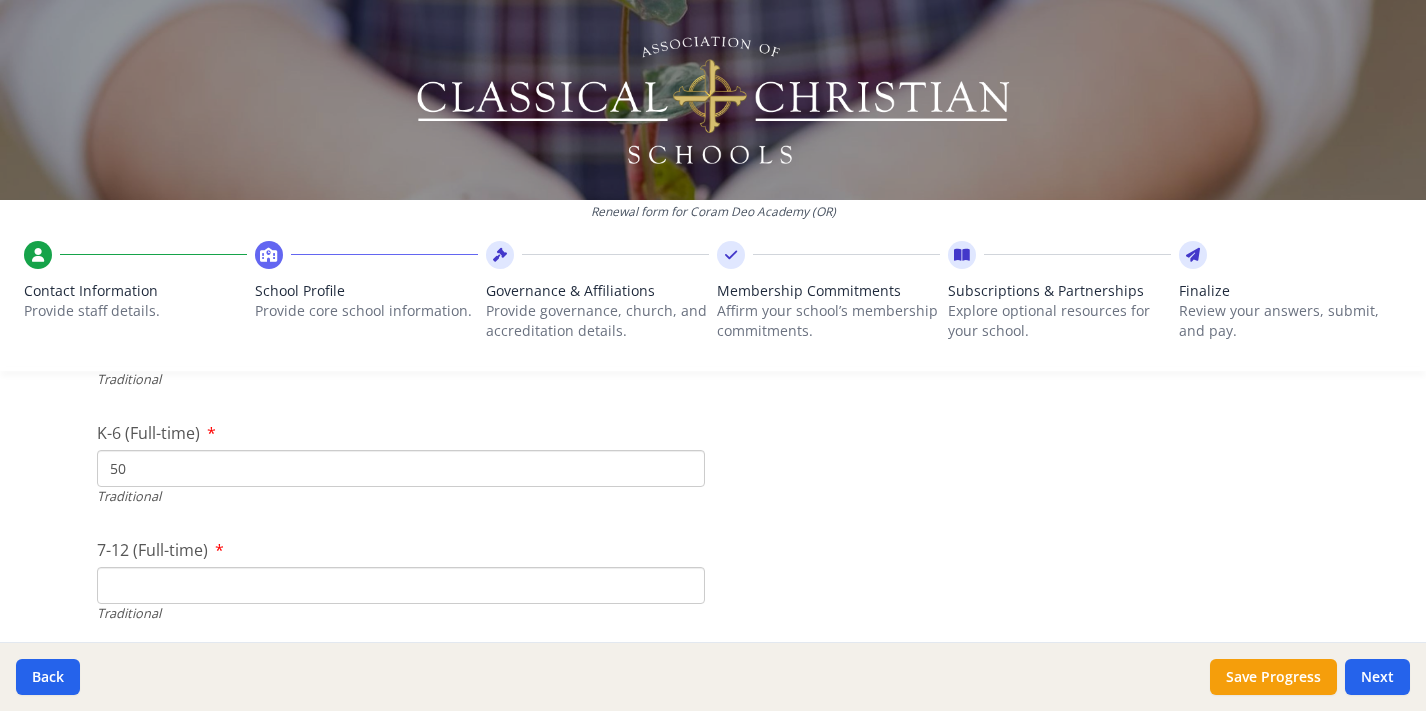 type on "5" 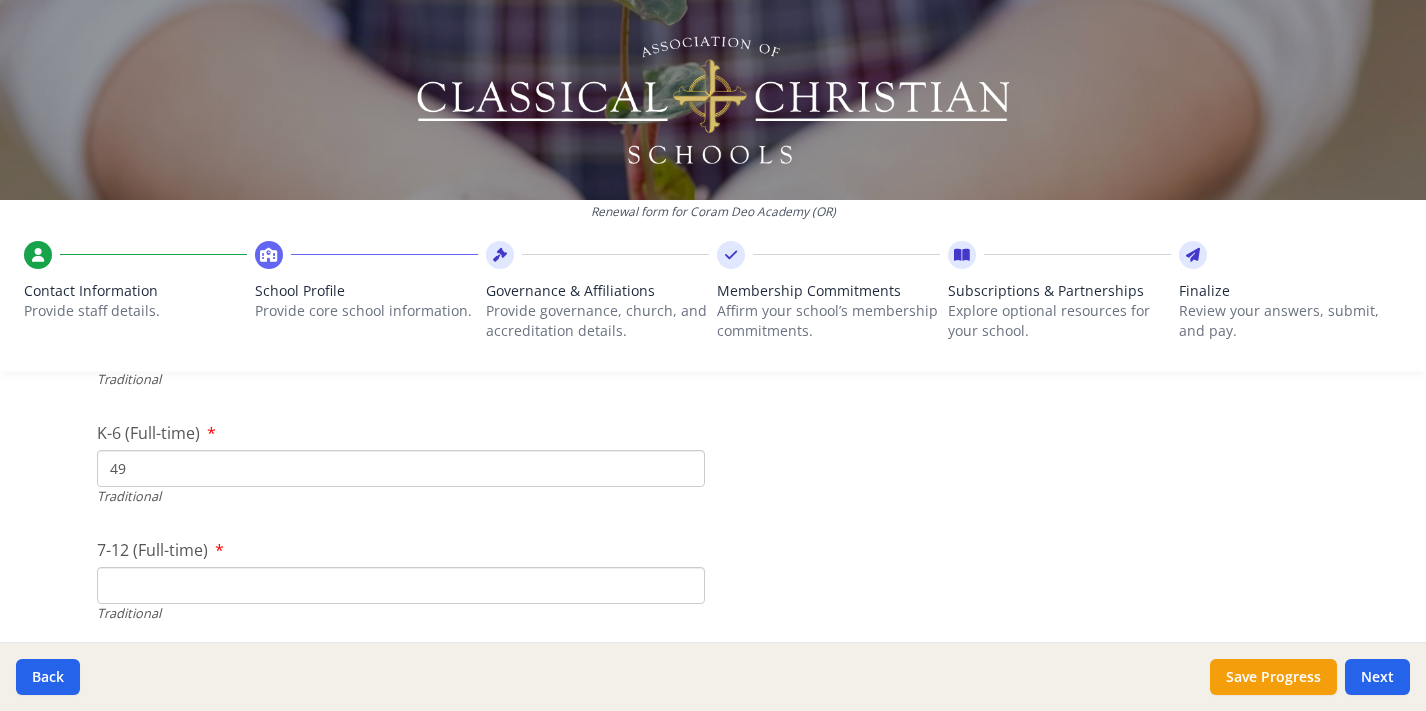 type on "49" 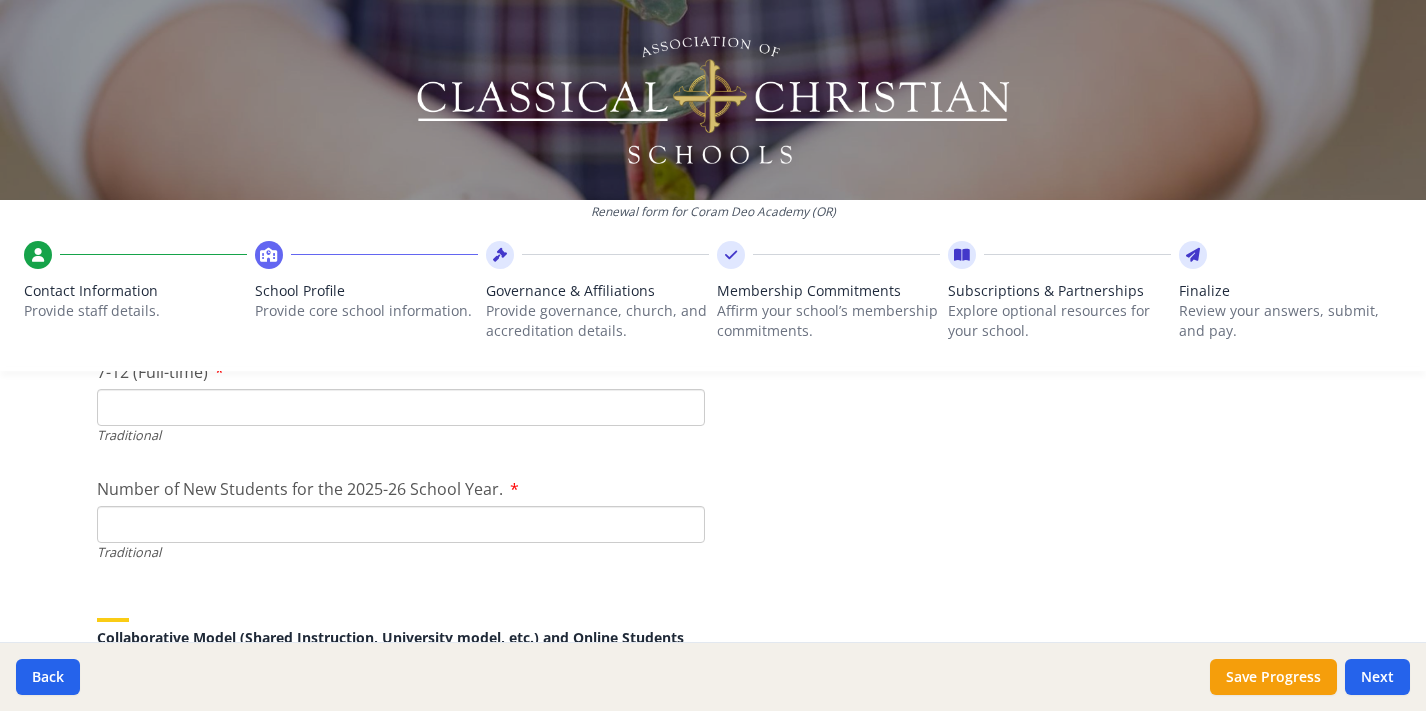 scroll, scrollTop: 4504, scrollLeft: 0, axis: vertical 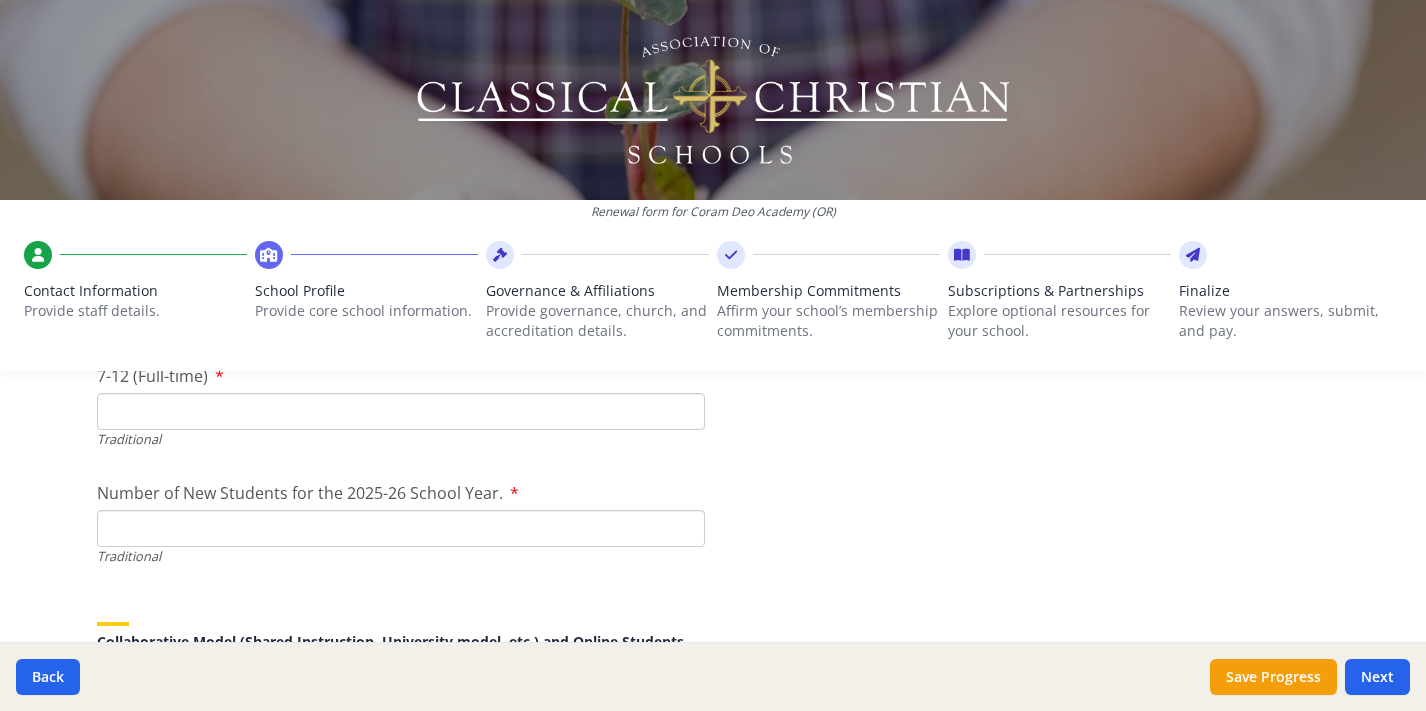 type on "0" 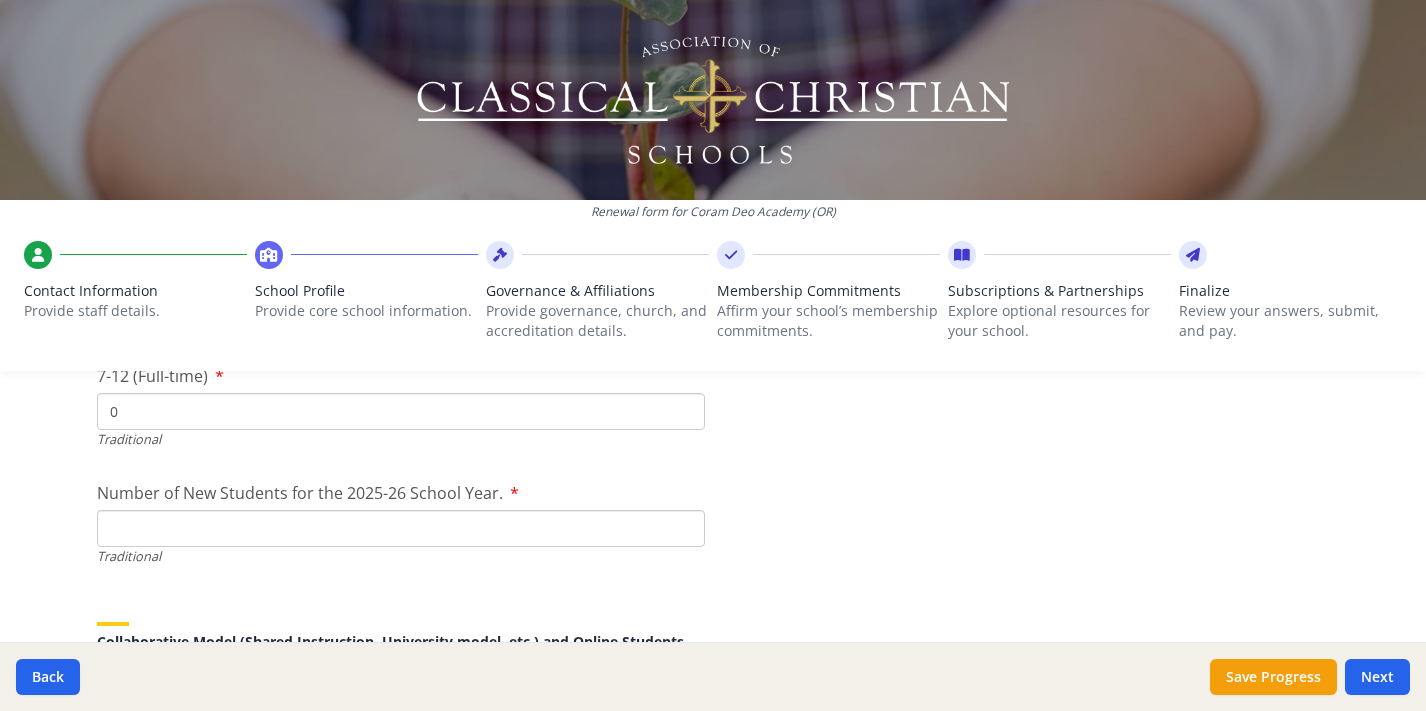 click on "0" at bounding box center [401, 411] 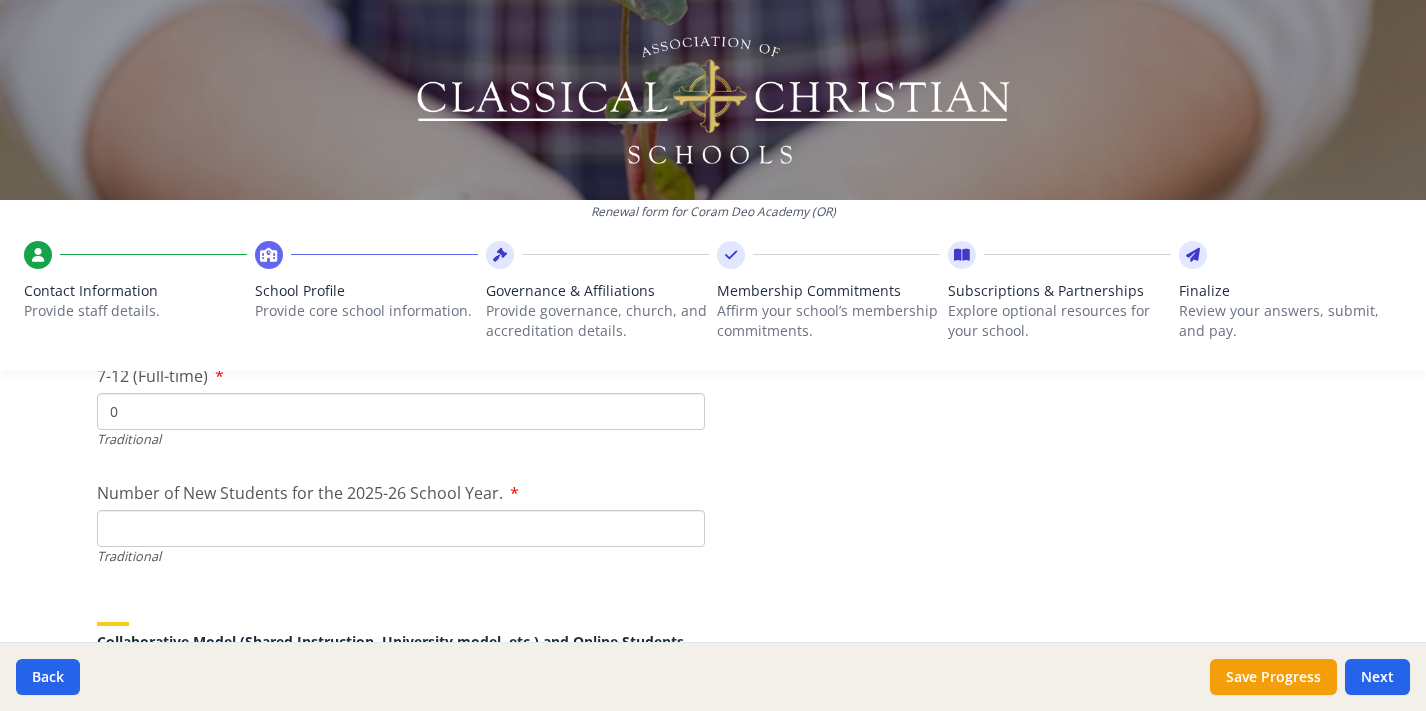 click on "Number of New Students for the 2025-26 School Year." at bounding box center (401, 528) 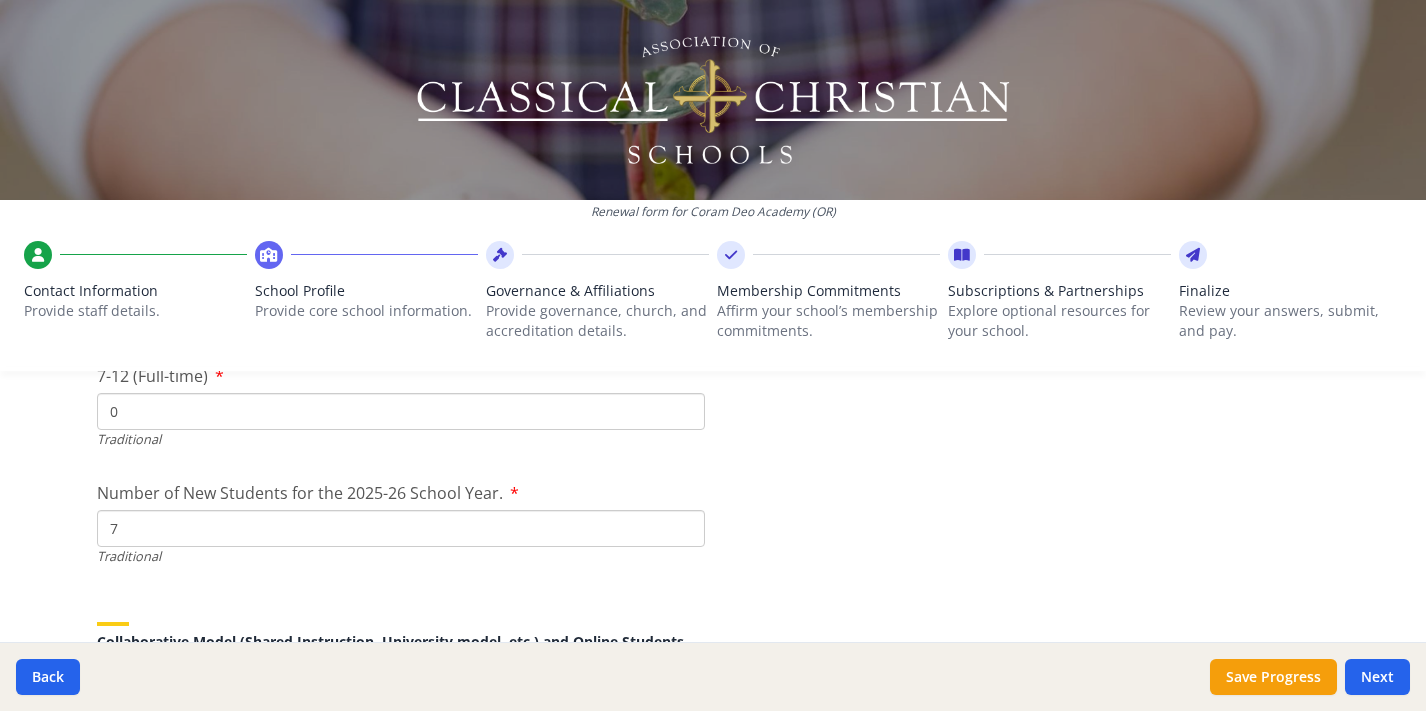 type on "7" 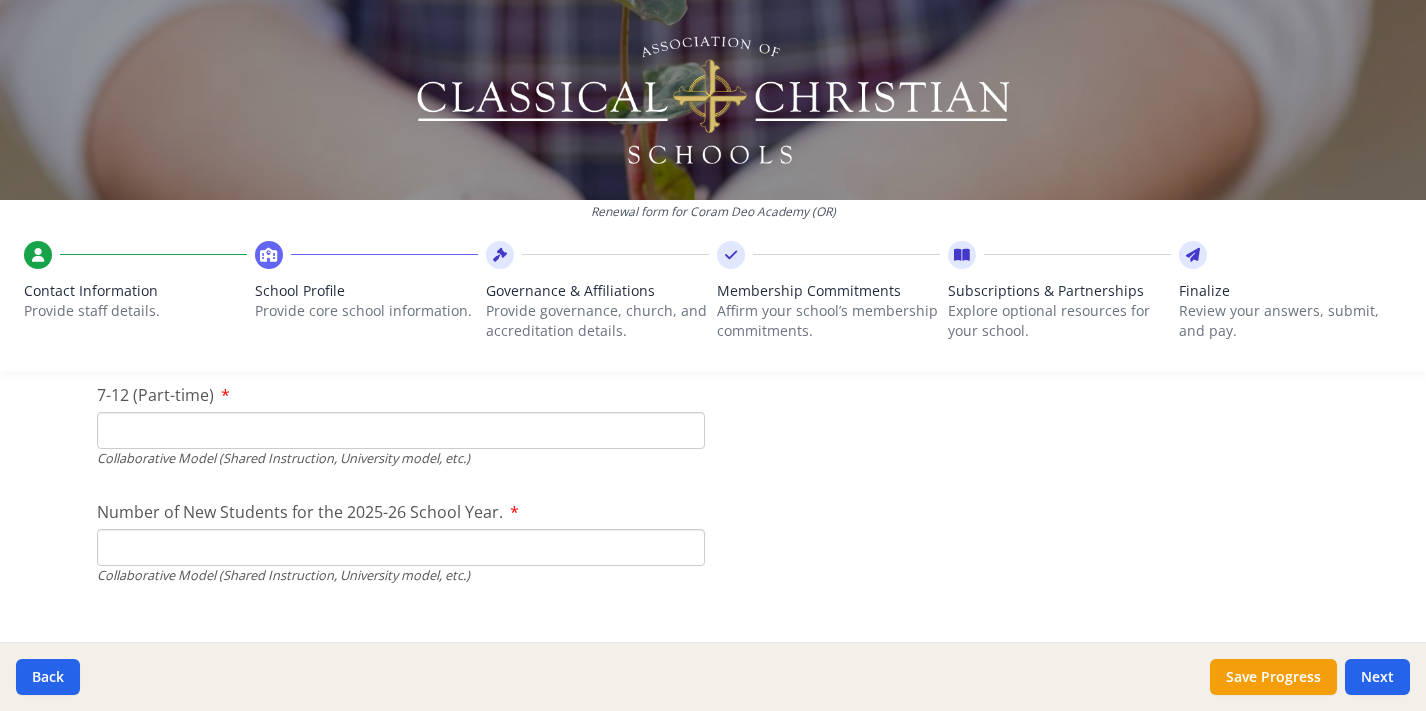 scroll, scrollTop: 4950, scrollLeft: 0, axis: vertical 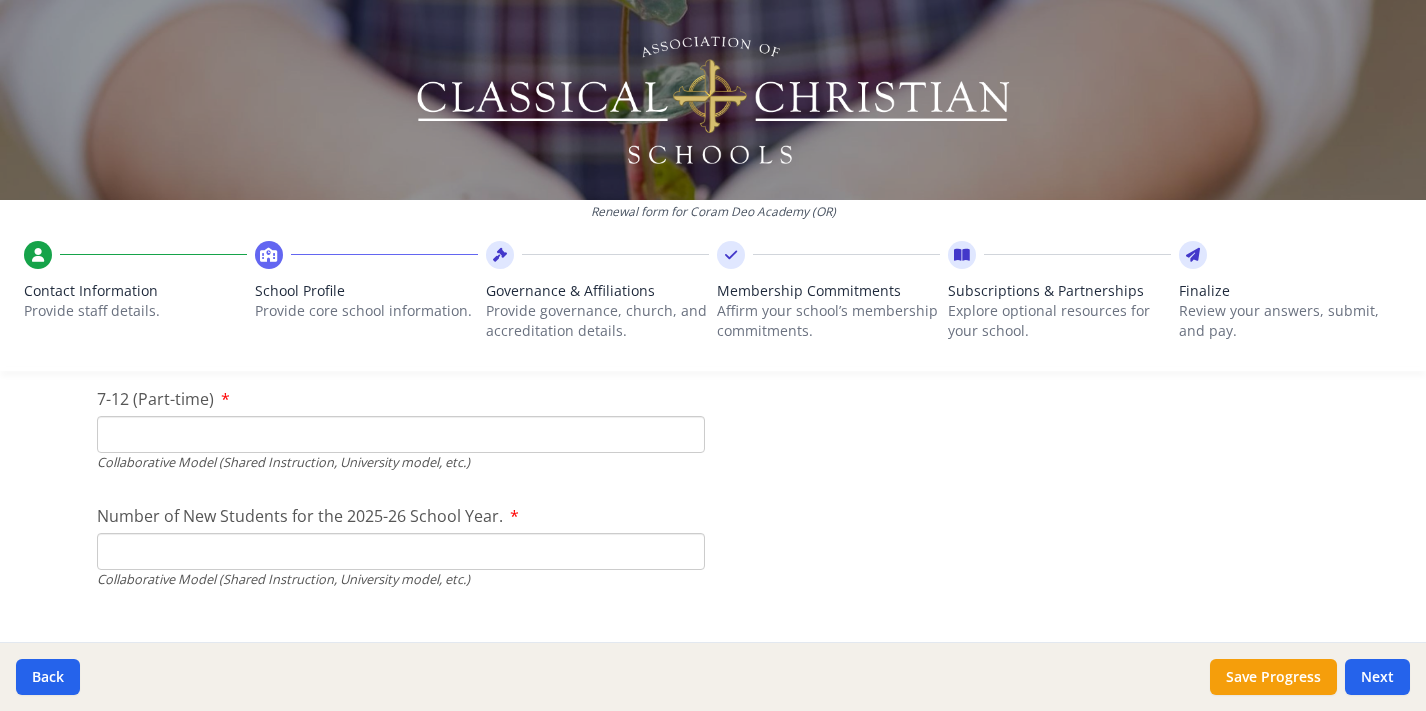 type on "0" 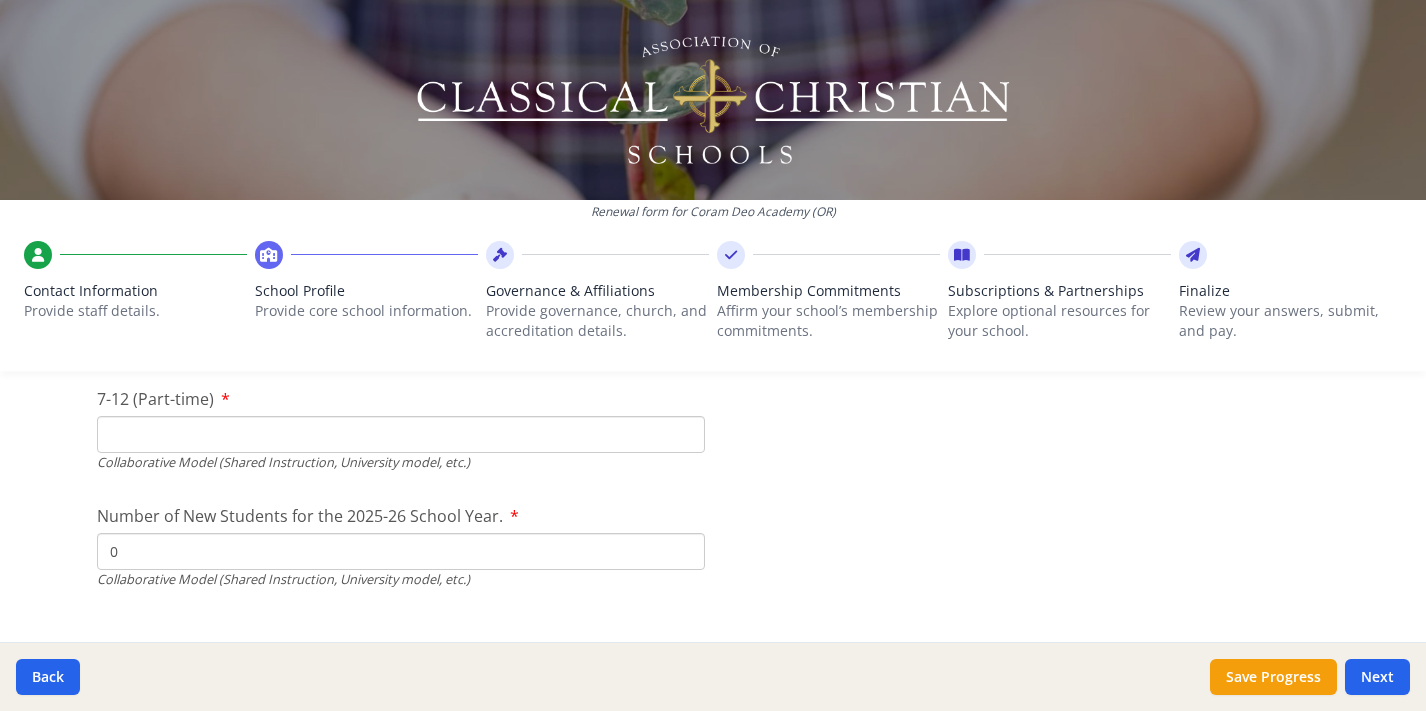 click on "0" at bounding box center (401, 82) 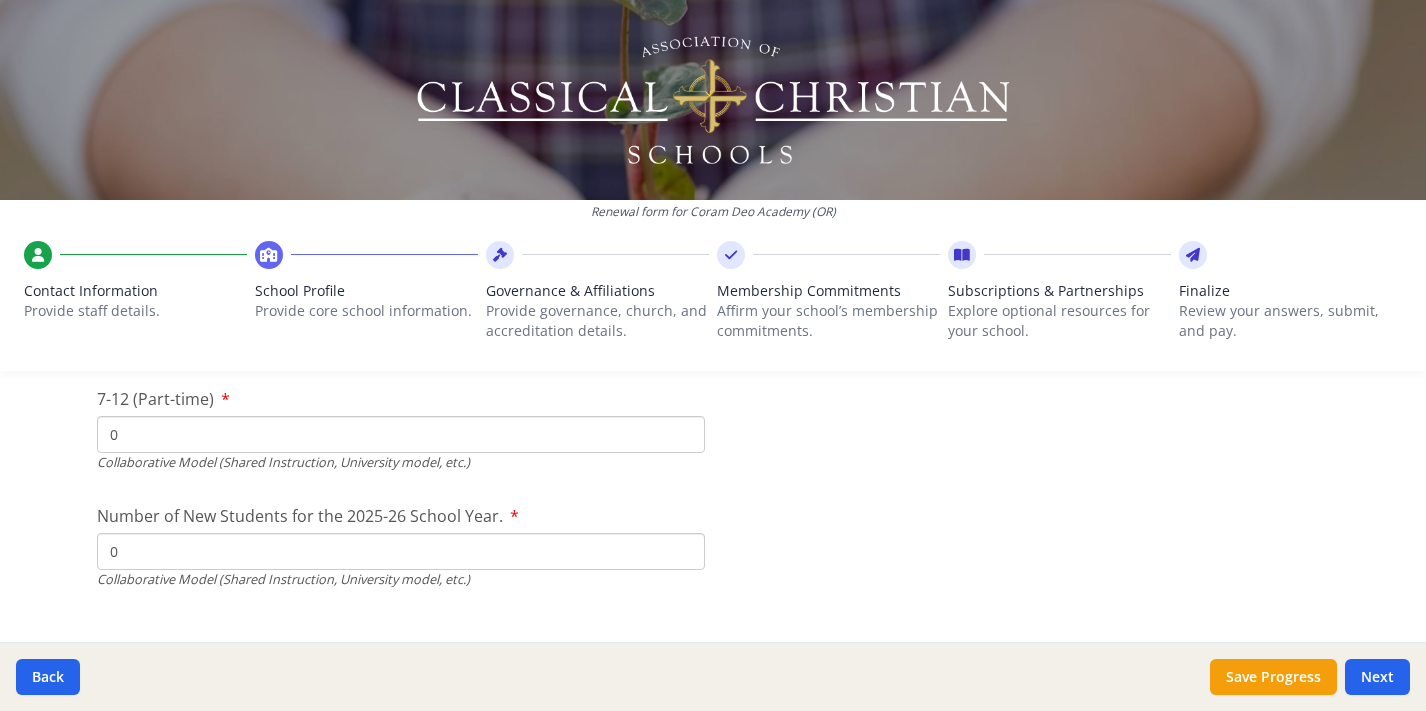 click on "0" at bounding box center (401, 434) 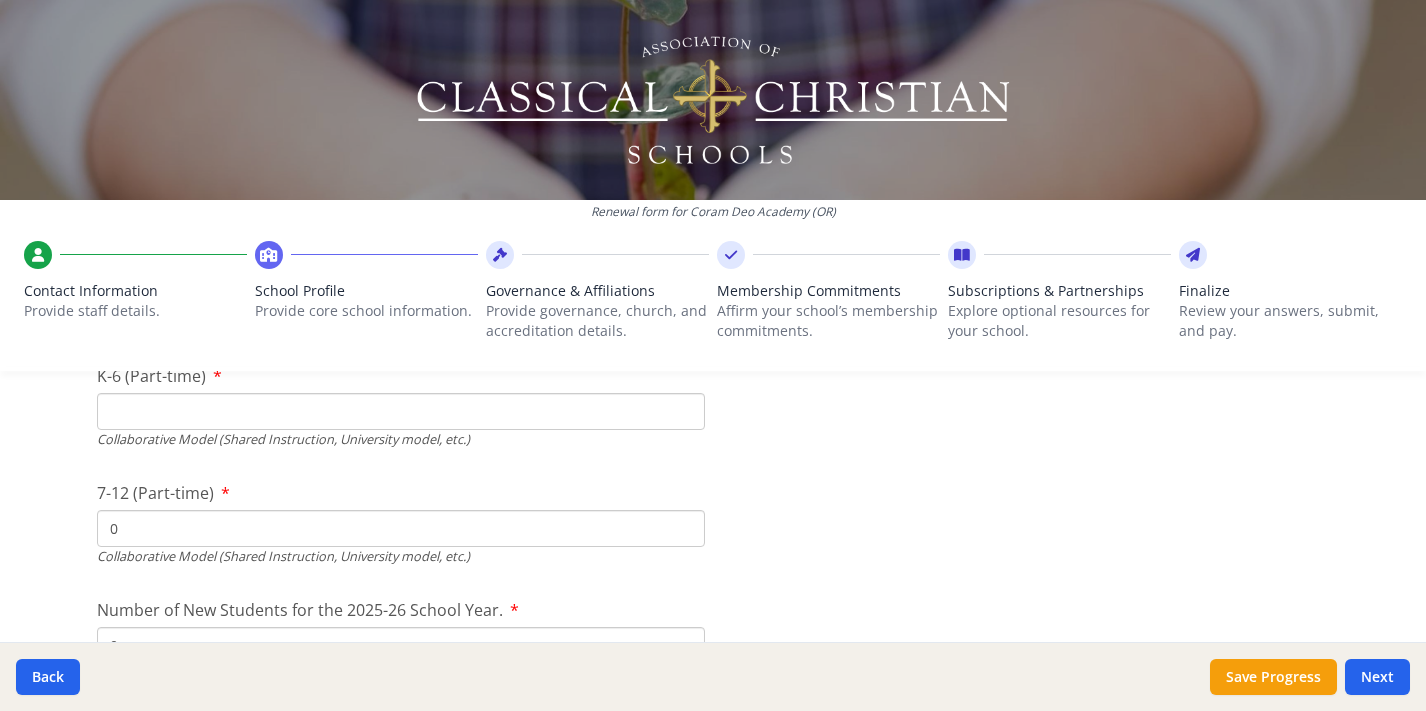 scroll, scrollTop: 4776, scrollLeft: 0, axis: vertical 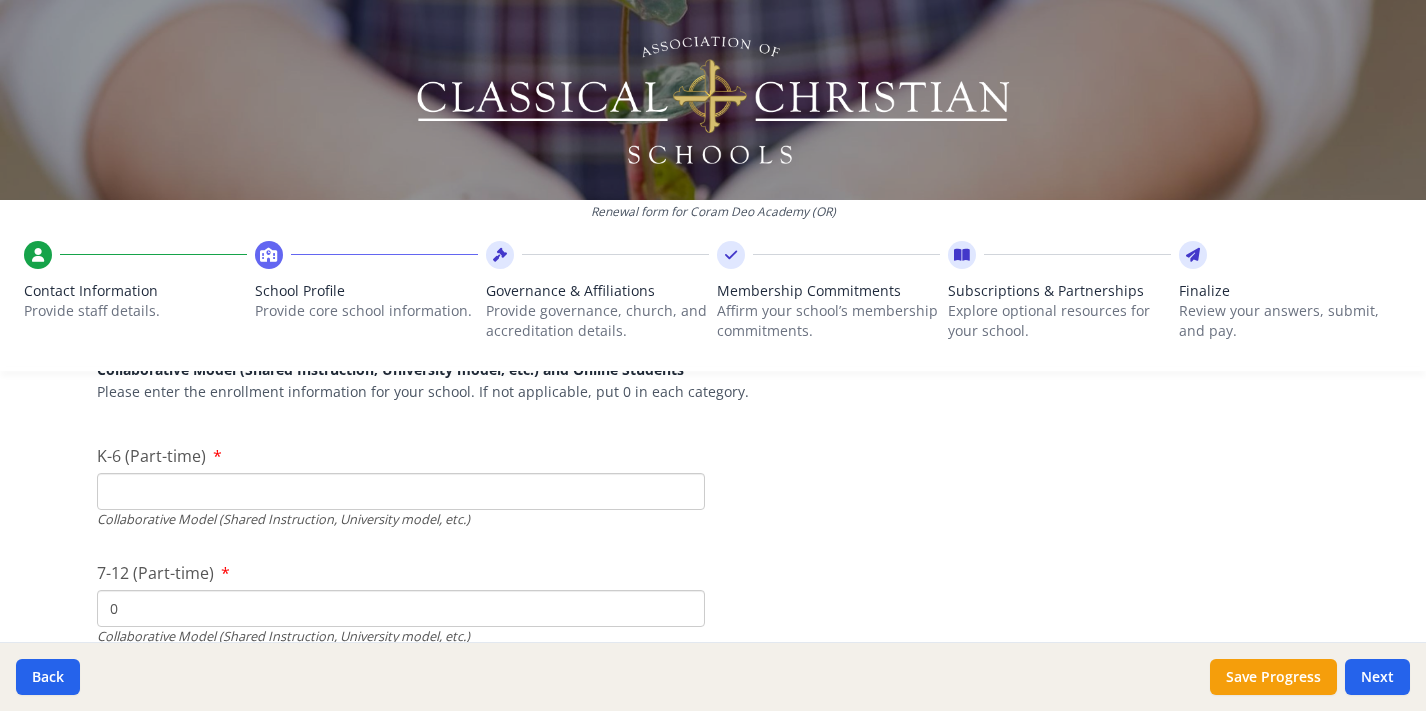 type on "0" 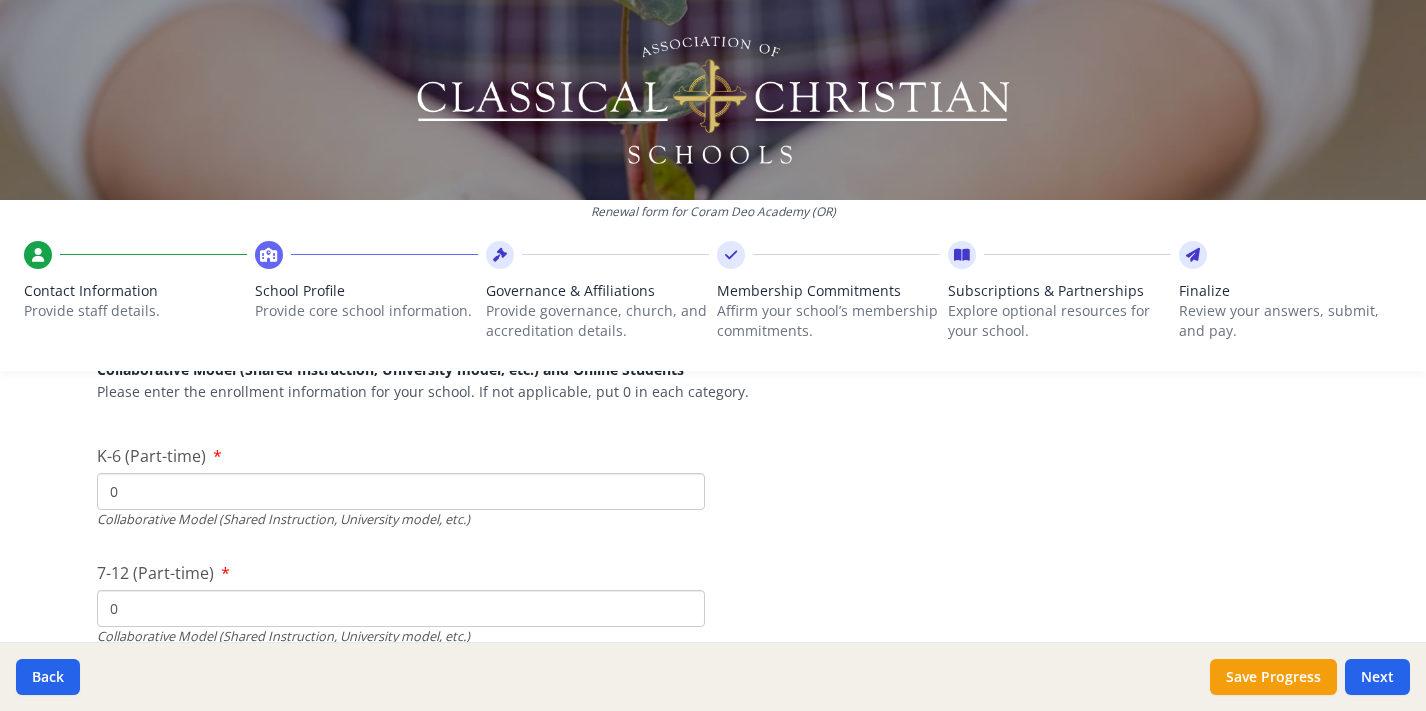 click on "0" at bounding box center [401, 491] 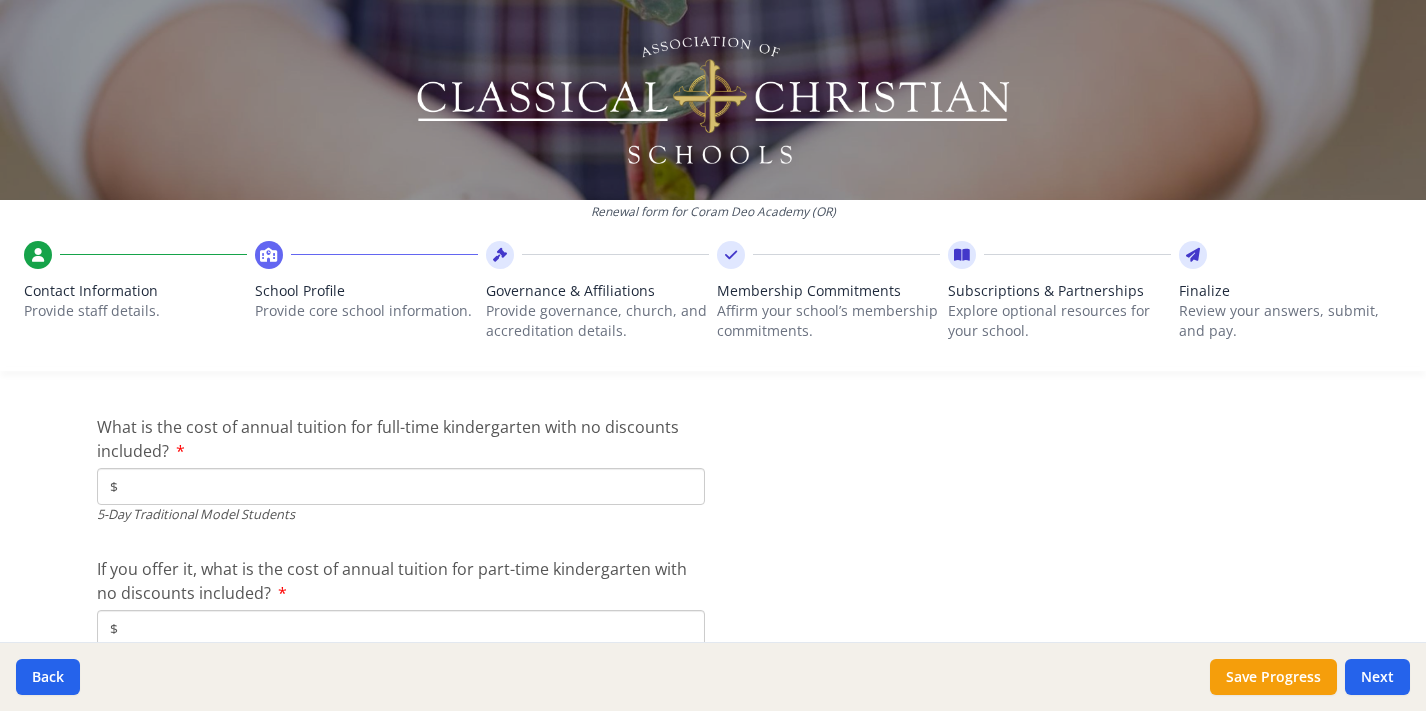 scroll, scrollTop: 5267, scrollLeft: 0, axis: vertical 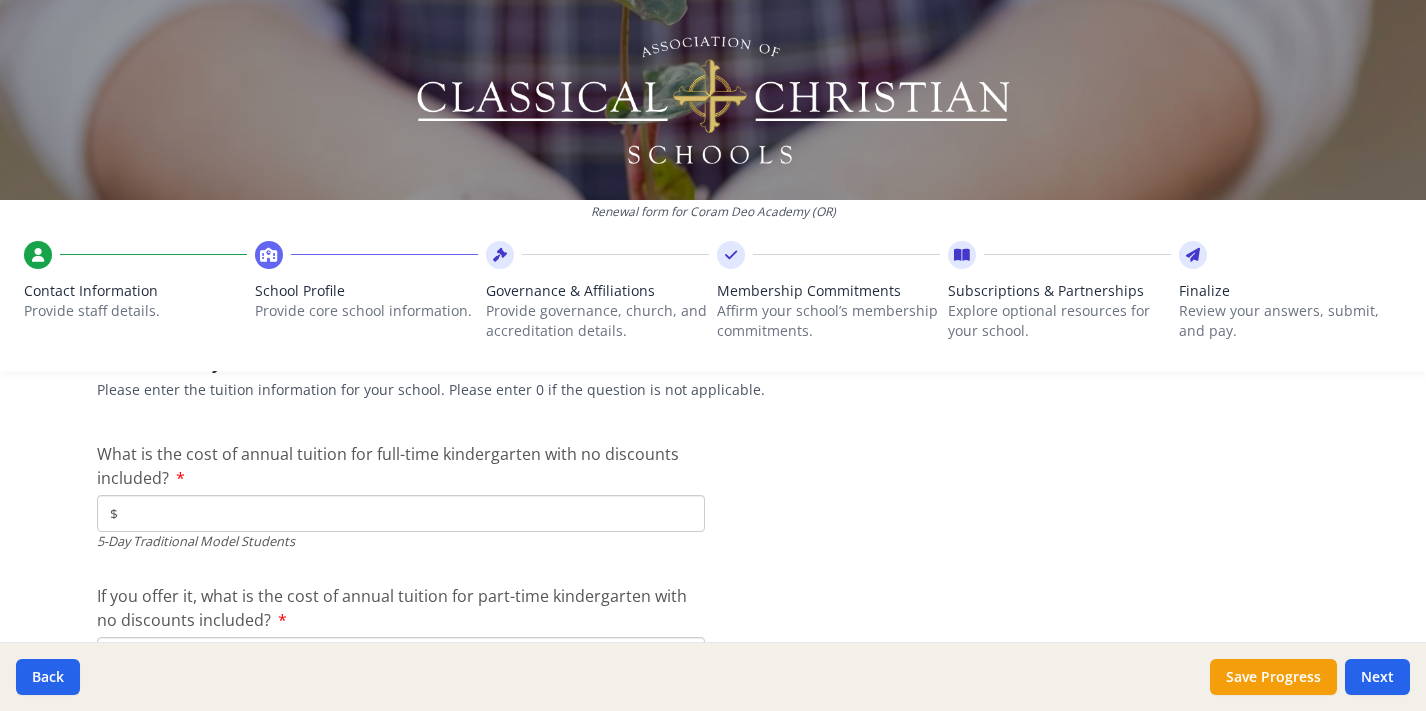click on "$" at bounding box center (401, 513) 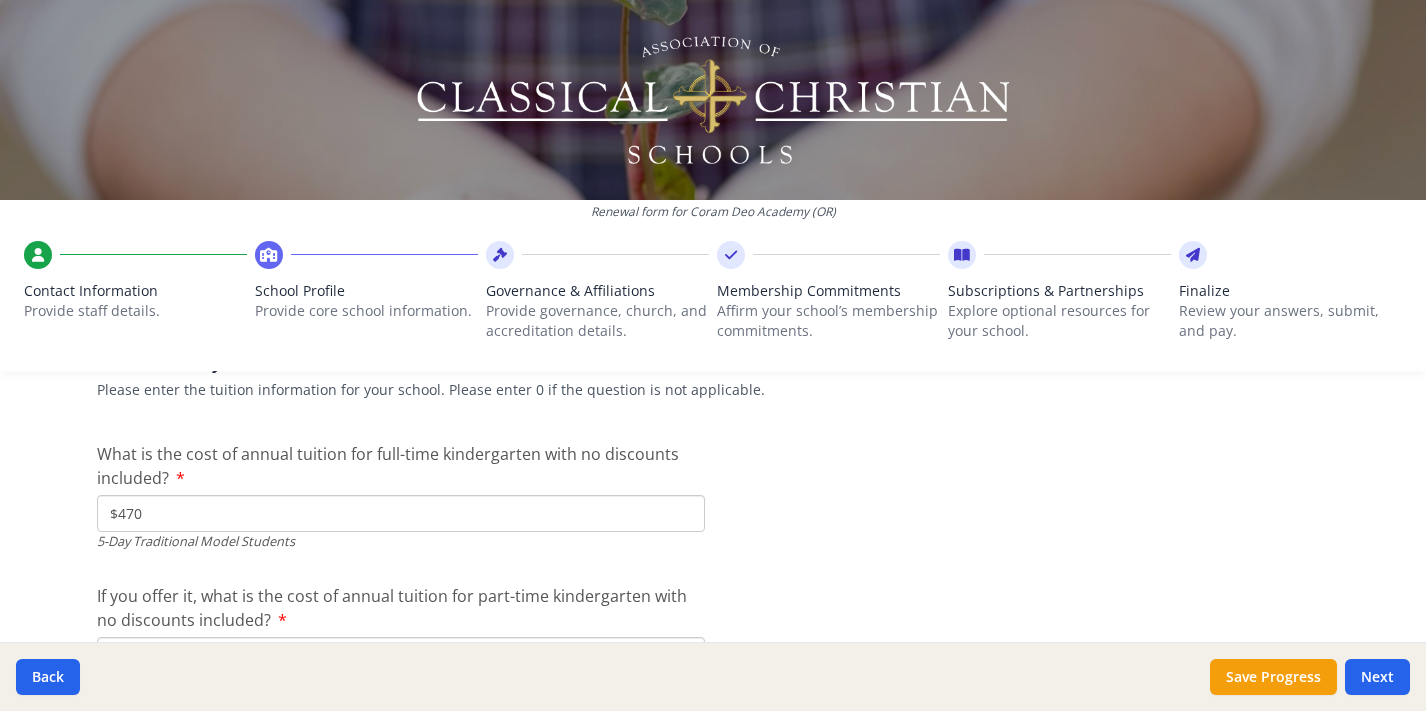 type on "$4 700" 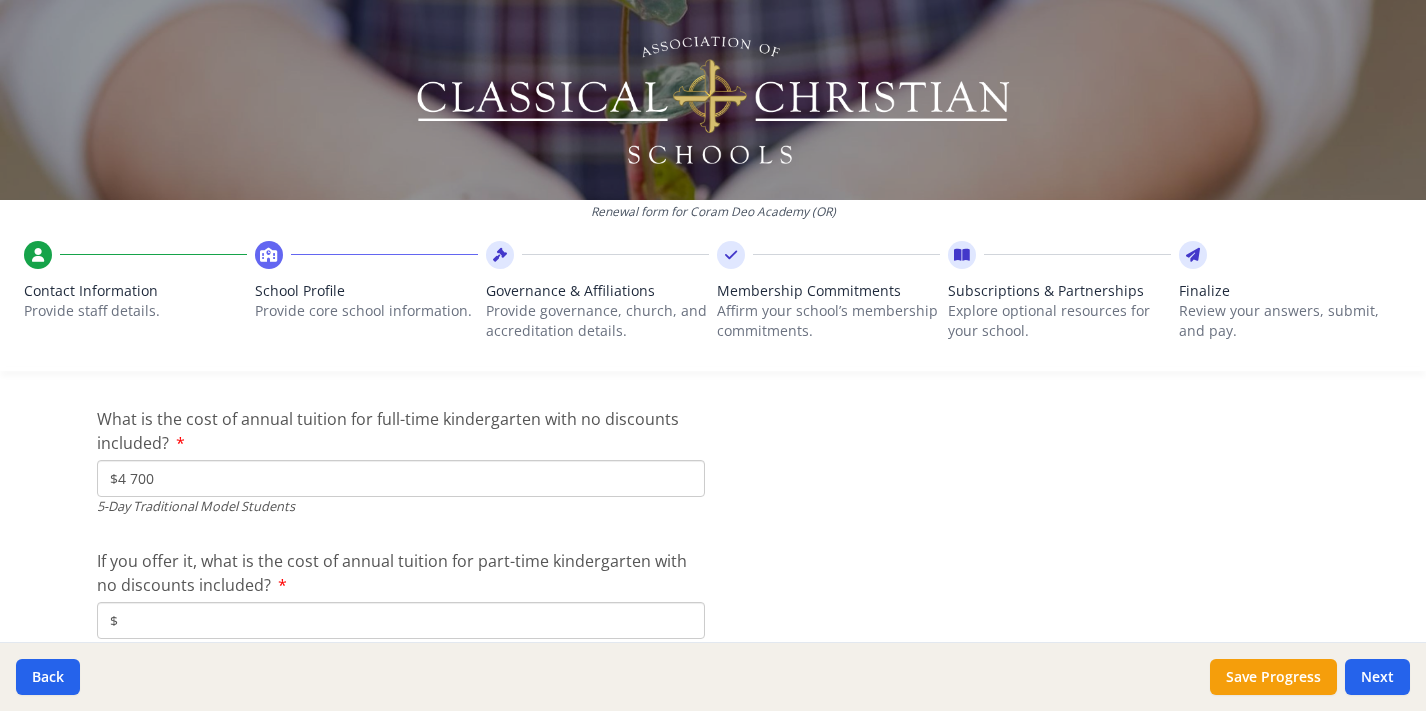scroll, scrollTop: 5326, scrollLeft: 0, axis: vertical 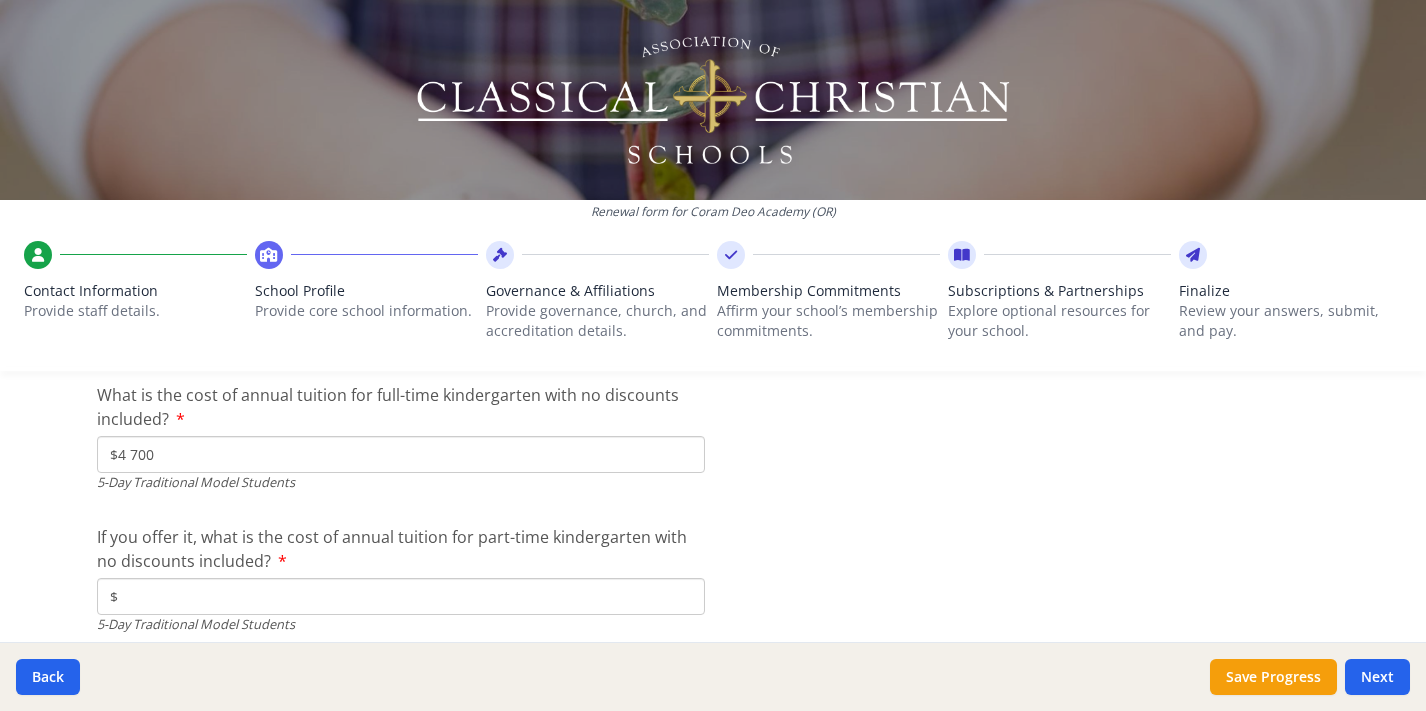click on "$" at bounding box center [401, 596] 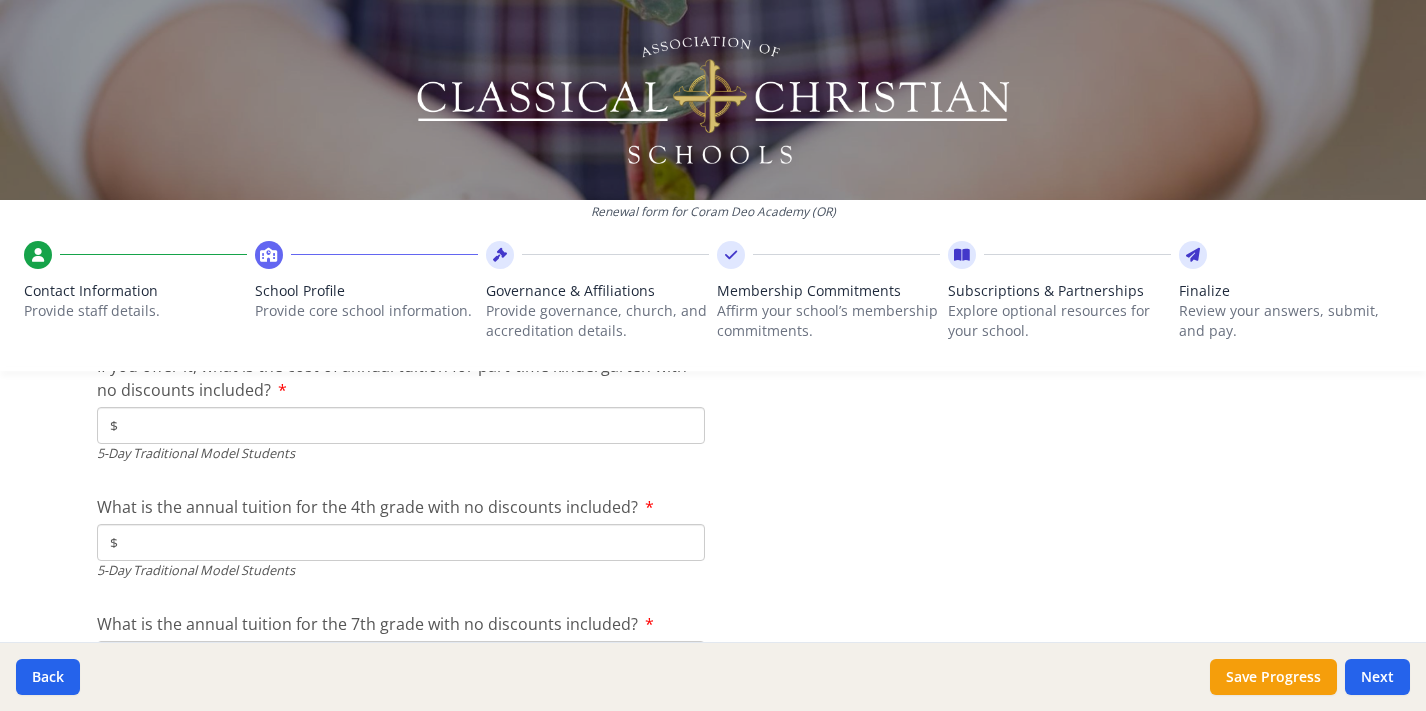 scroll, scrollTop: 5525, scrollLeft: 0, axis: vertical 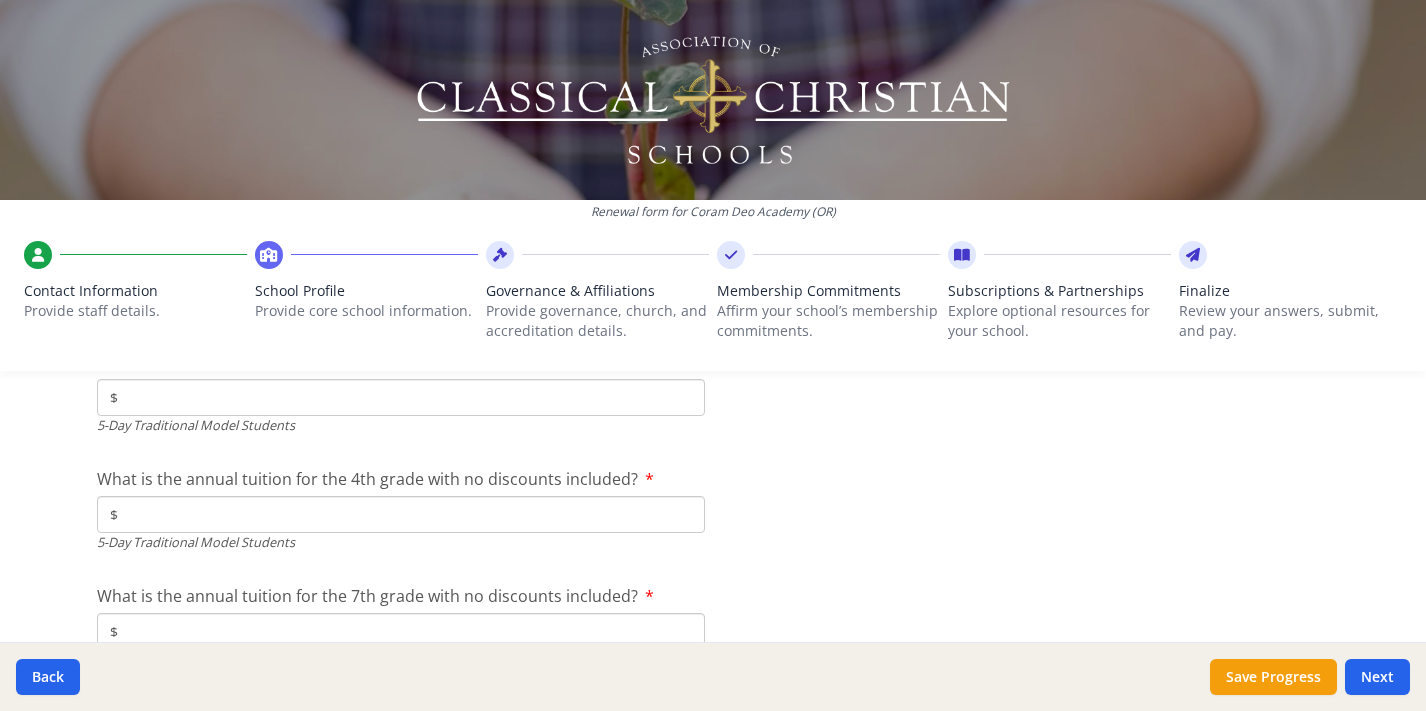 click on "$" at bounding box center (401, 514) 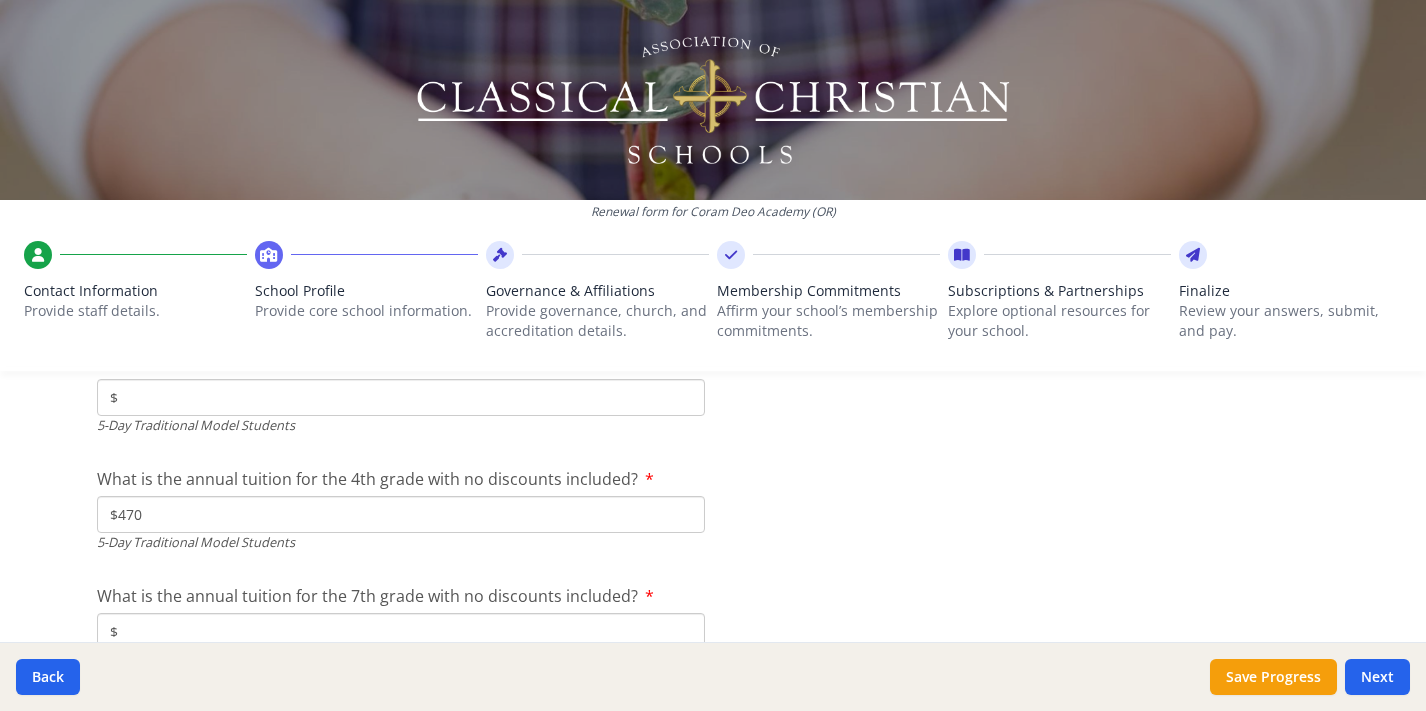 type on "$4 700" 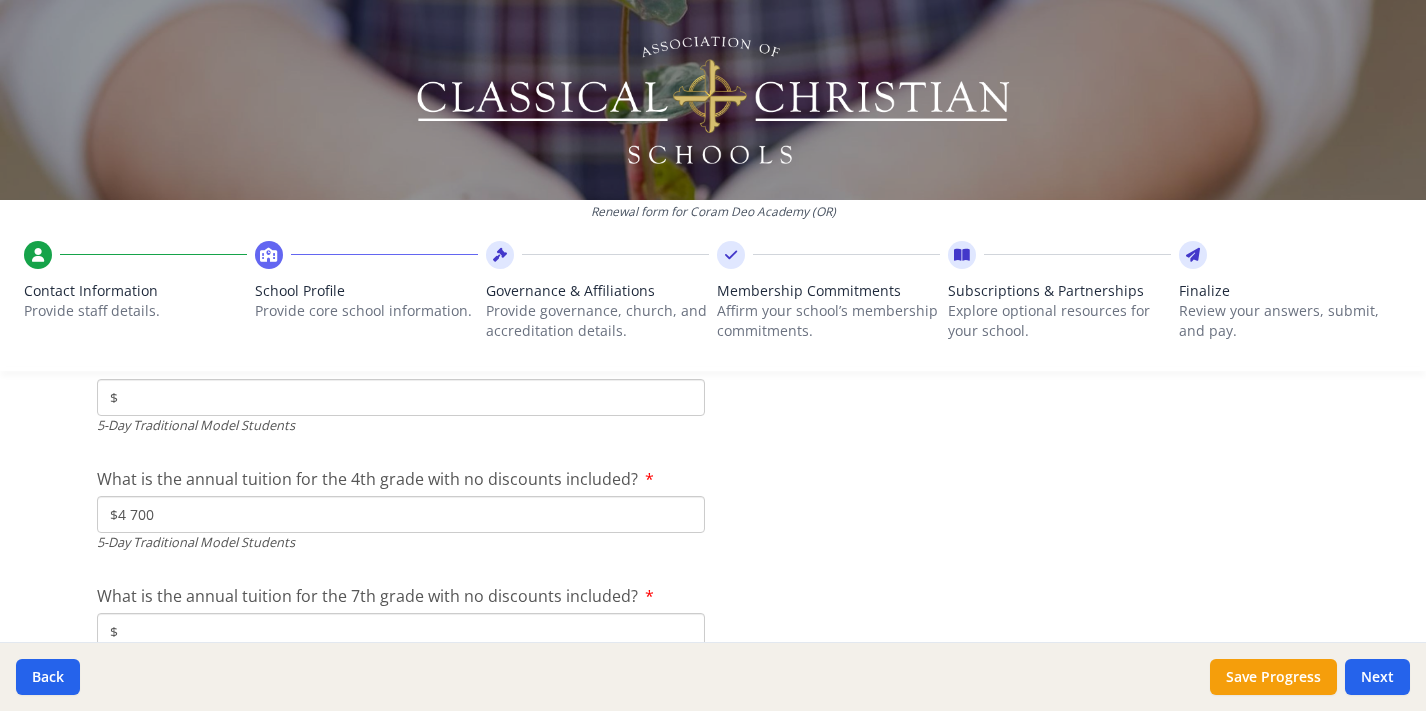 click on "Federal Employer Identification Number   If needed, please update Federal Employer Identification Number for your school.       EIN     [EIN]     Please enter your organization's nine-digit EIN (or nine zeros).       Public Information   If needed, please update the public information for your school.       Phone     [PHONE]               Fax                   Public Email     [EMAIL]     Example: info@yourschool.org           Website     https://coramdeoacademy.net/           Multisite School (AKA District)         Do you serve the same grade on multiple physical sites?     Yes No           Teachers   Please update the teacher's information for your school. It is alright to estimate.       FTE Teachers K-6     3.5     FTE means "Full-time Equivalent." Two teachers teaching 3 hours per day at a school where 6 hours is a normal teacher load would equate to one Full-time Equivalent position. Estimate. We do not need exact fractions.           FTE Teachers 7-12     0" at bounding box center (713, -1593) 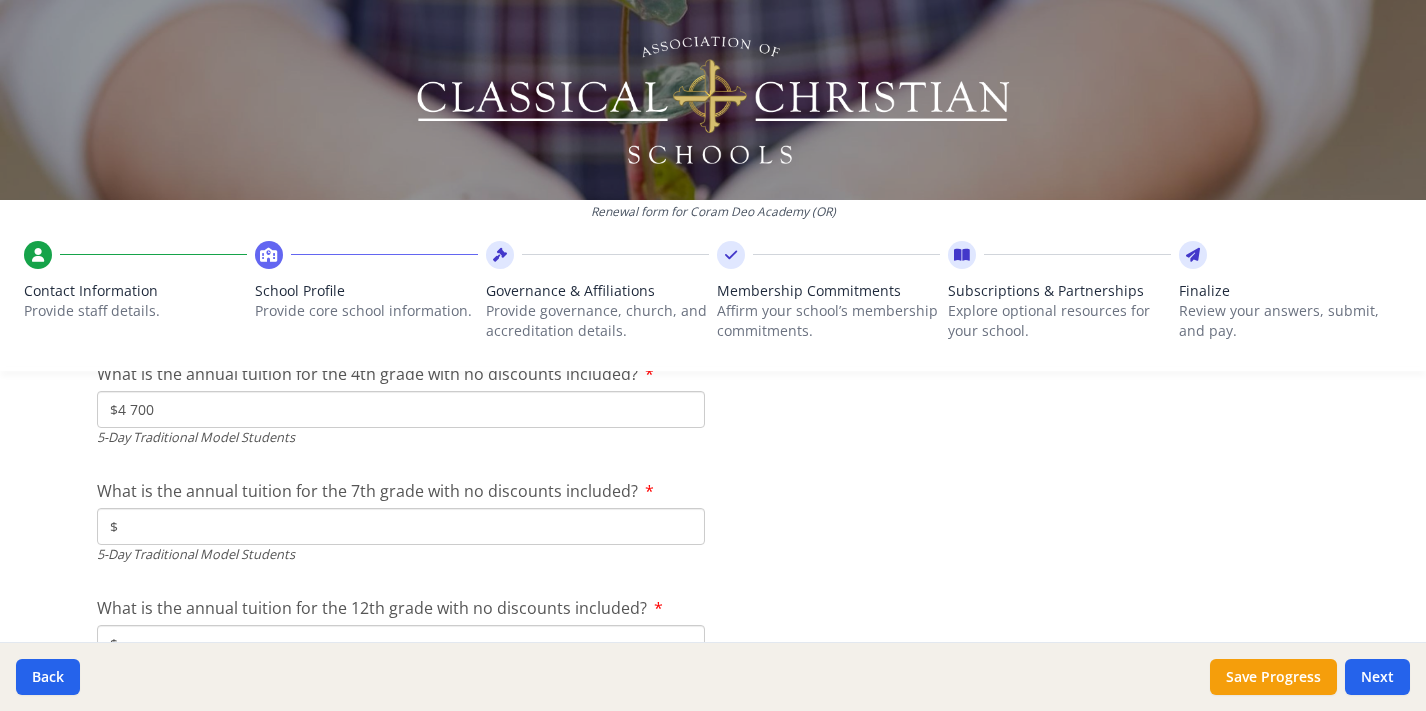 scroll, scrollTop: 5634, scrollLeft: 0, axis: vertical 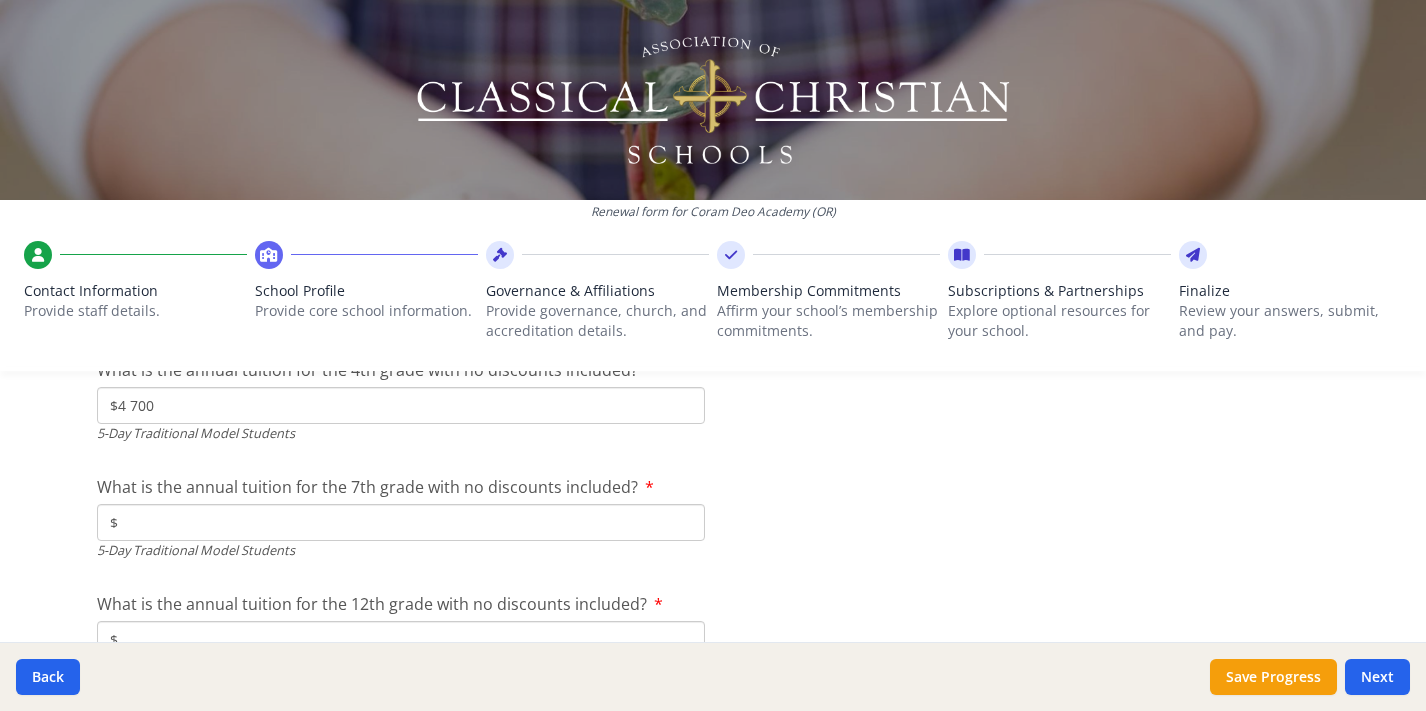 click on "$" at bounding box center [401, 522] 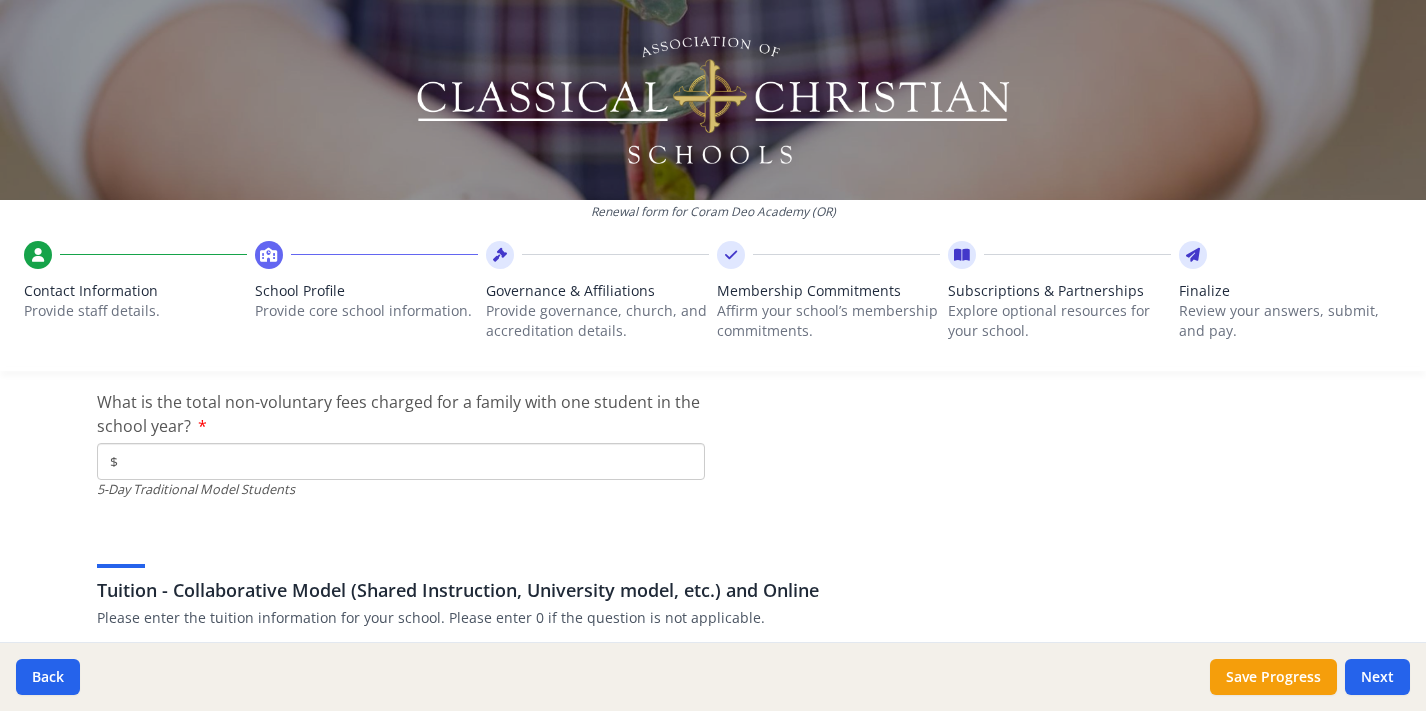 scroll, scrollTop: 5926, scrollLeft: 0, axis: vertical 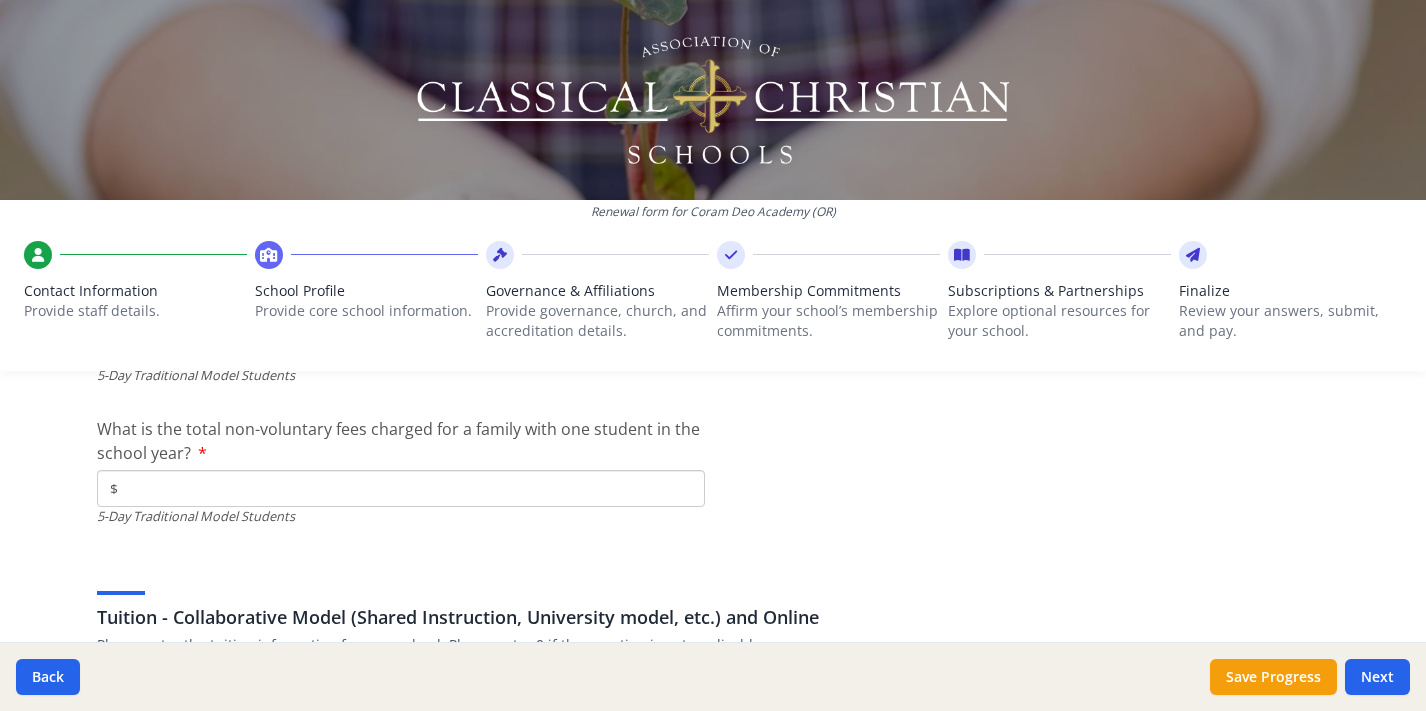 click on "$" at bounding box center (401, 488) 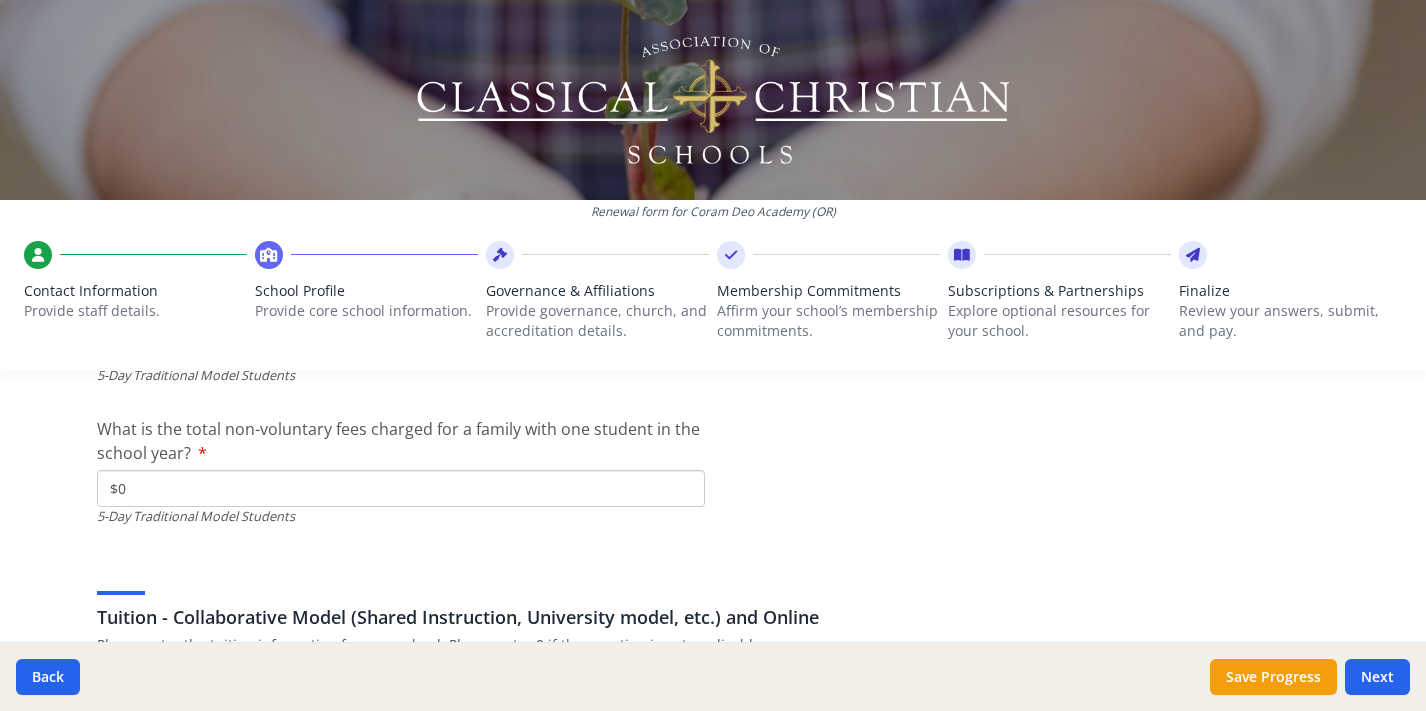 type on "$0" 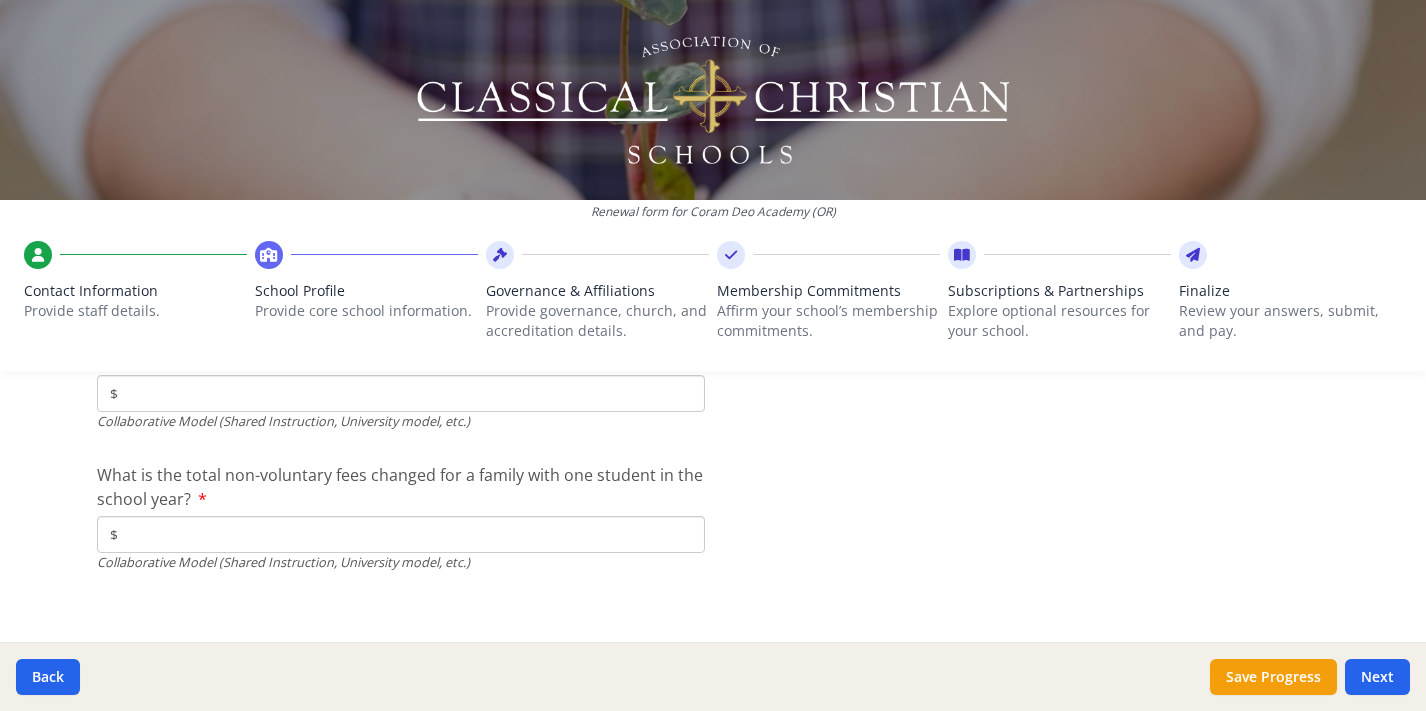 scroll, scrollTop: 6791, scrollLeft: 0, axis: vertical 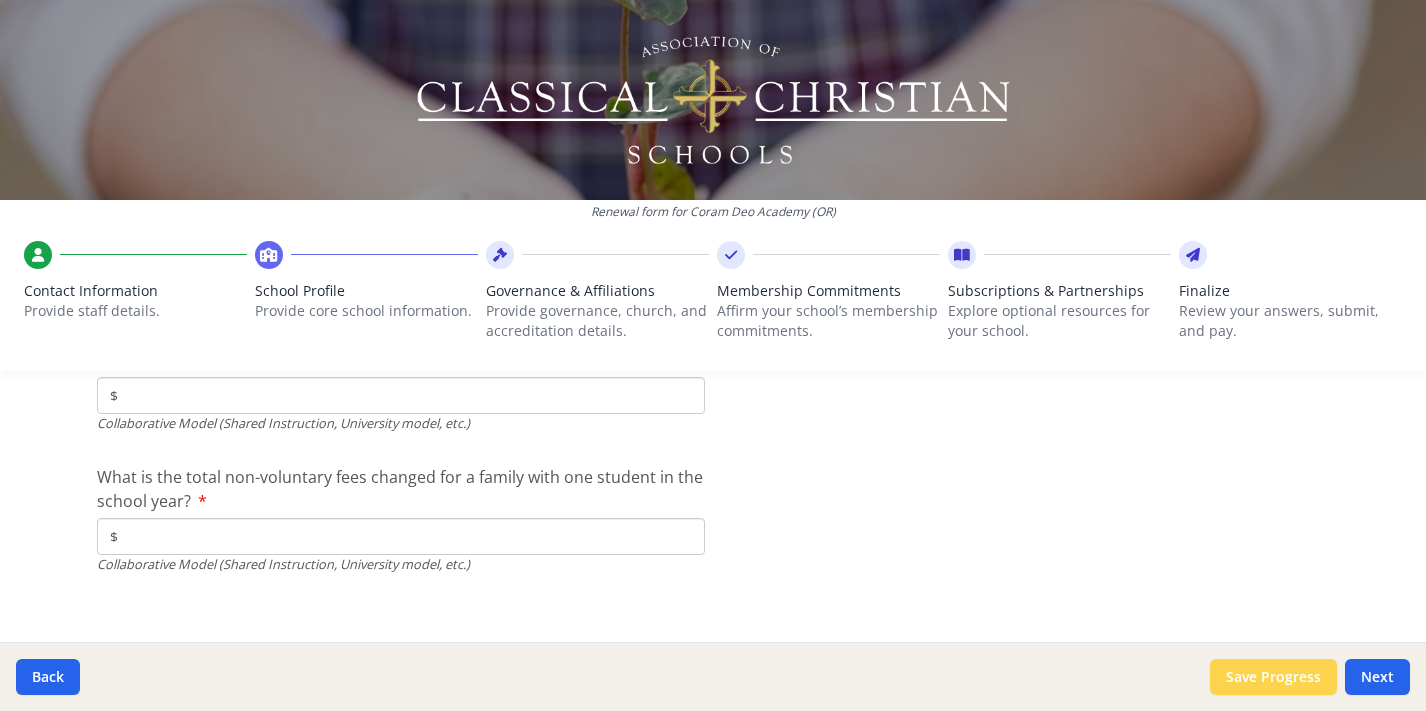click on "Save Progress" at bounding box center (1273, 677) 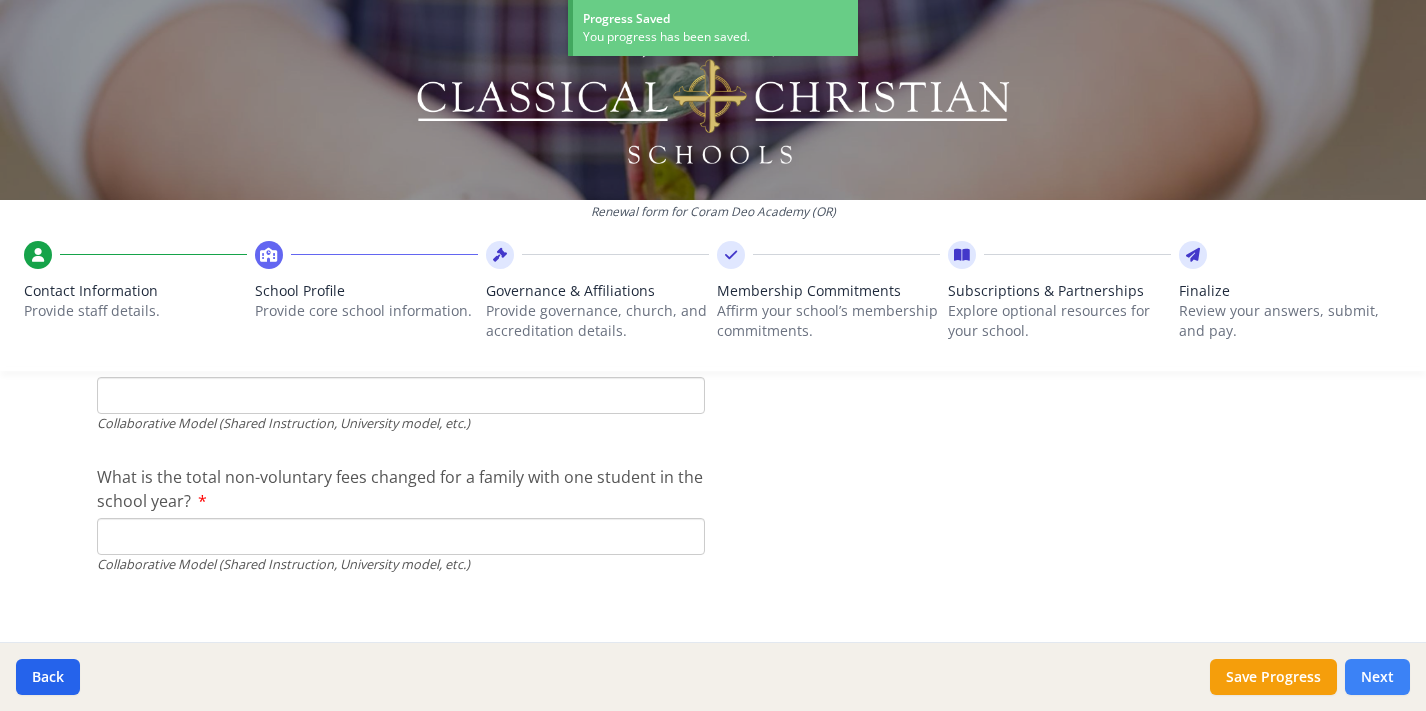 click on "Next" at bounding box center [1377, 677] 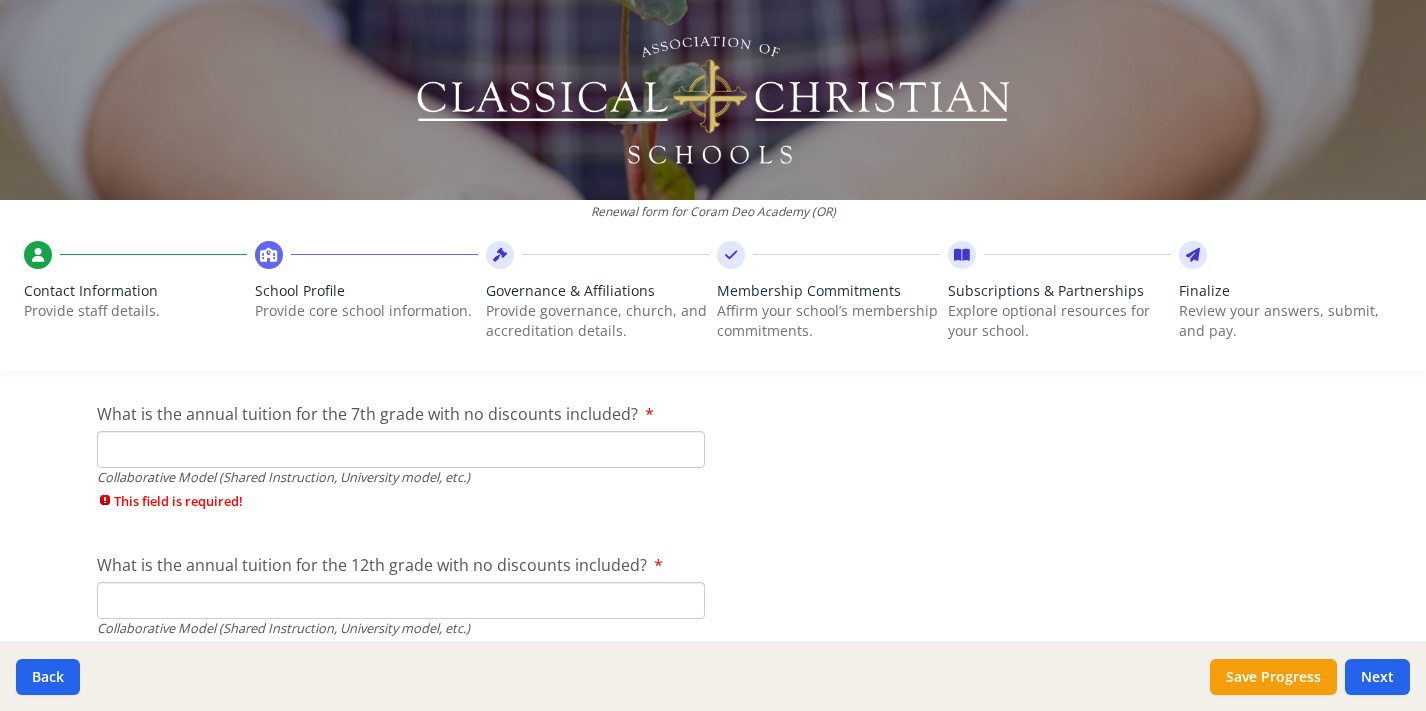 click on "What is the annual tuition for the 7th grade with no discounts included?" at bounding box center (401, -635) 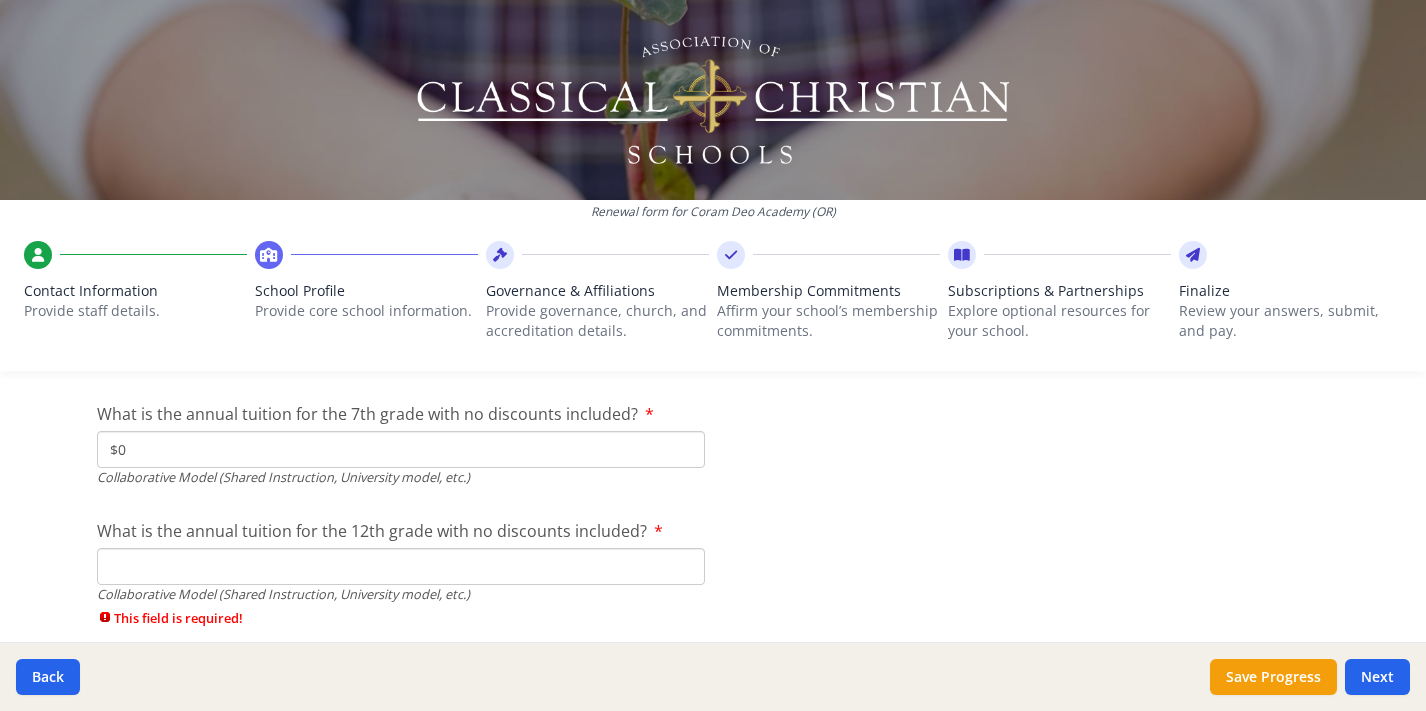 type on "$0" 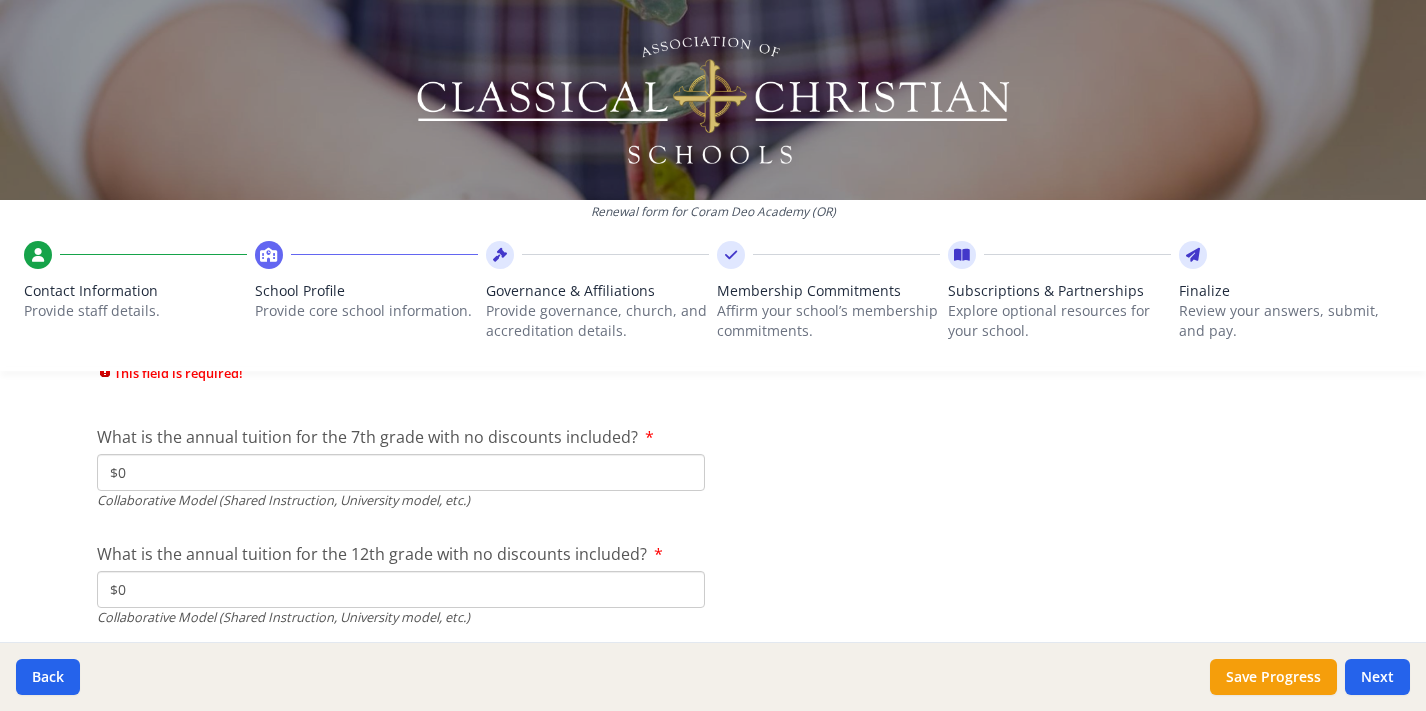 scroll, scrollTop: 6614, scrollLeft: 0, axis: vertical 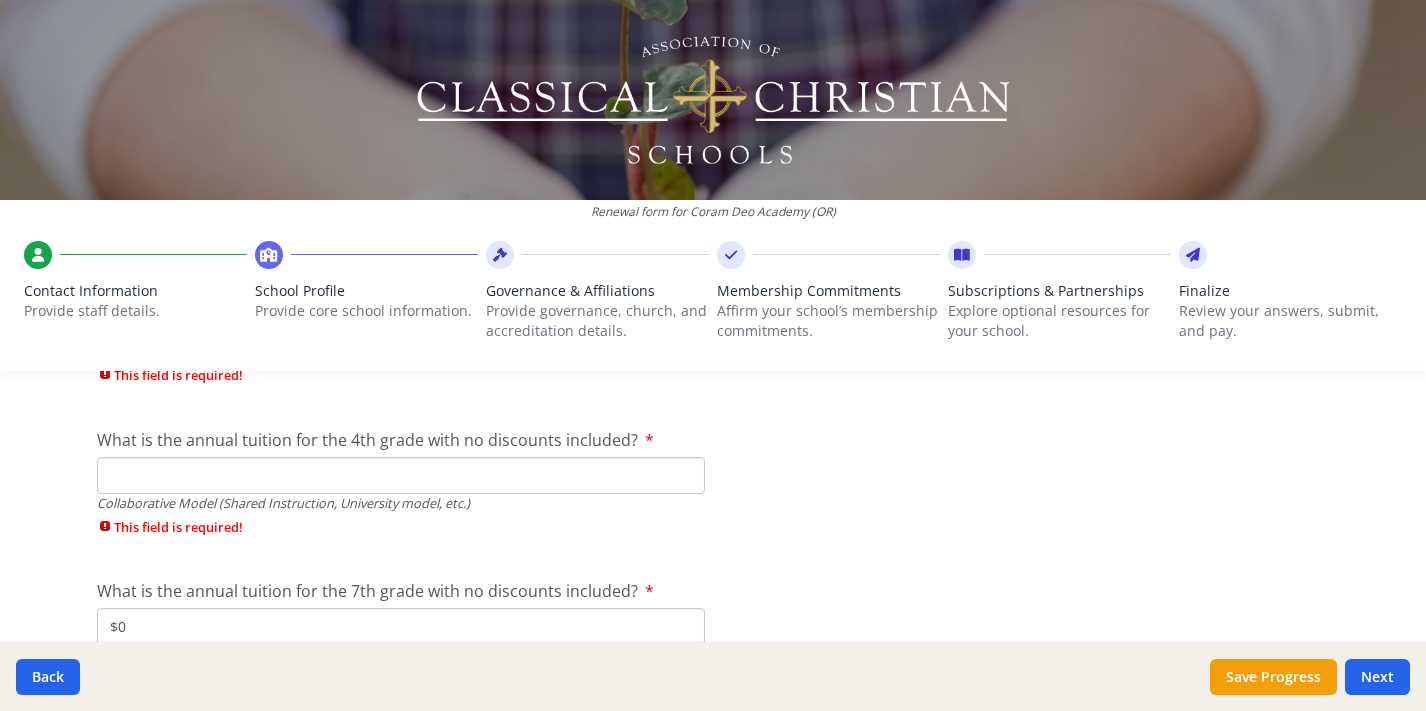 click on "What is the annual tuition for the 4th grade with no discounts included?" at bounding box center [401, 475] 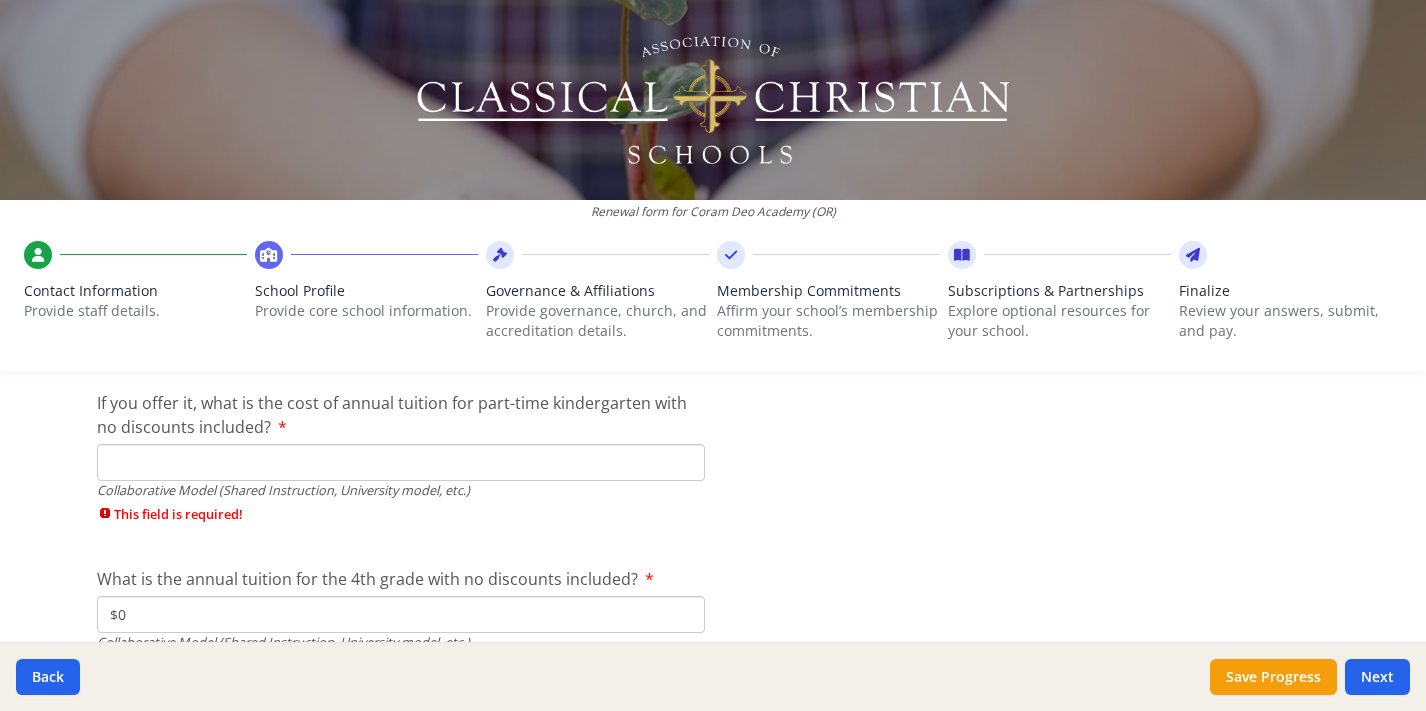 scroll, scrollTop: 6471, scrollLeft: 0, axis: vertical 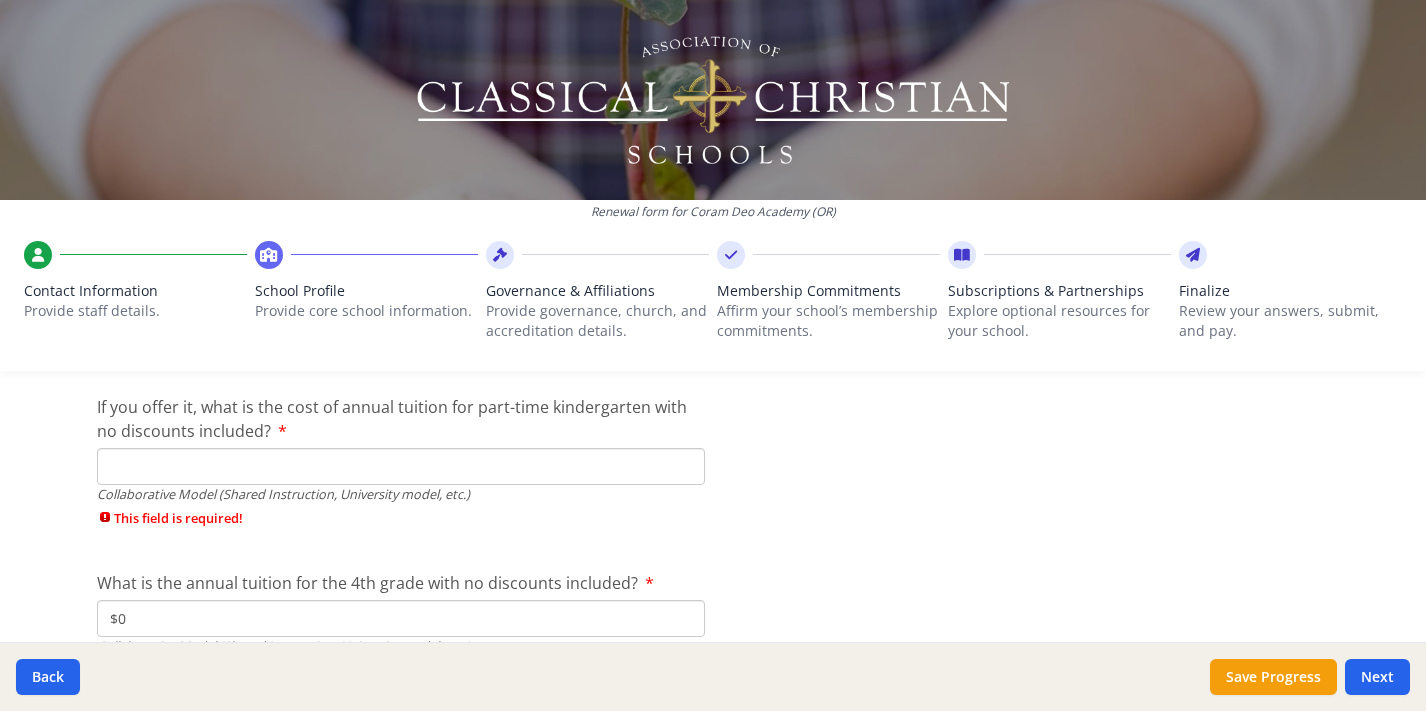 click on "If you offer it, what is the cost of annual tuition for part-time kindergarten with no discounts included?" at bounding box center (401, 466) 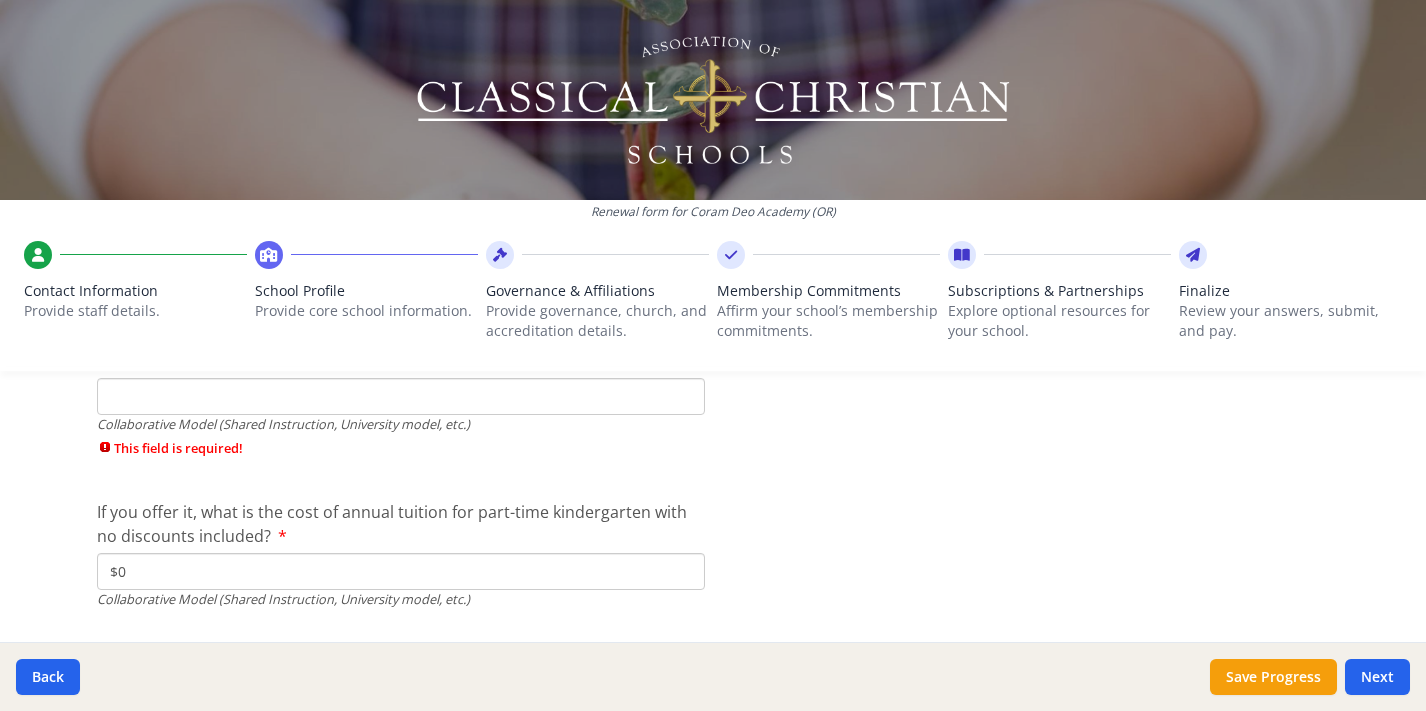 scroll, scrollTop: 6186, scrollLeft: 0, axis: vertical 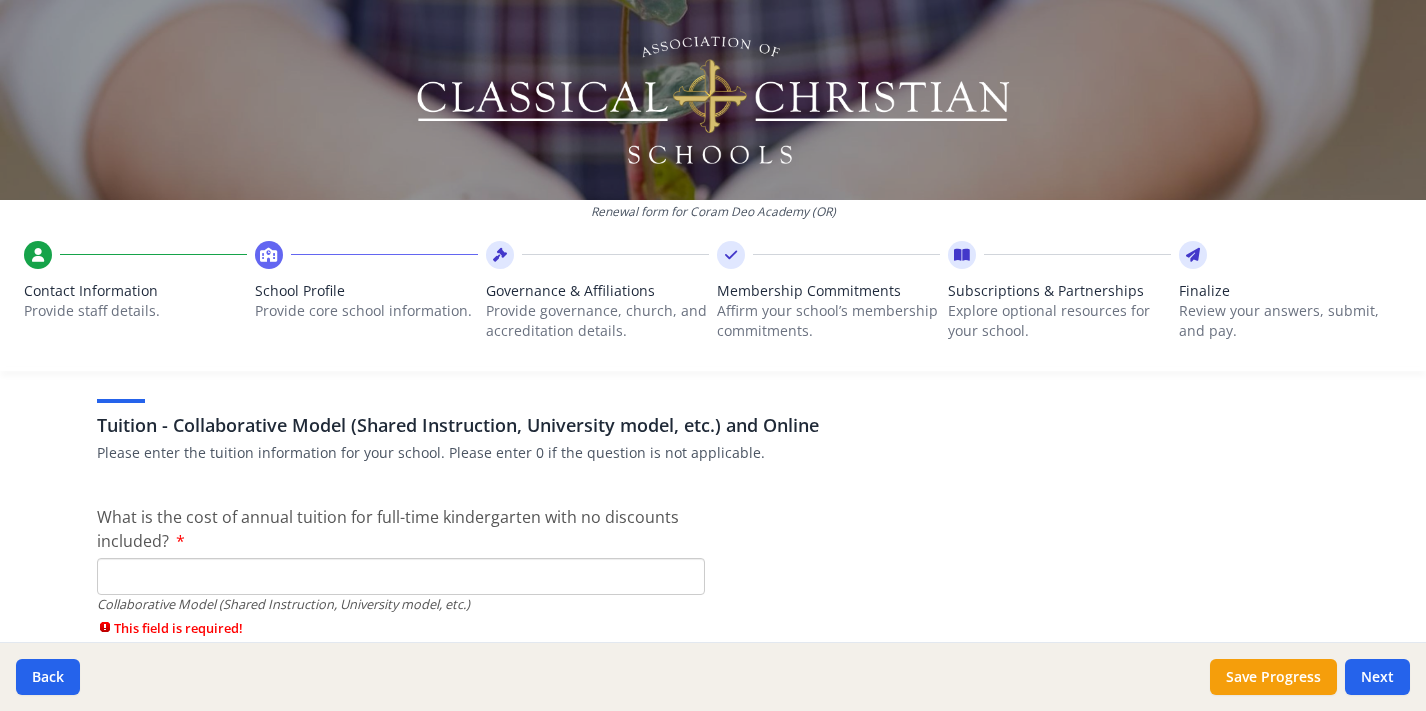 click on "What is the cost of annual tuition for full-time kindergarten with no discounts included?" at bounding box center (401, 576) 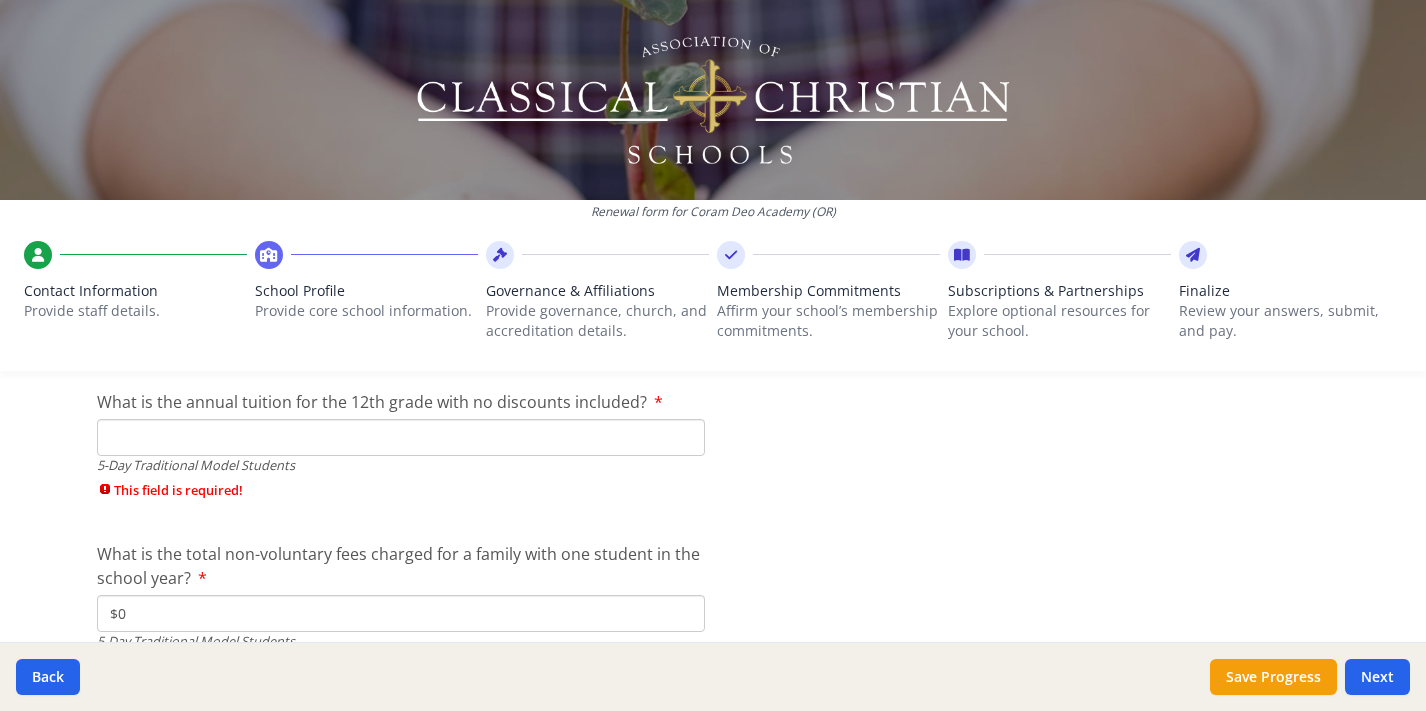 scroll, scrollTop: 5837, scrollLeft: 0, axis: vertical 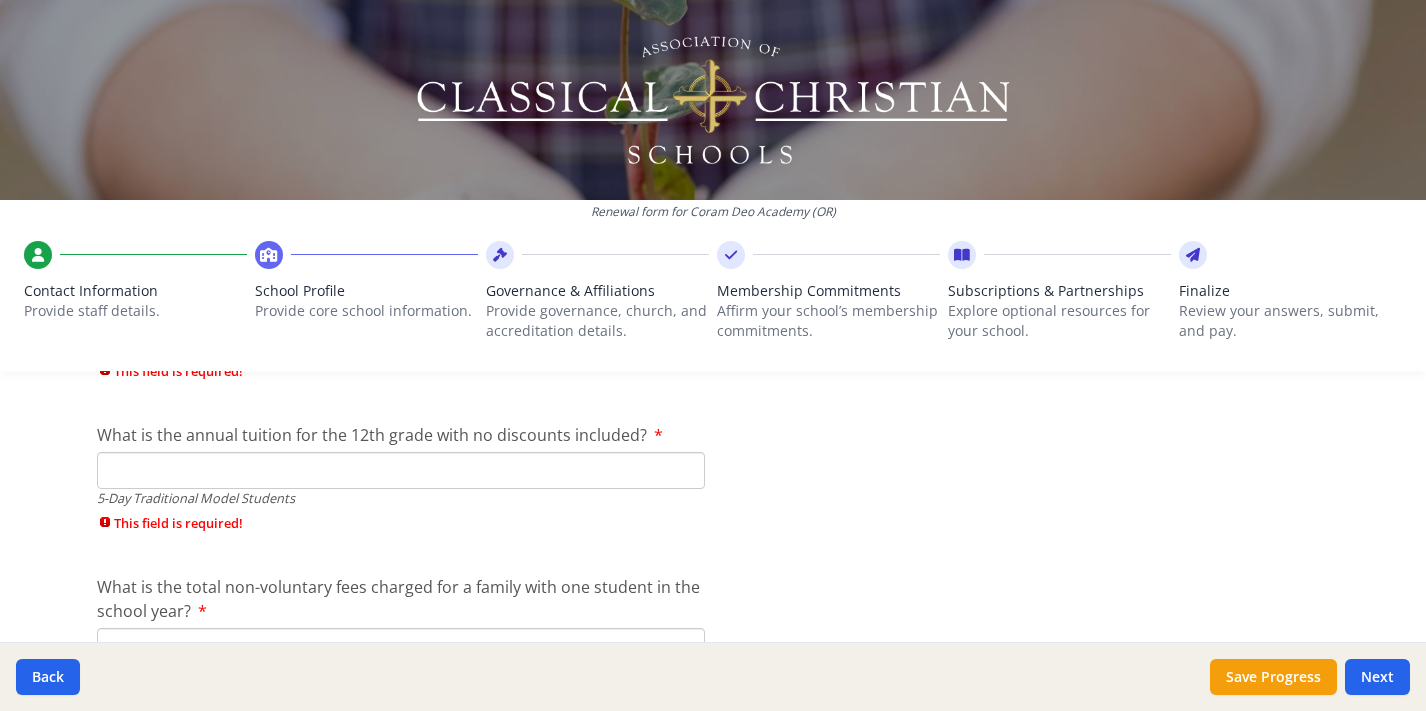 click on "What is the annual tuition for the 12th grade with no discounts included?" at bounding box center [401, 470] 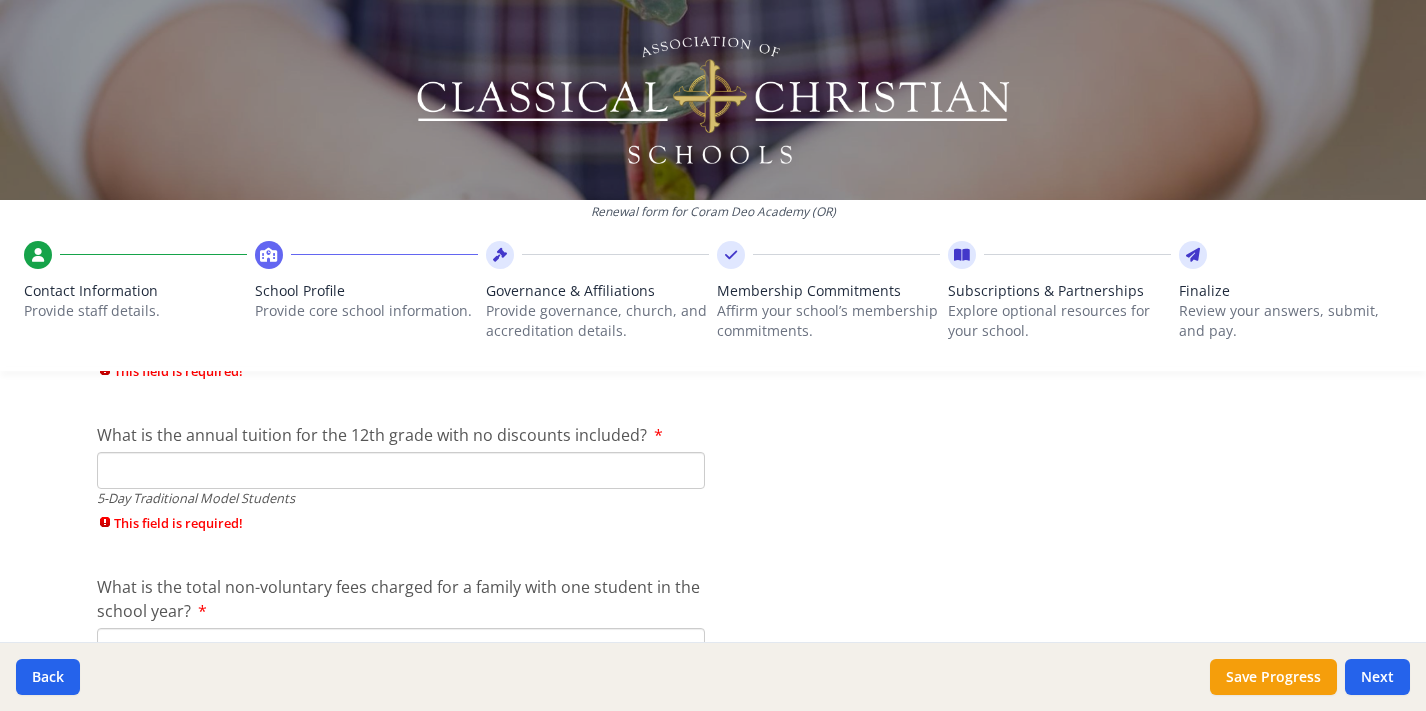 type on "$0" 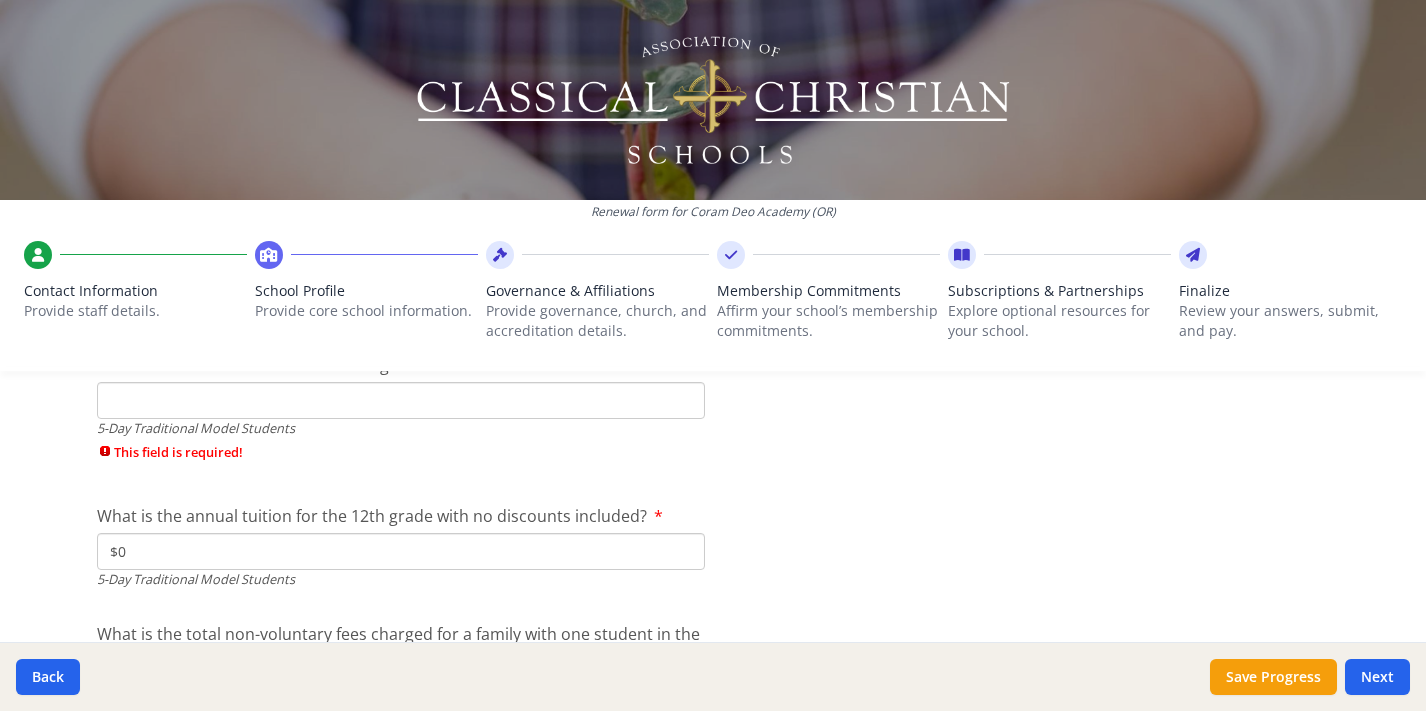 scroll, scrollTop: 5718, scrollLeft: 0, axis: vertical 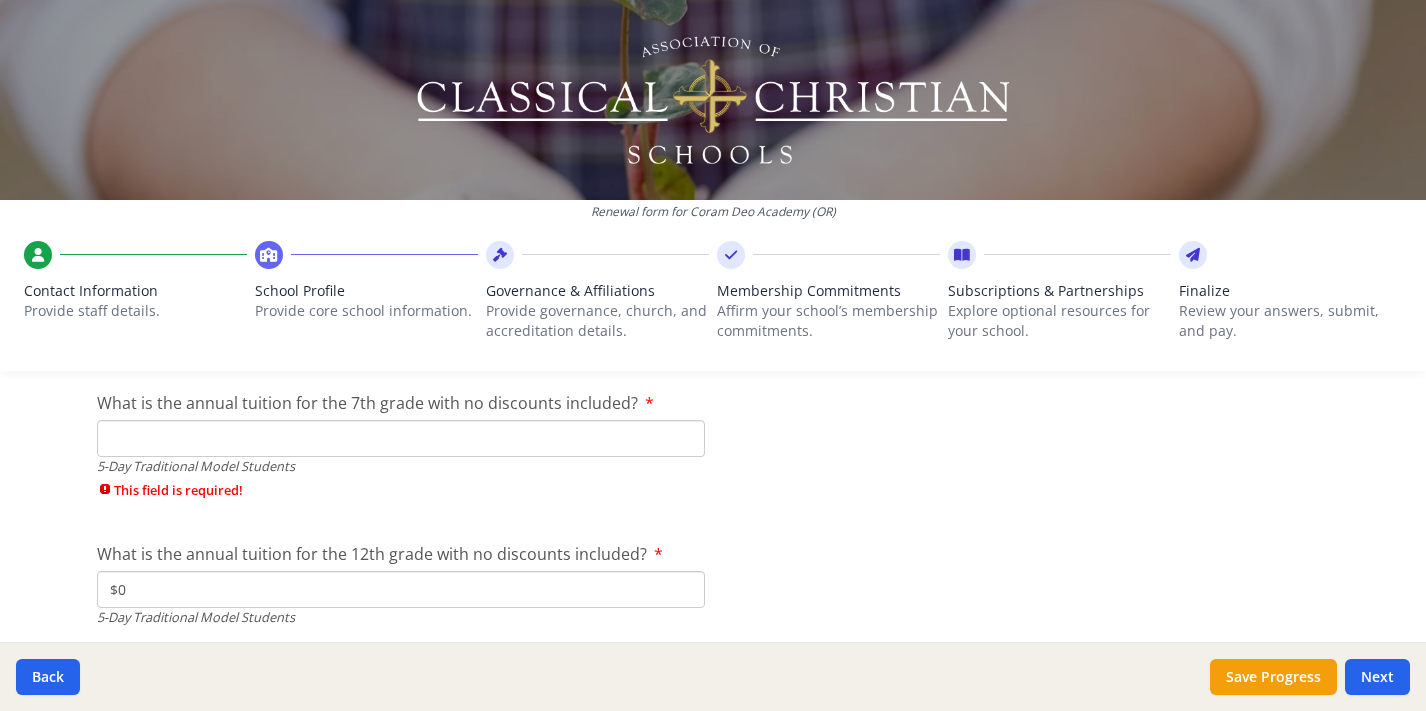 click on "What is the annual tuition for the 7th grade with no discounts included?" at bounding box center [401, 438] 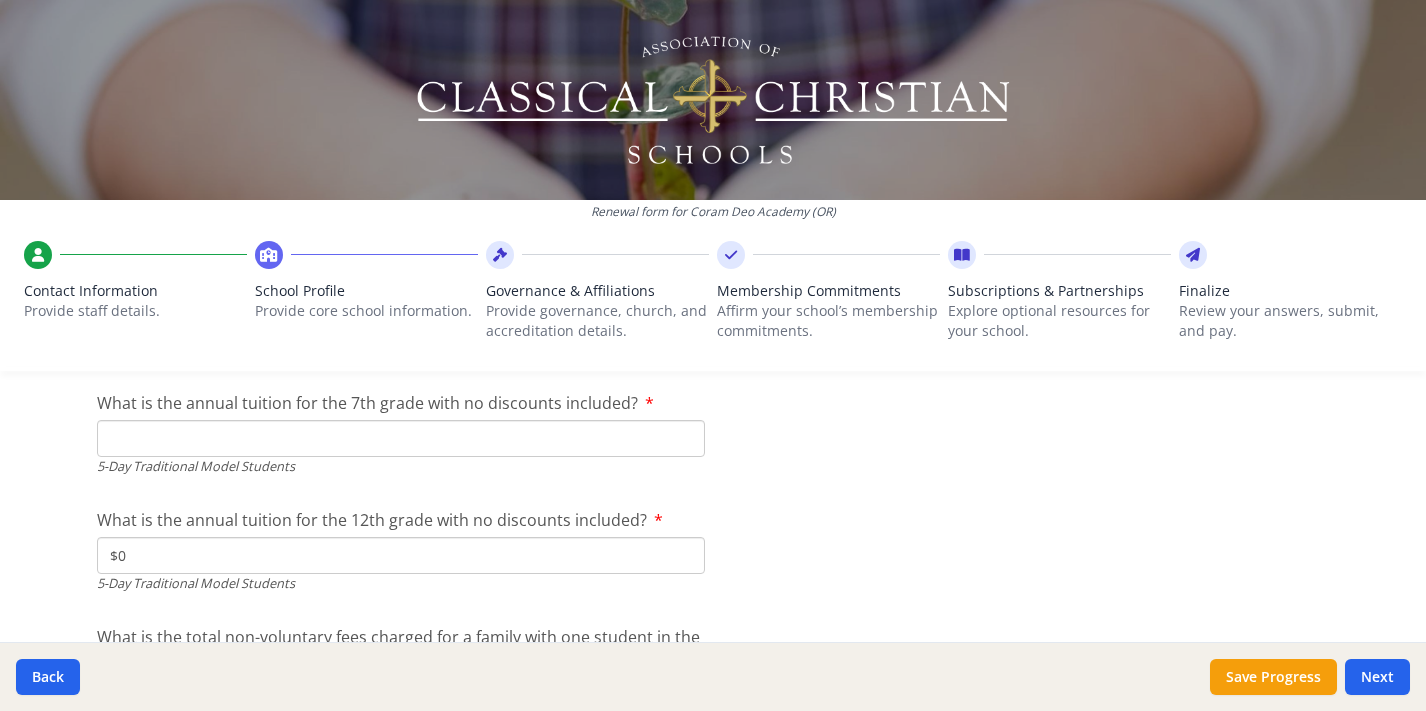 type on "$0" 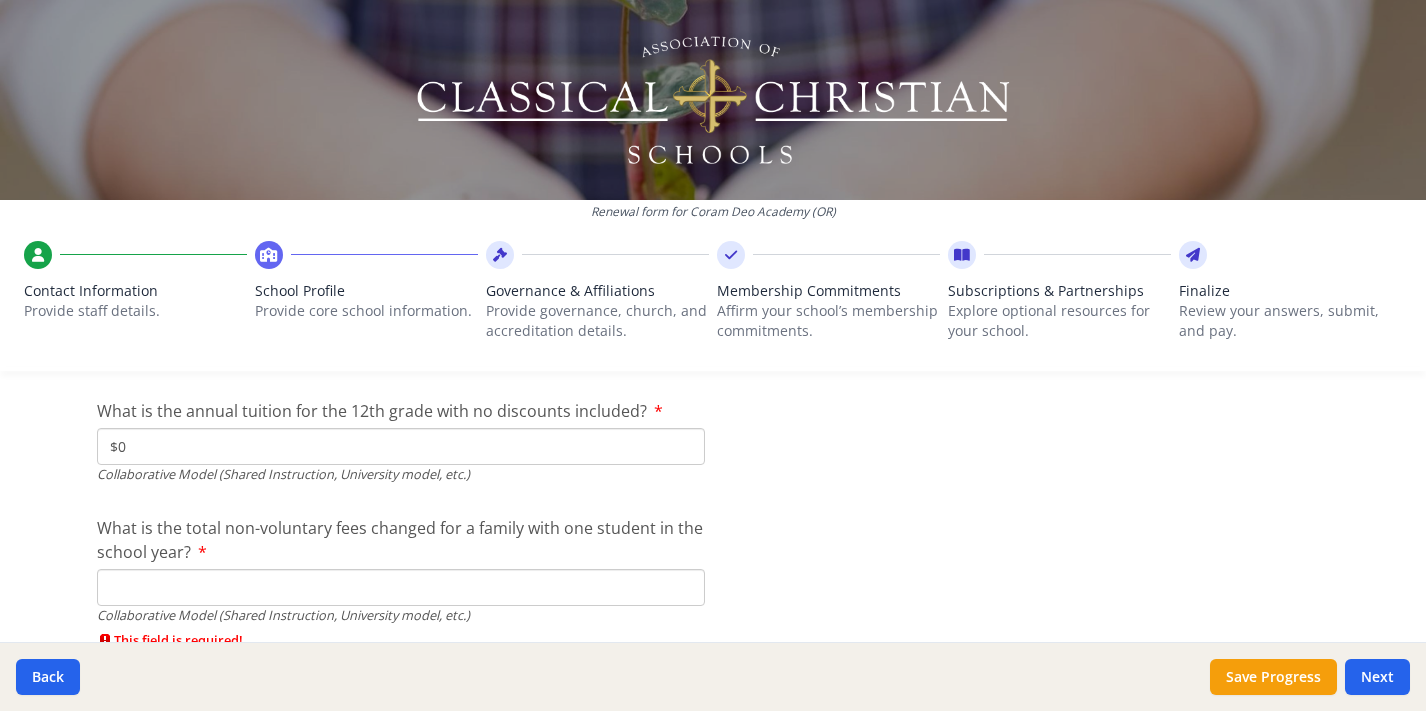 scroll, scrollTop: 6827, scrollLeft: 0, axis: vertical 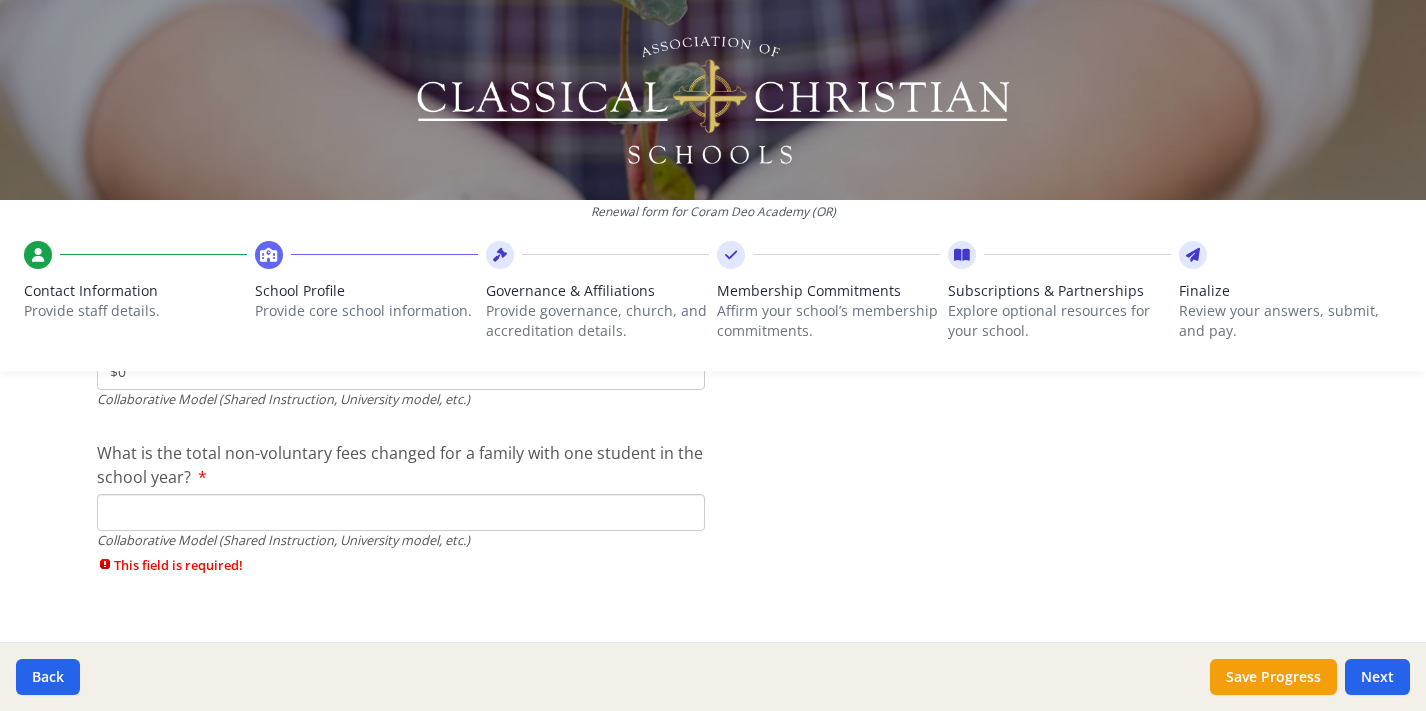 click on "What is the total non-voluntary fees changed for a family with one student in the school year?" at bounding box center [401, 512] 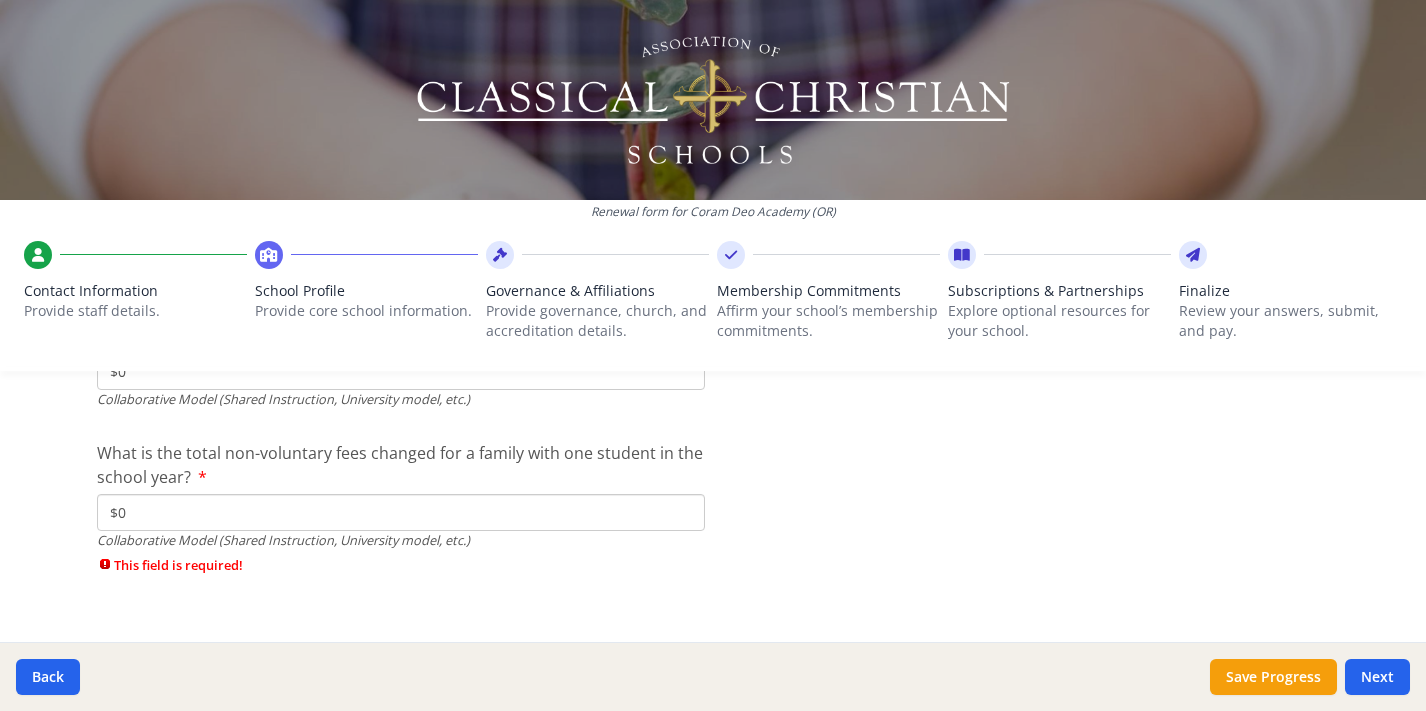 scroll, scrollTop: 6793, scrollLeft: 0, axis: vertical 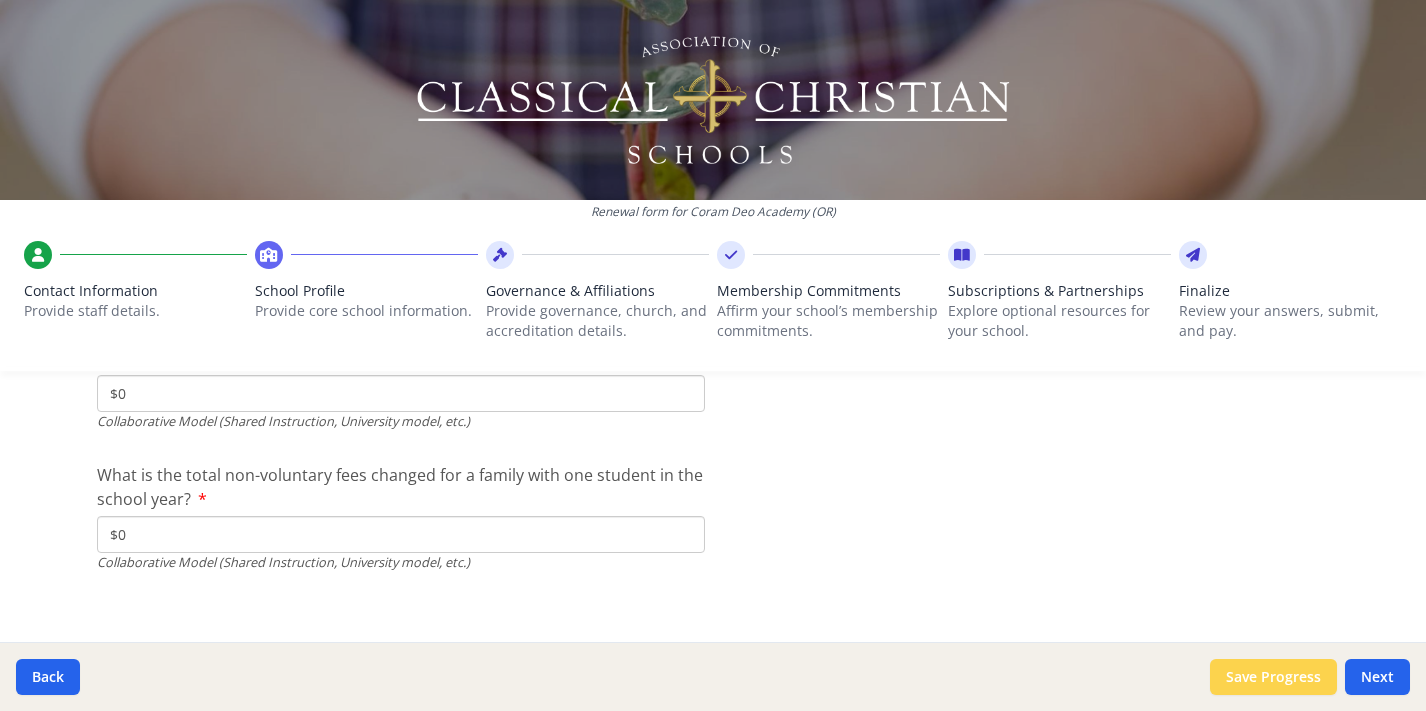 click on "Save Progress" at bounding box center (1273, 677) 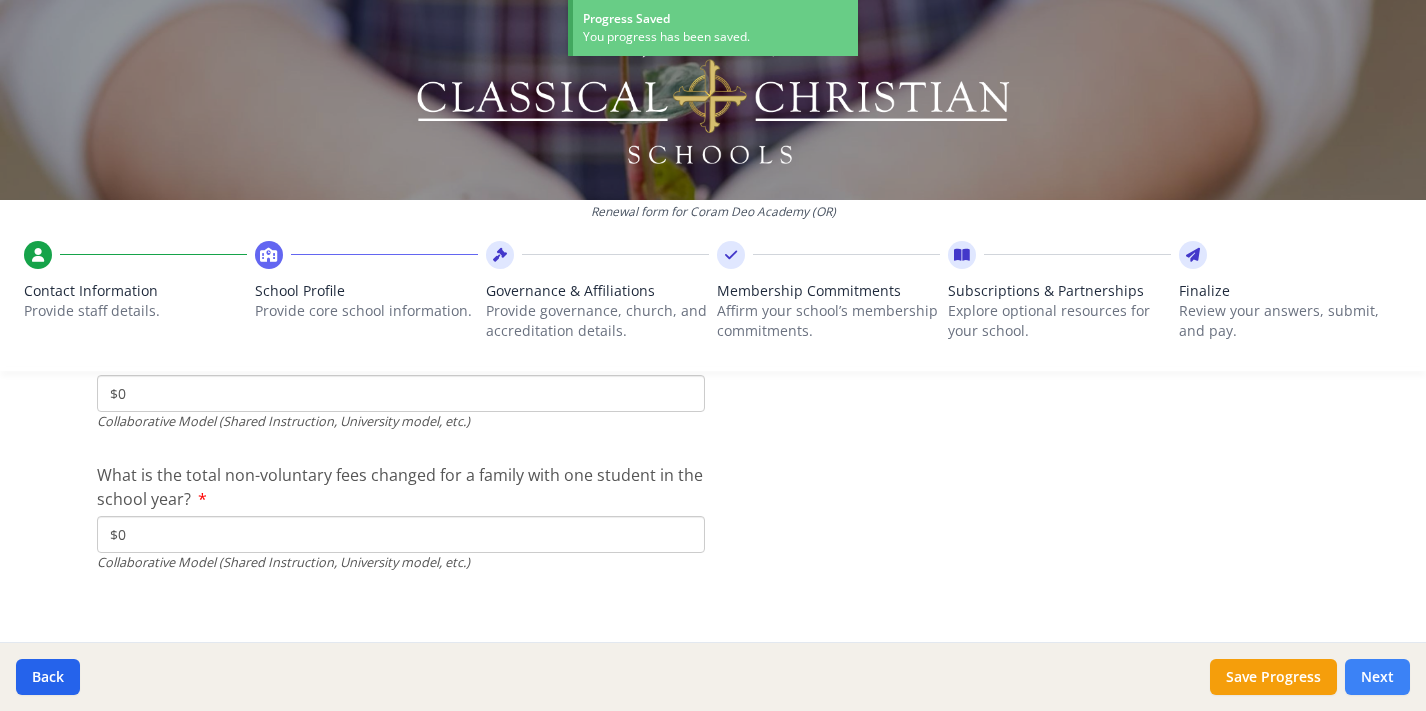 click on "Next" at bounding box center (1377, 677) 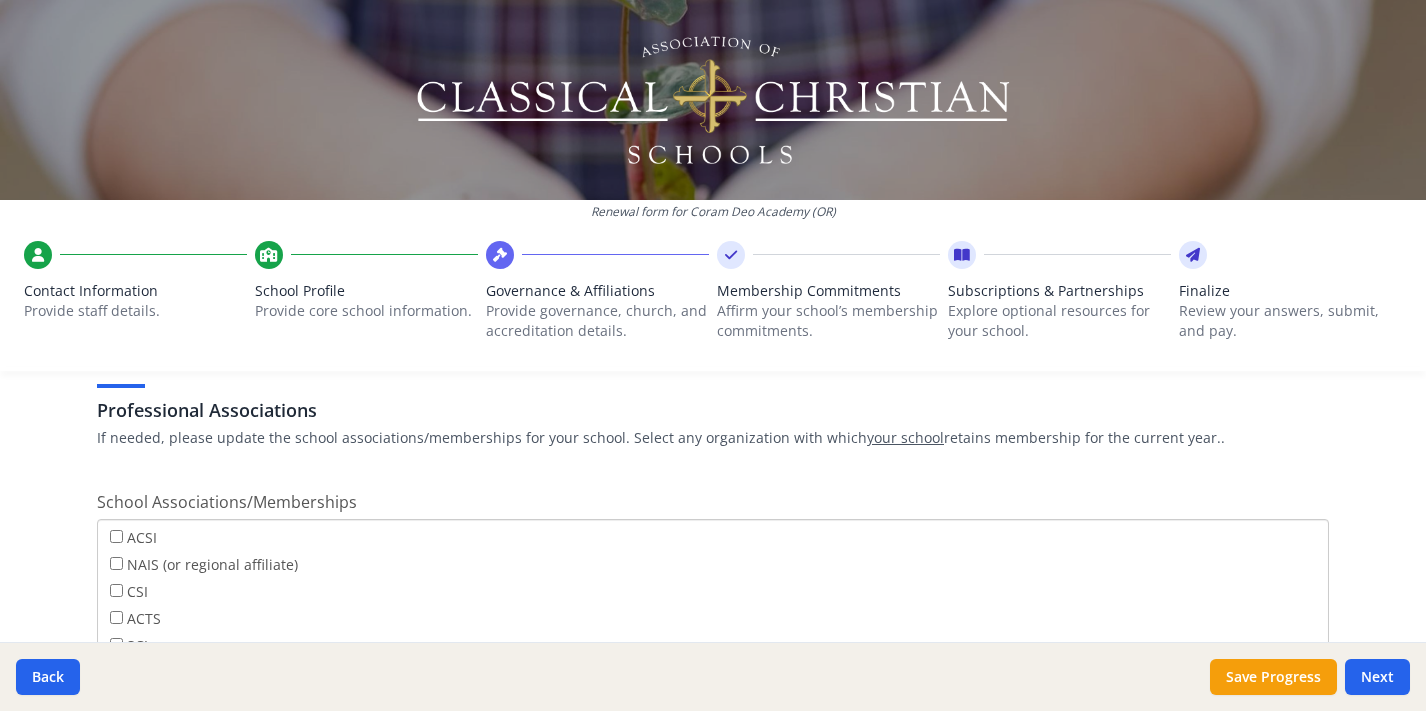 scroll, scrollTop: 1125, scrollLeft: 0, axis: vertical 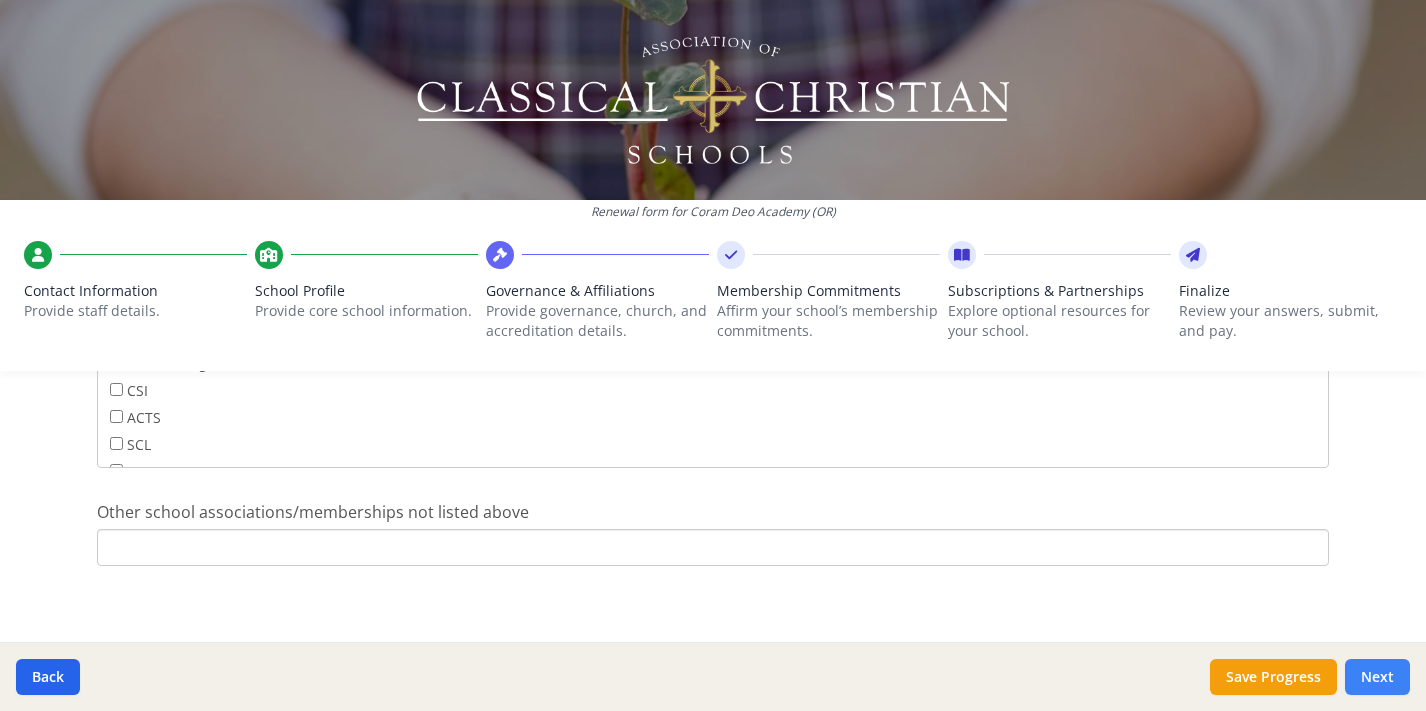 click on "Next" at bounding box center (1377, 677) 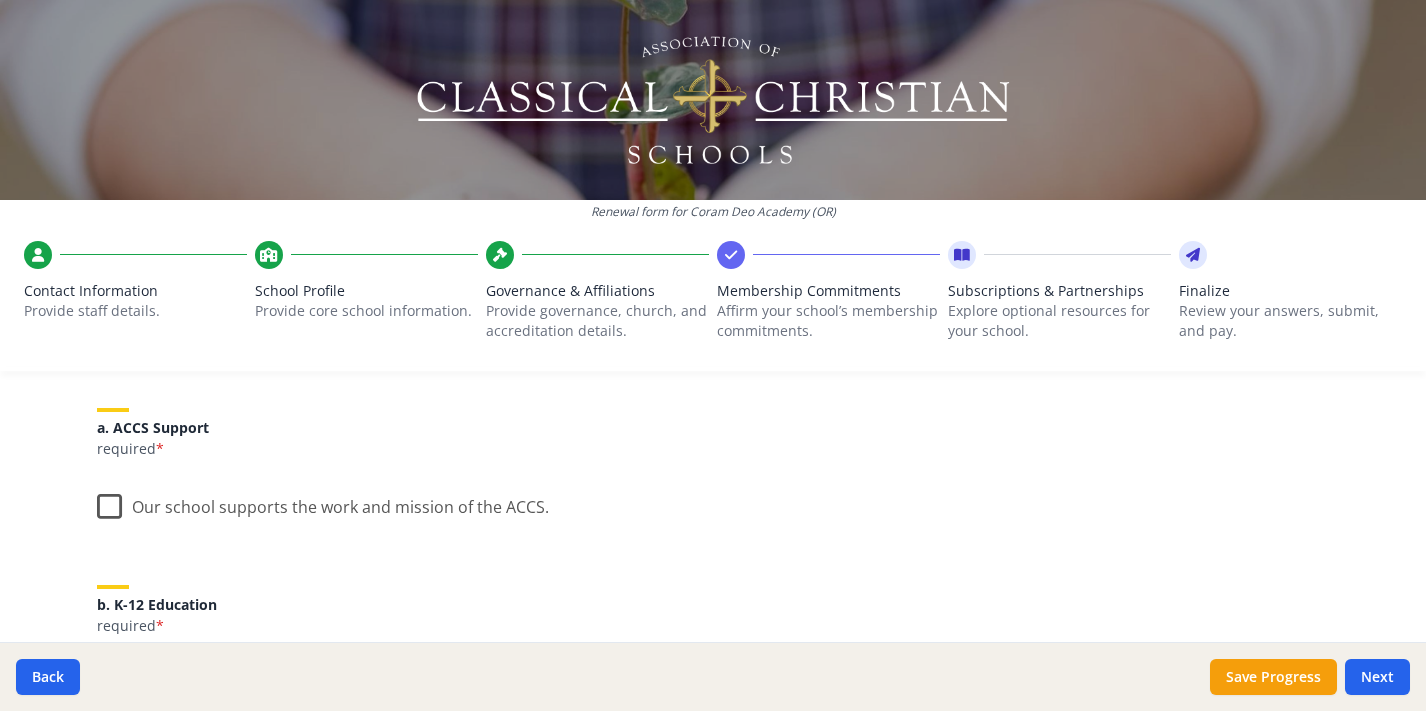 scroll, scrollTop: 199, scrollLeft: 0, axis: vertical 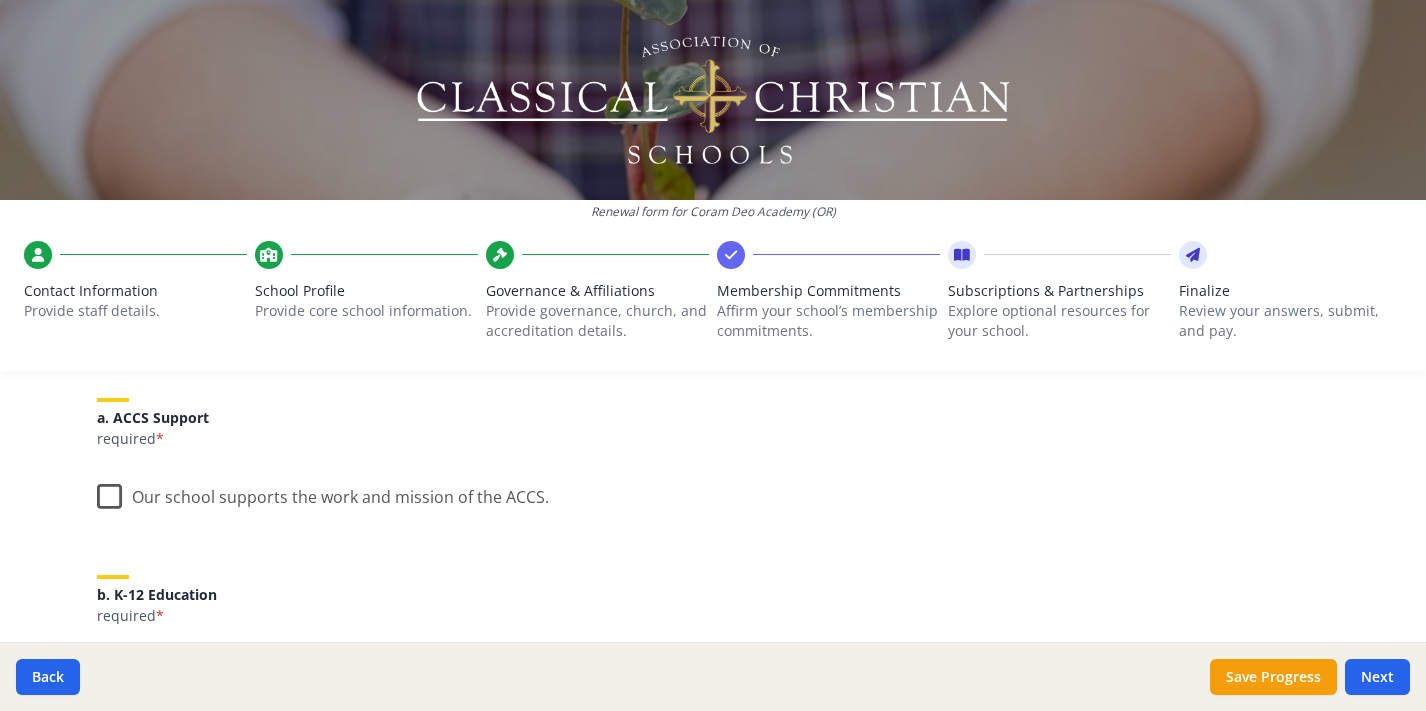 click on "Our school supports the work and mission of the ACCS." at bounding box center (323, 492) 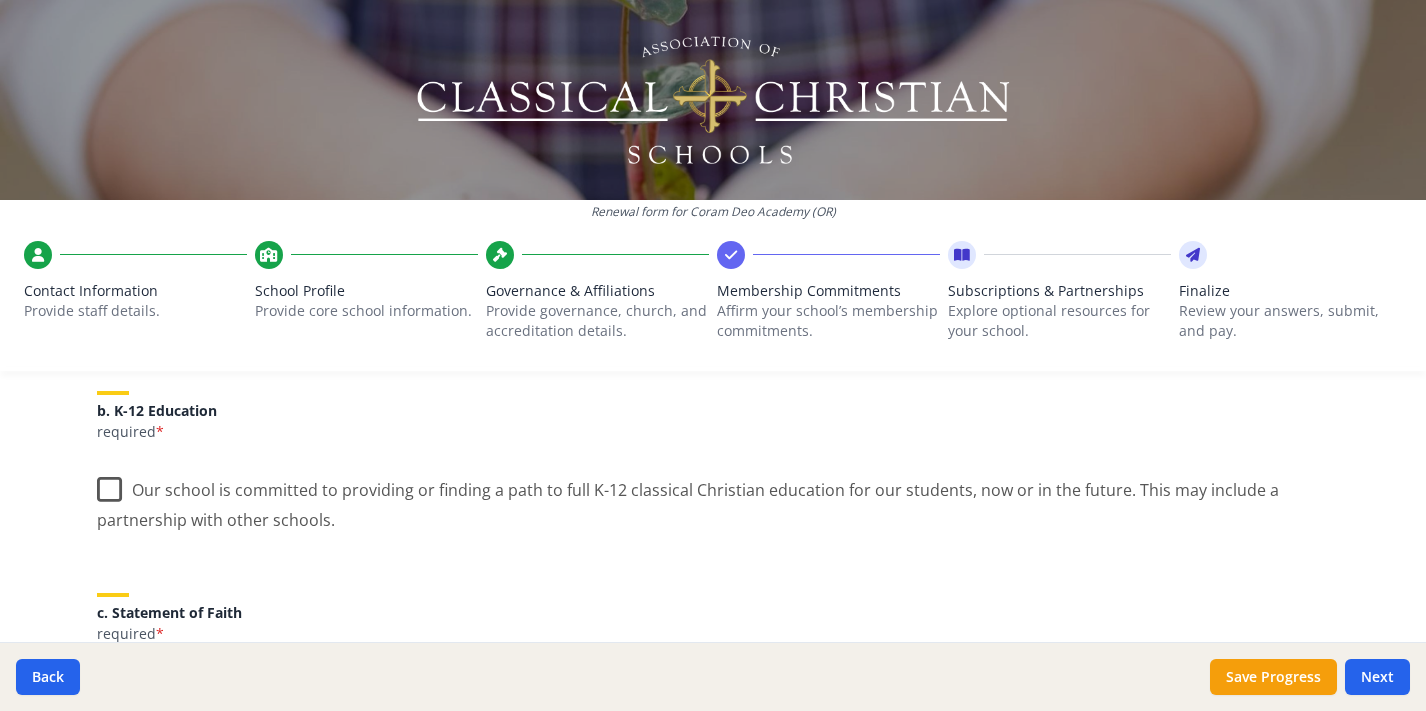 scroll, scrollTop: 386, scrollLeft: 0, axis: vertical 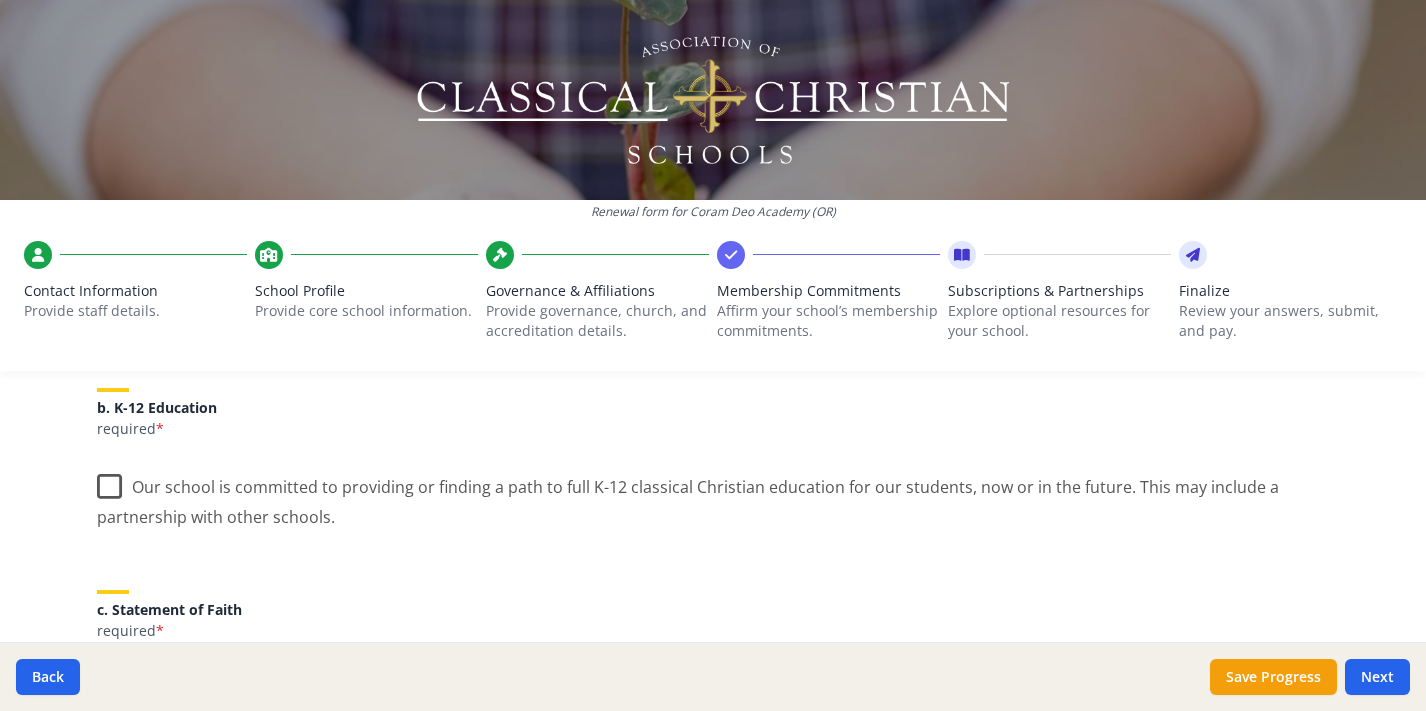 click on "Our school is committed to providing or finding a path to full K-12 classical Christian education for our students, now or in the future. This may include a partnership with other schools." at bounding box center [713, 494] 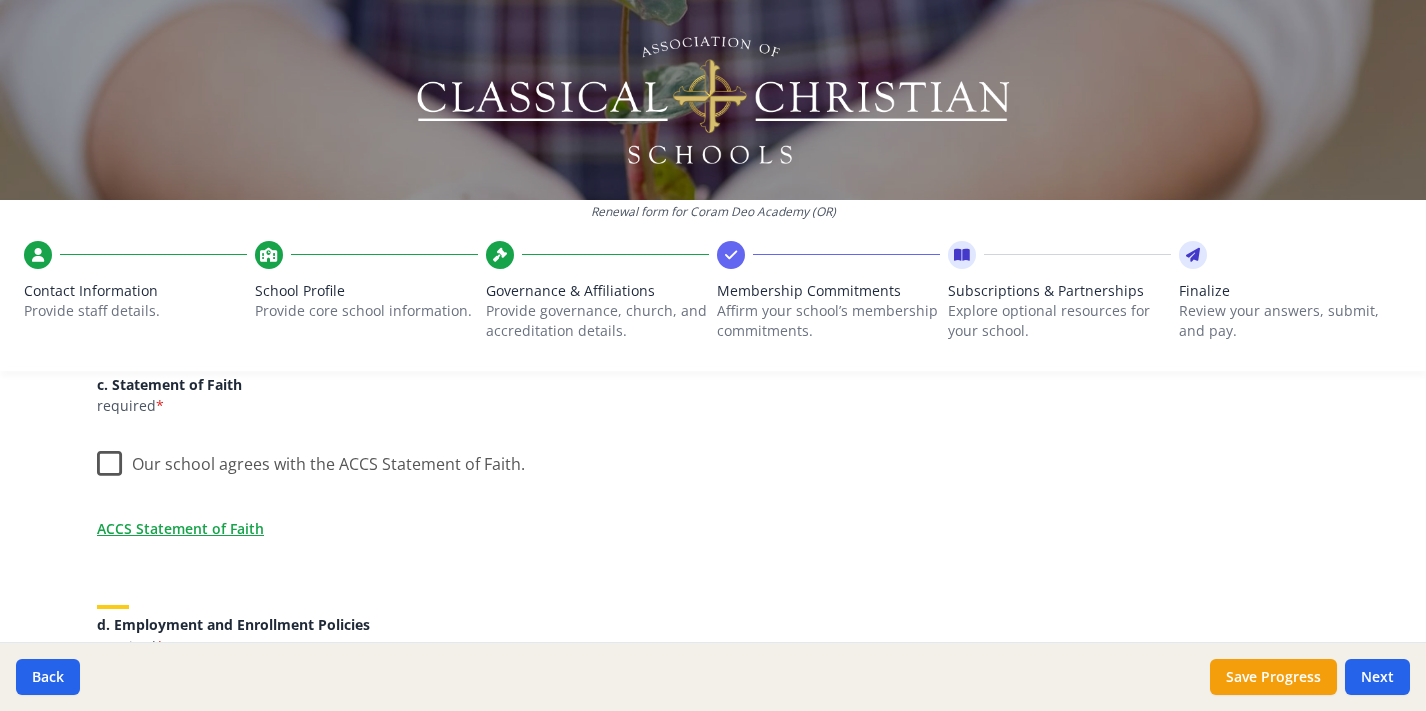 scroll, scrollTop: 612, scrollLeft: 0, axis: vertical 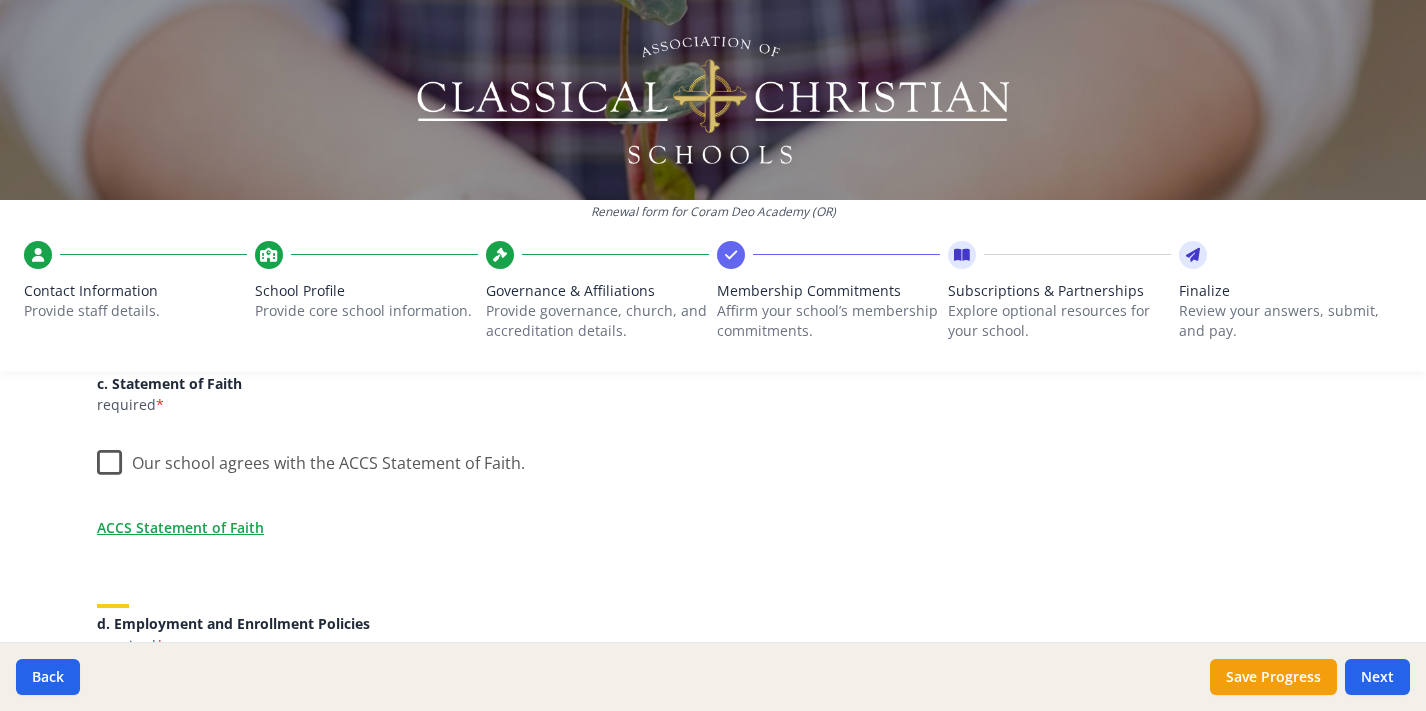 click on "Our school agrees with the ACCS Statement of Faith." at bounding box center (311, 458) 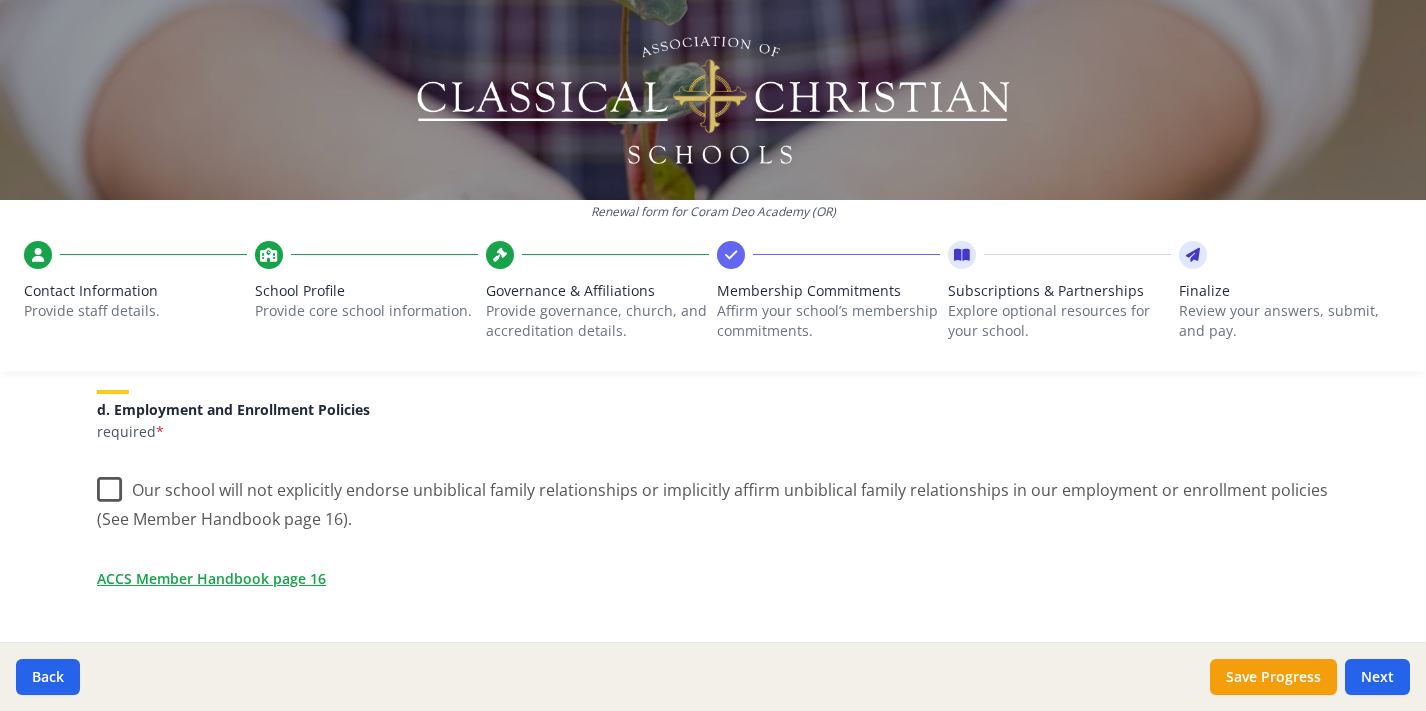 scroll, scrollTop: 834, scrollLeft: 0, axis: vertical 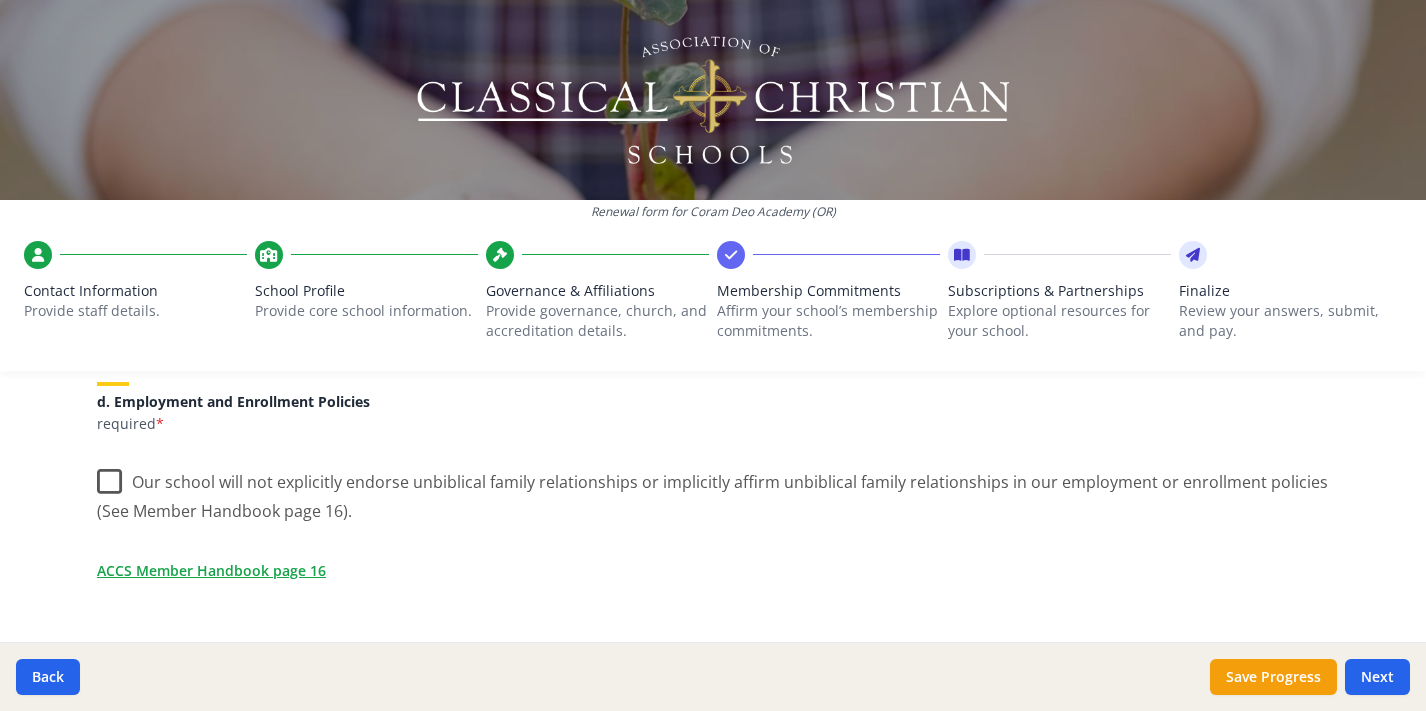 click on "Our school will not explicitly endorse unbiblical family relationships or implicitly affirm unbiblical family relationships in our employment or enrollment policies (See Member Handbook page 16)." at bounding box center (713, 489) 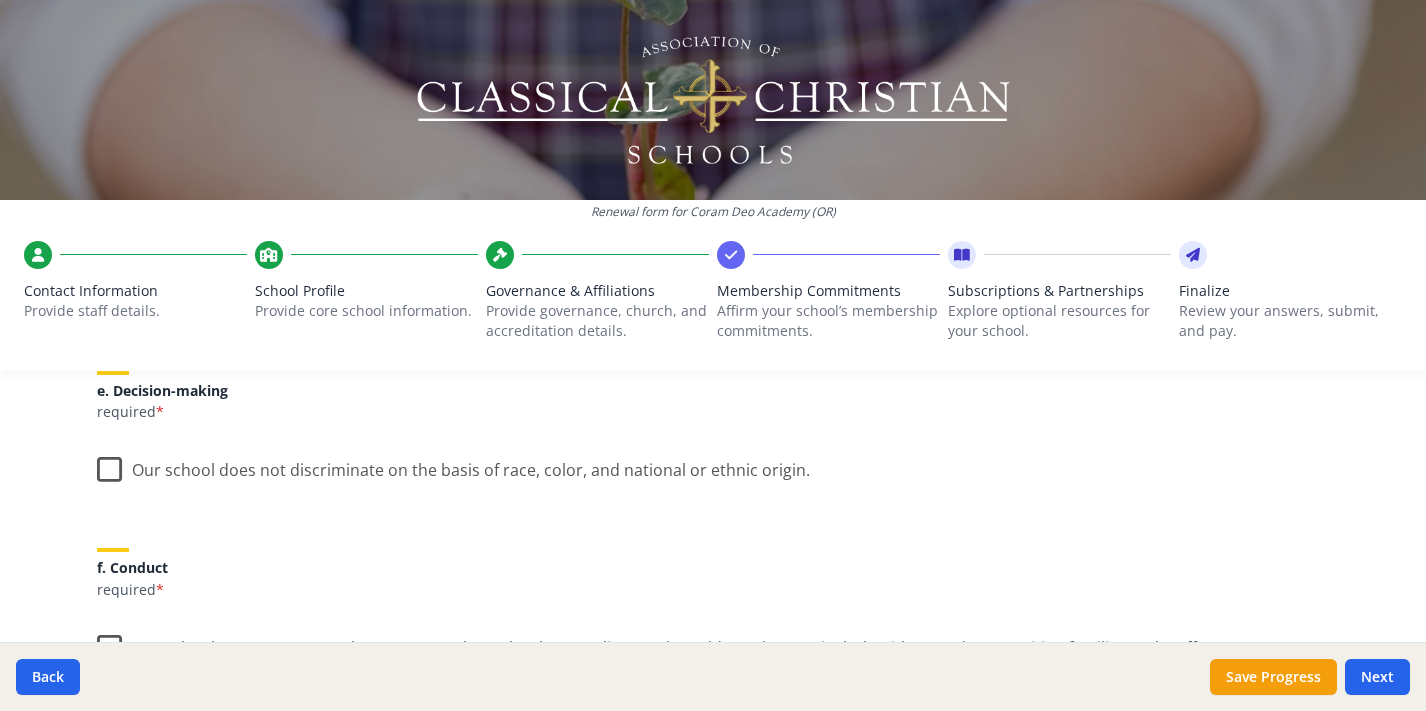 scroll, scrollTop: 1106, scrollLeft: 0, axis: vertical 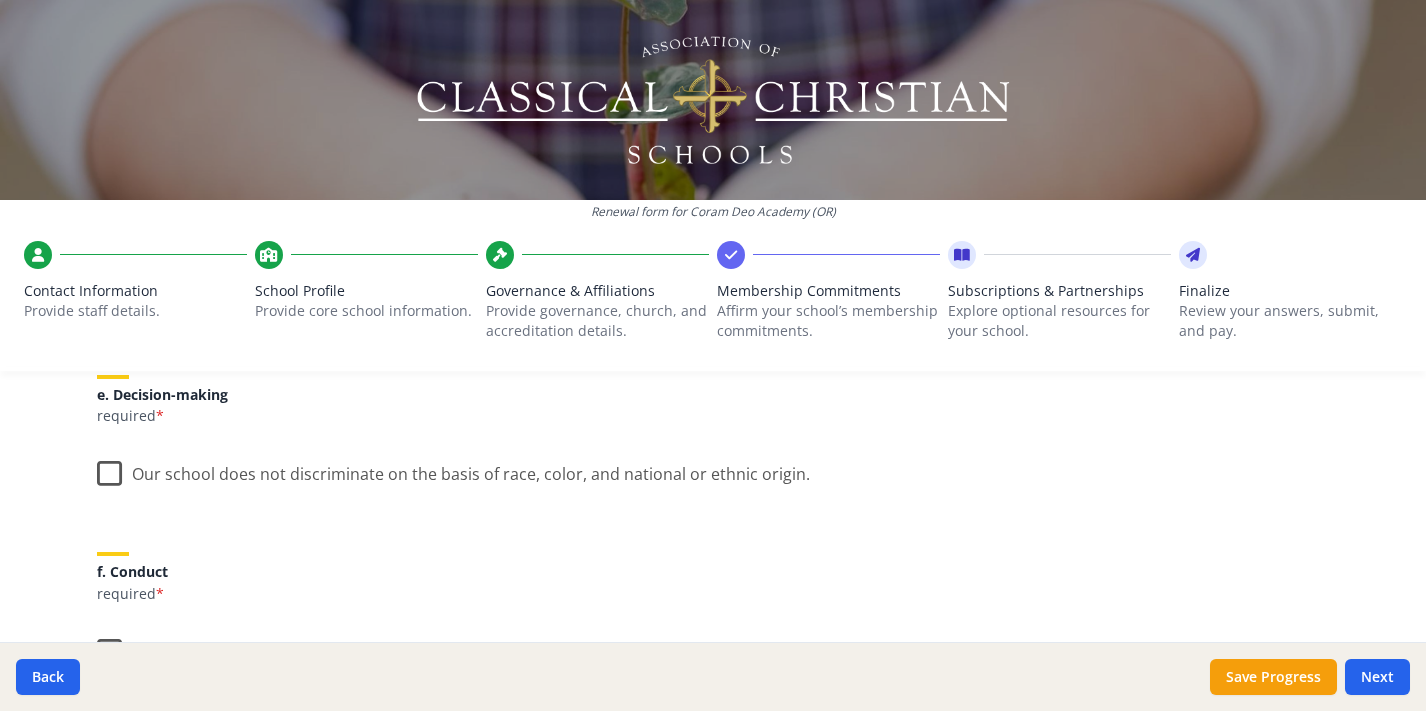 click on "Our school does not discriminate on the basis of race, color, and national or ethnic origin." at bounding box center [453, 469] 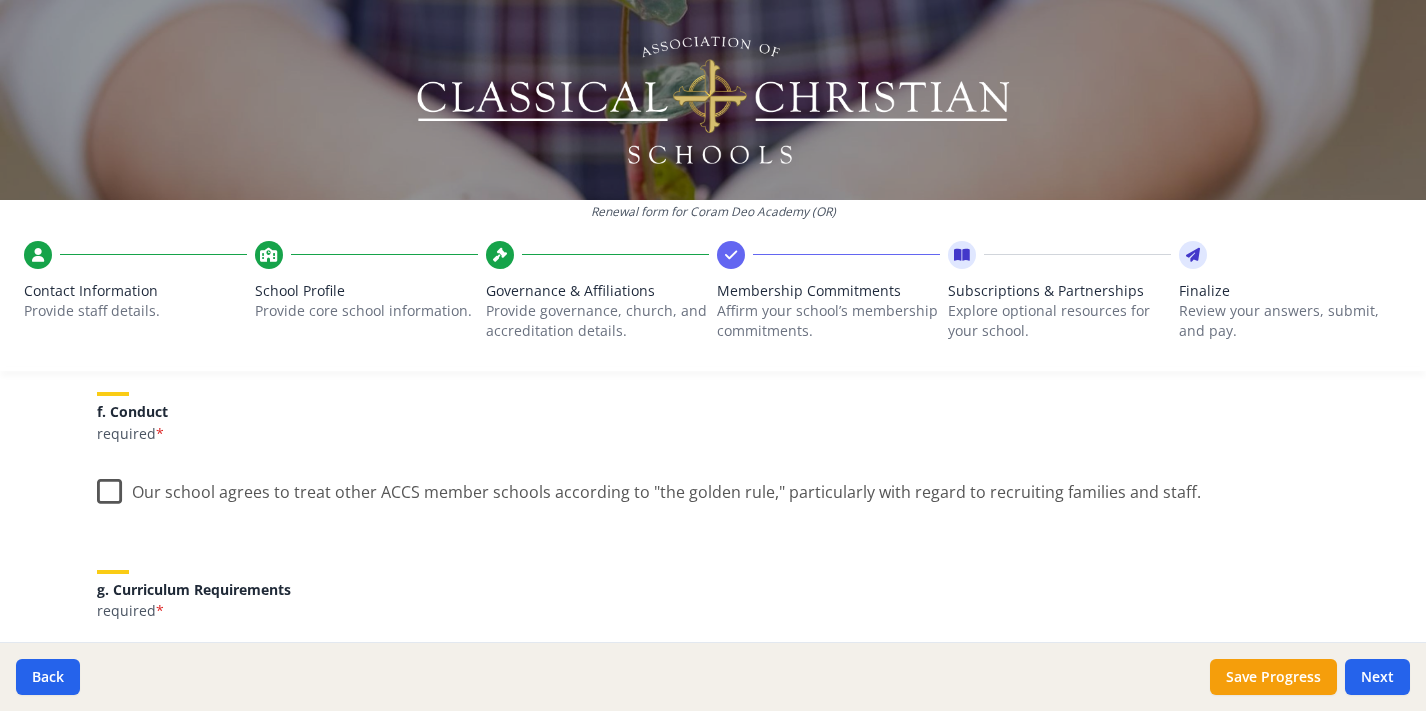 scroll, scrollTop: 1284, scrollLeft: 0, axis: vertical 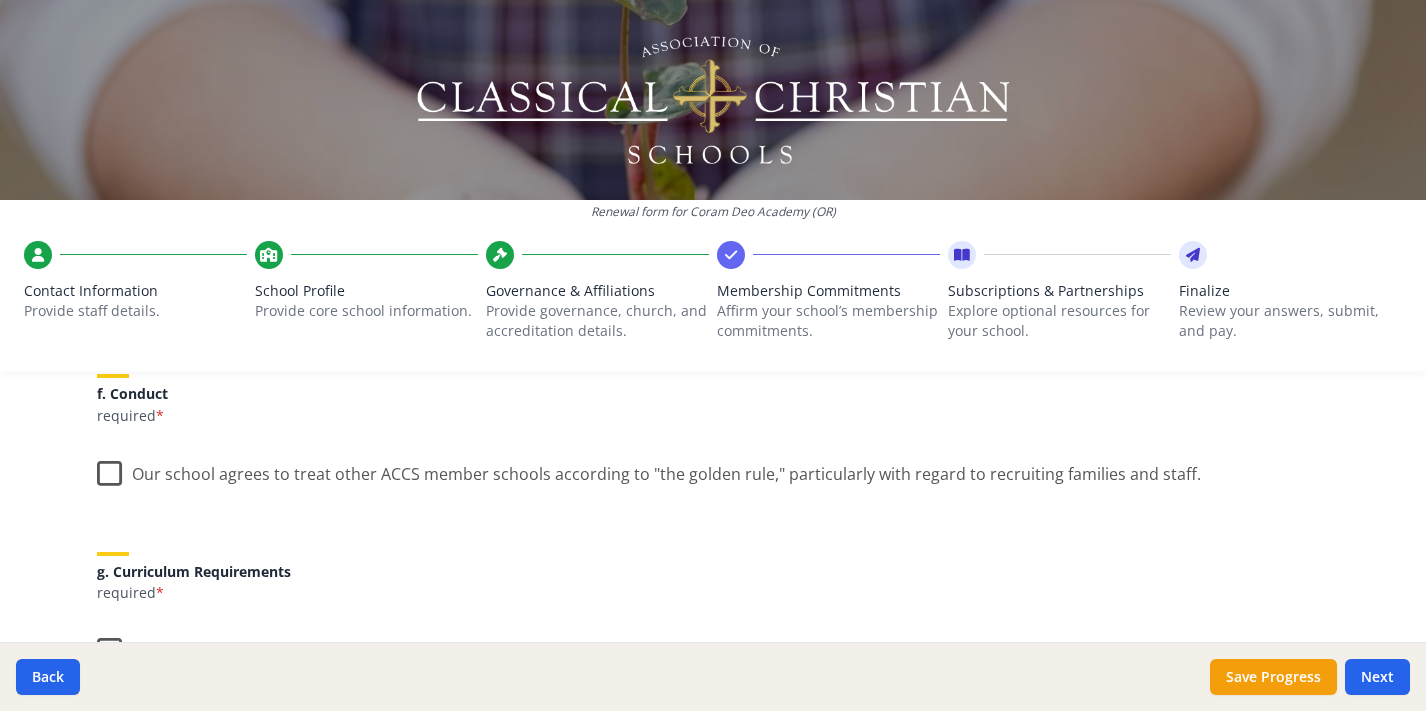 click on "Our school agrees to treat other ACCS member schools according to "the golden rule," particularly with regard to recruiting families and staff." at bounding box center [649, 469] 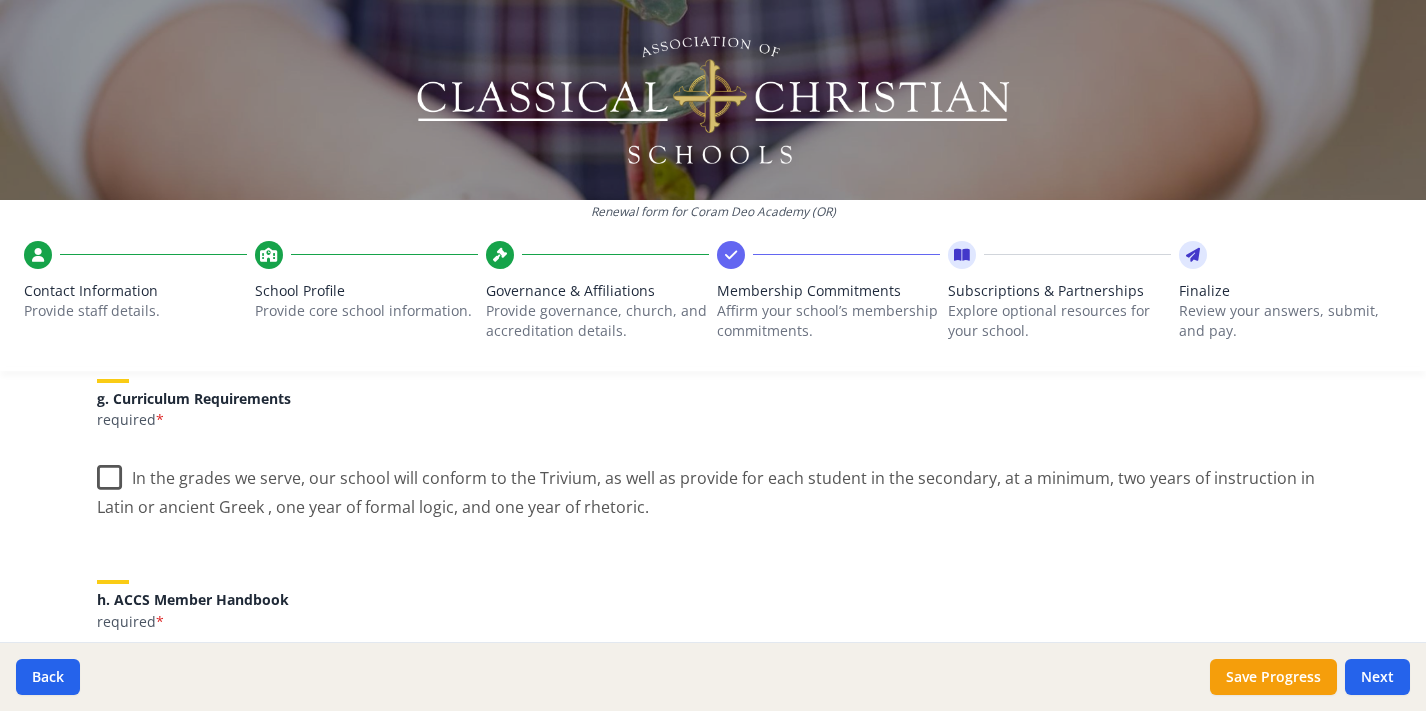 scroll, scrollTop: 1461, scrollLeft: 0, axis: vertical 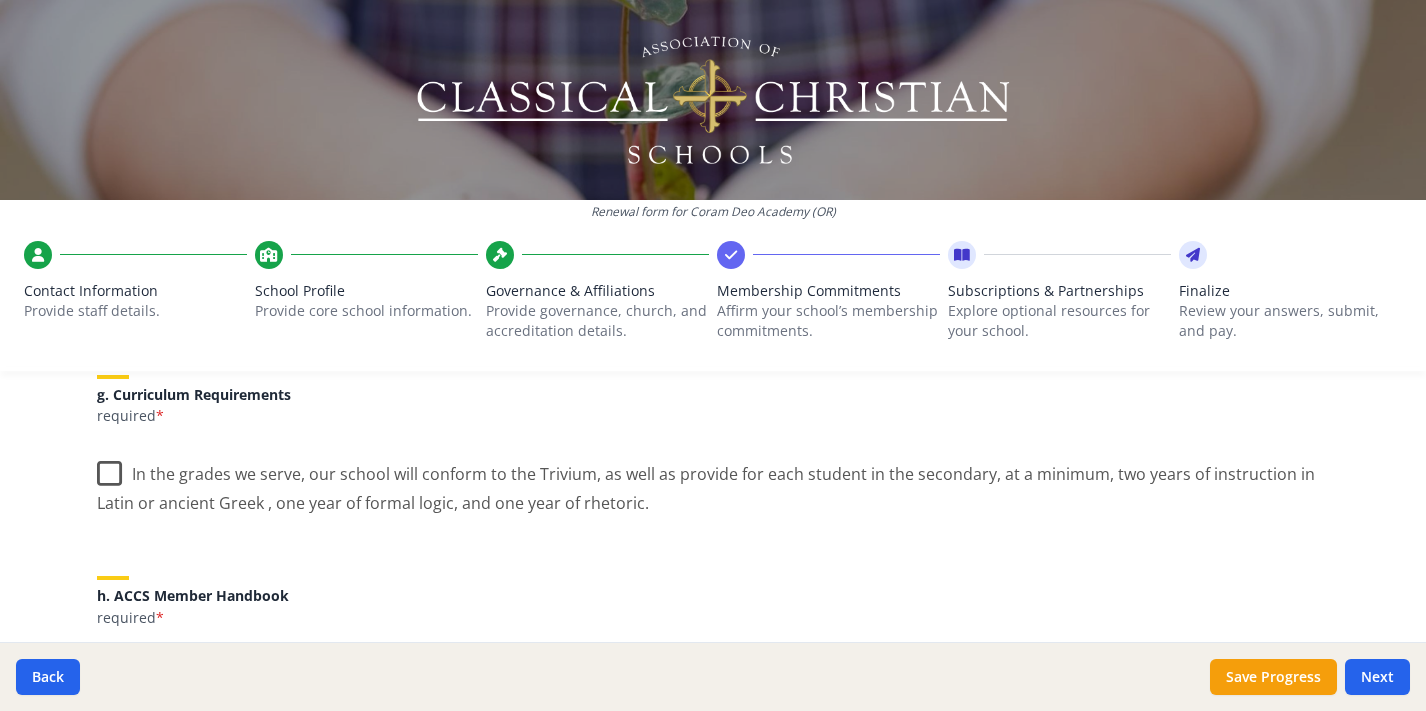 click on "In the grades we serve, our school will conform to the Trivium, as well as provide for each student in the secondary, at a minimum, two years of instruction in Latin or ancient Greek , one year of formal logic, and one year of rhetoric." at bounding box center [713, 481] 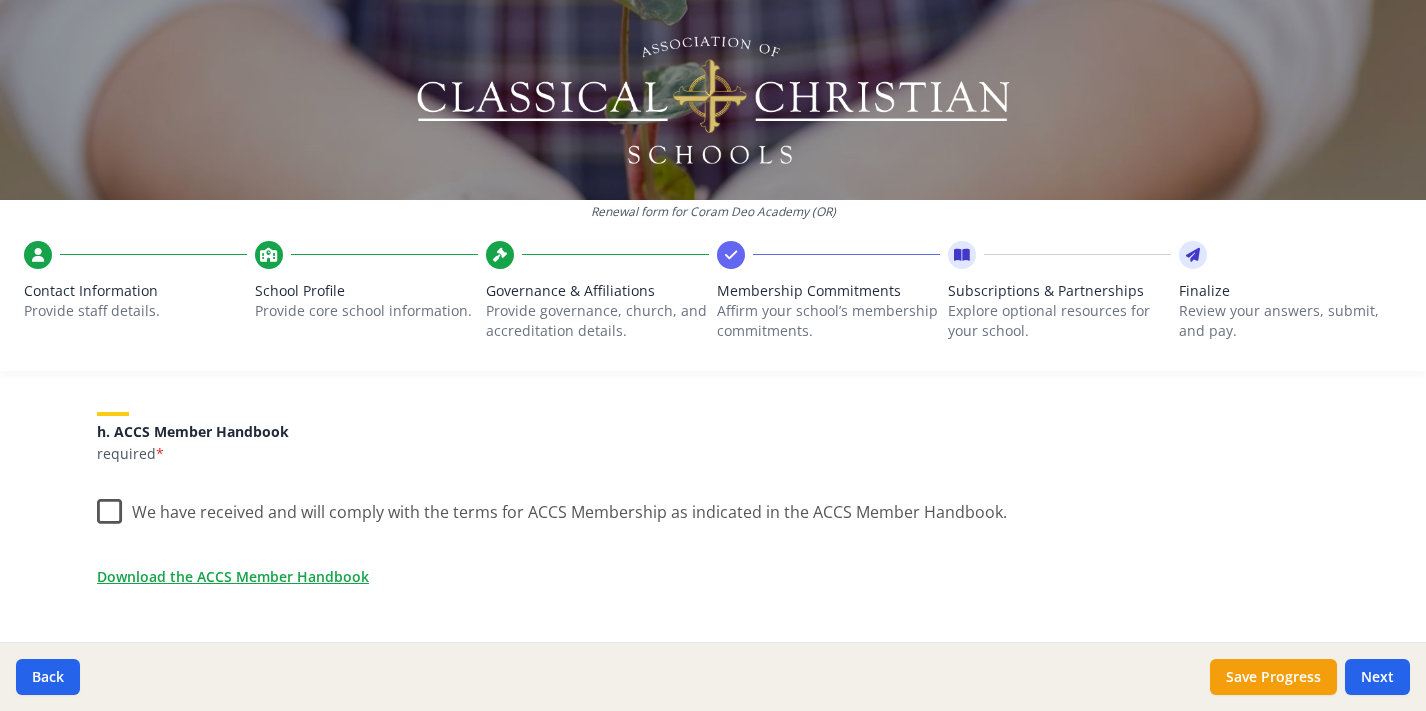 scroll, scrollTop: 1640, scrollLeft: 0, axis: vertical 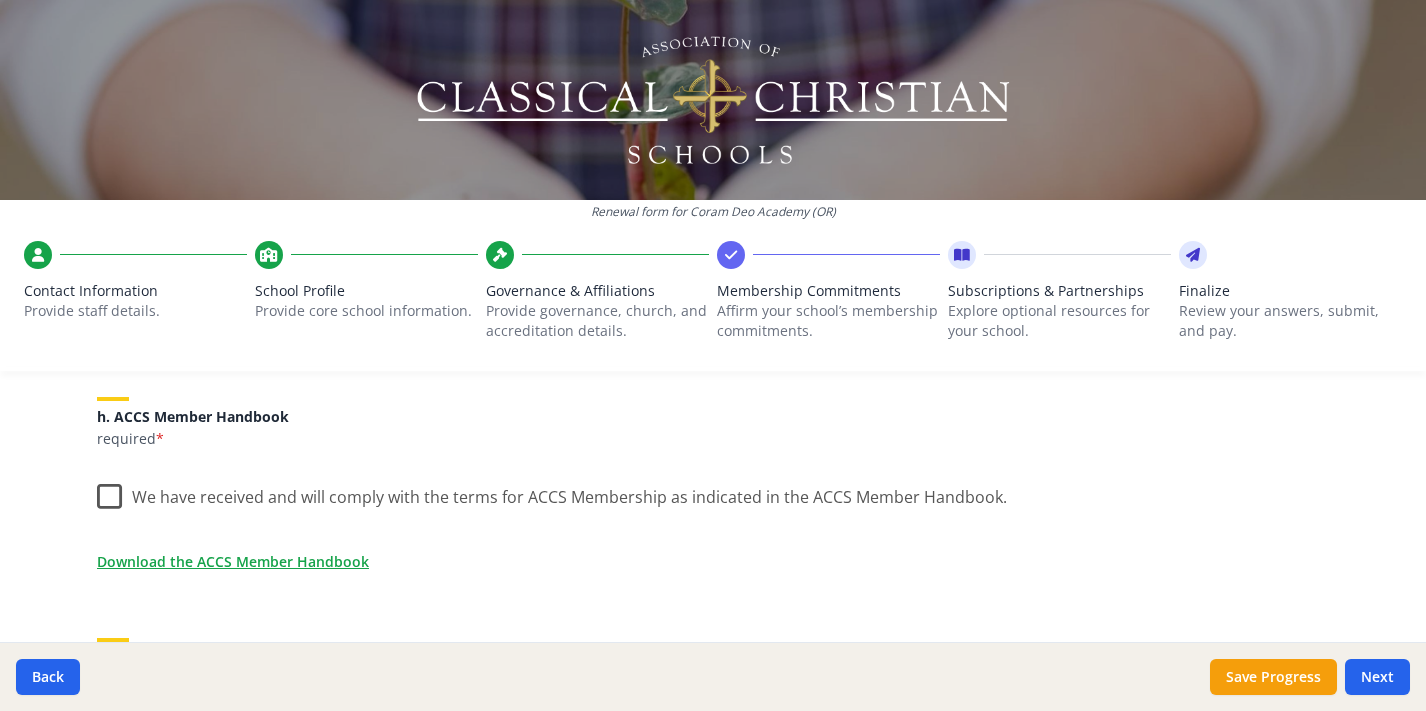 click on "We have received and will comply with the terms for ACCS Membership as indicated in the ACCS Member Handbook." at bounding box center [552, 492] 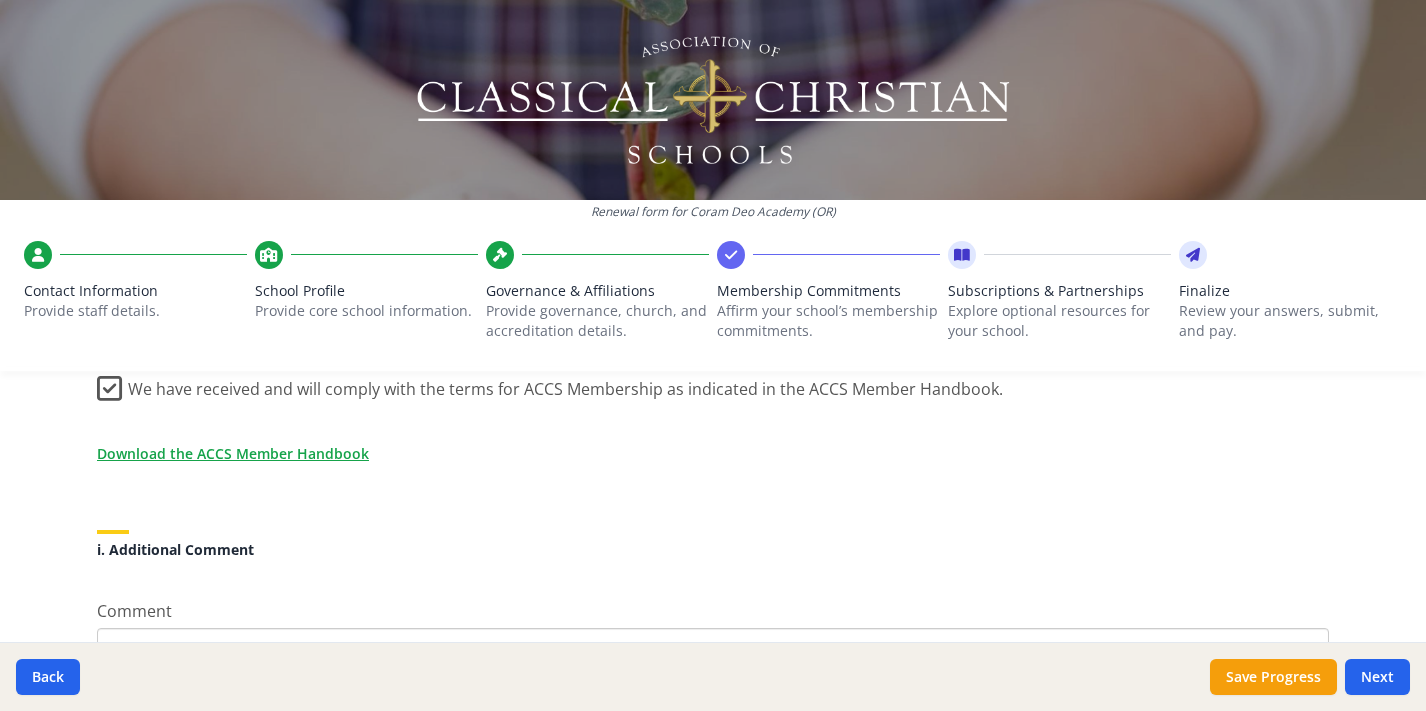 scroll, scrollTop: 1744, scrollLeft: 0, axis: vertical 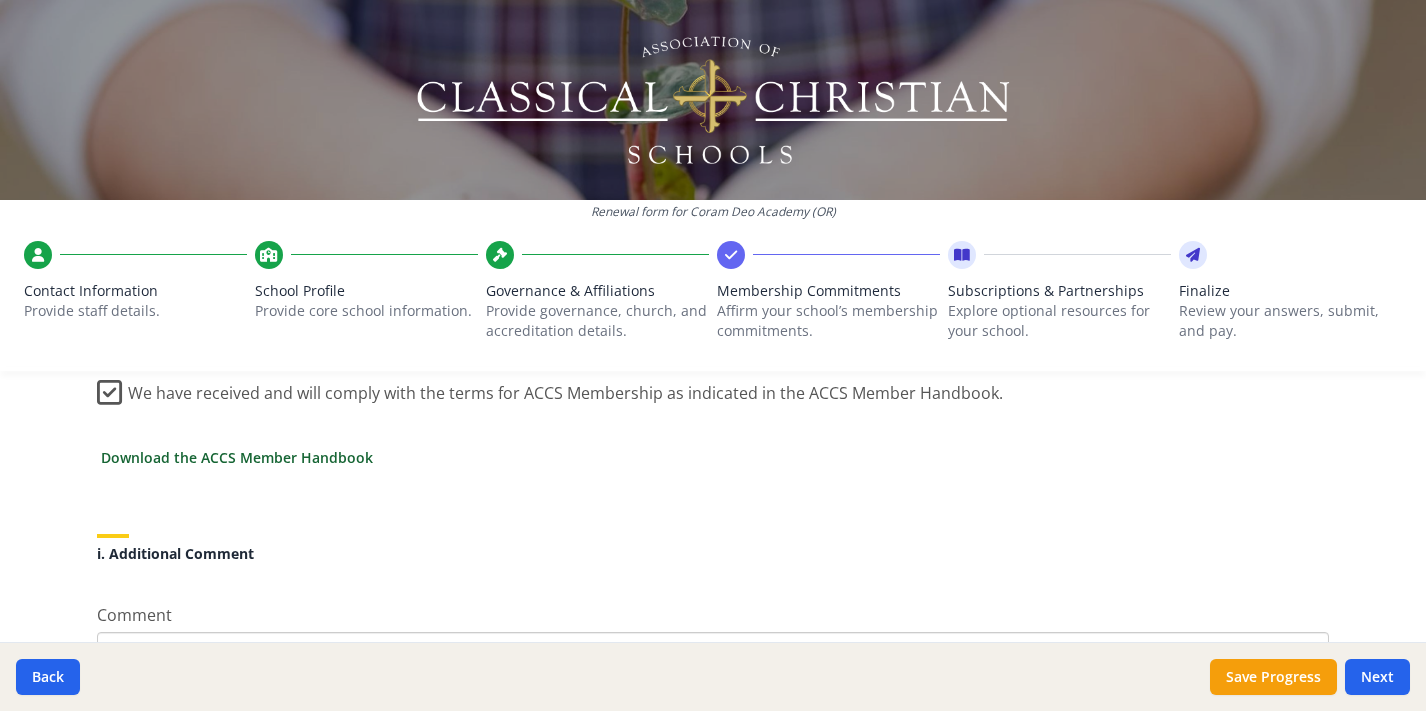click on "Download the ACCS Member Handbook" at bounding box center (237, 457) 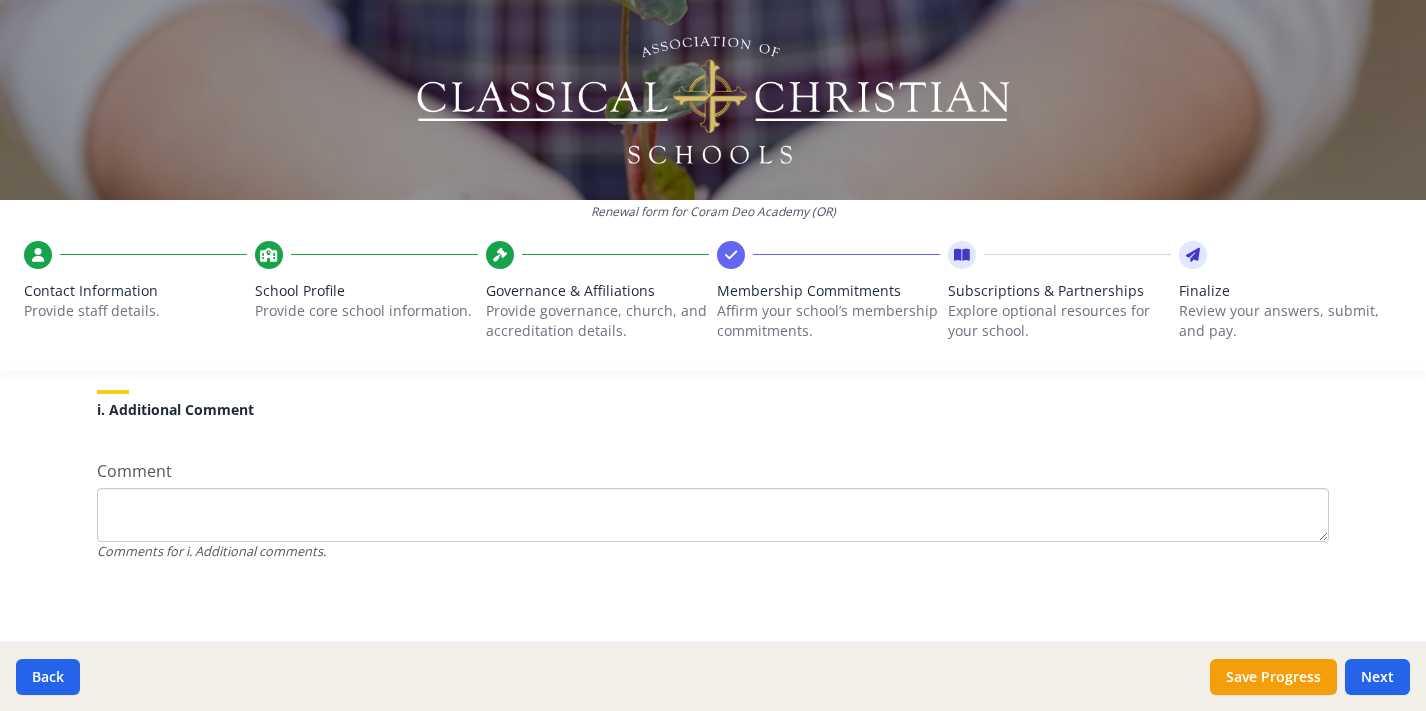 scroll, scrollTop: 1886, scrollLeft: 0, axis: vertical 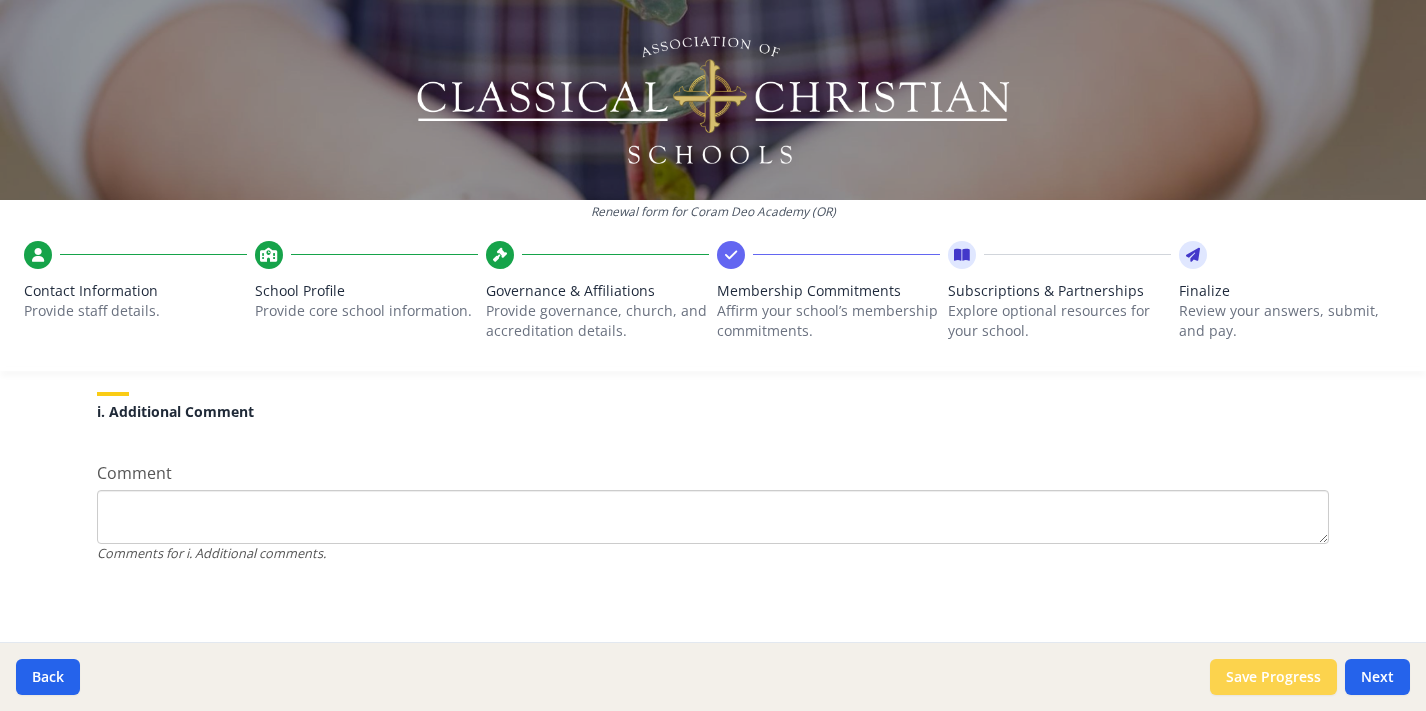 click on "Save Progress" at bounding box center (1273, 677) 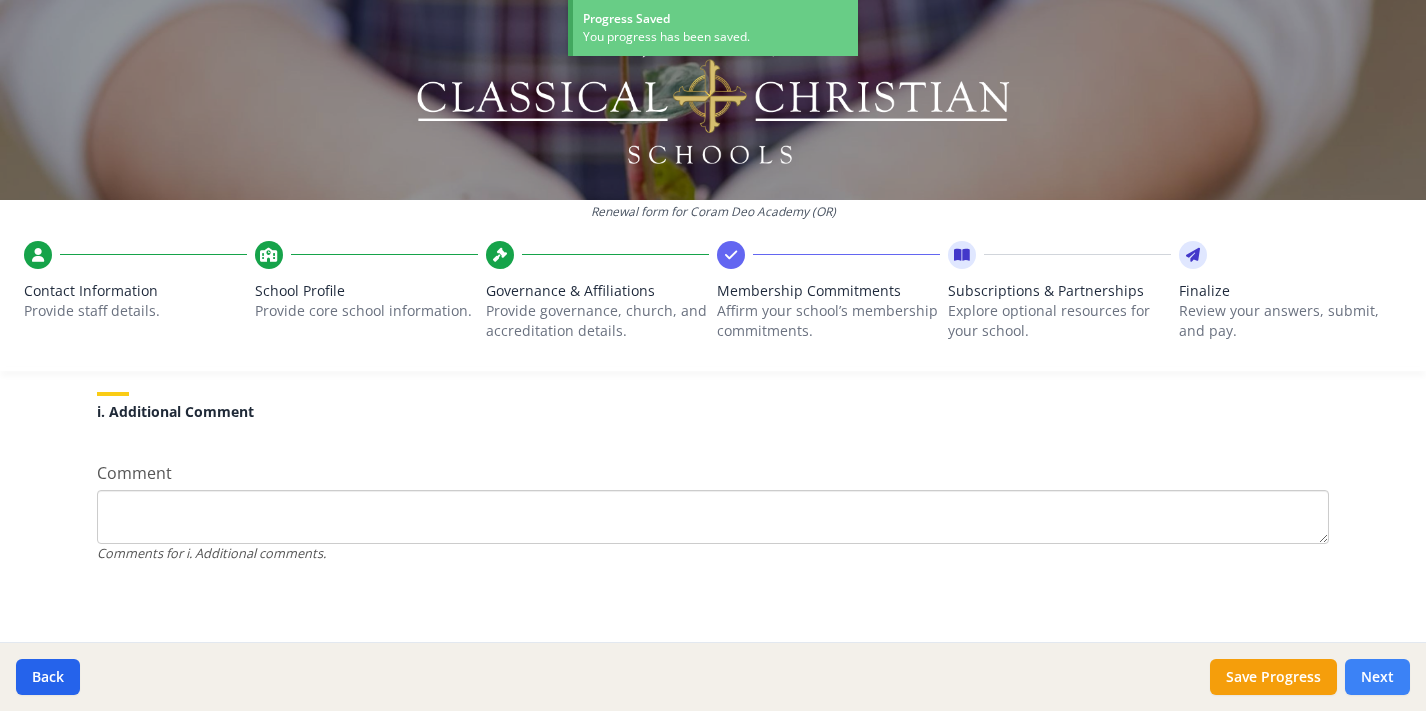 click on "Next" at bounding box center (1377, 677) 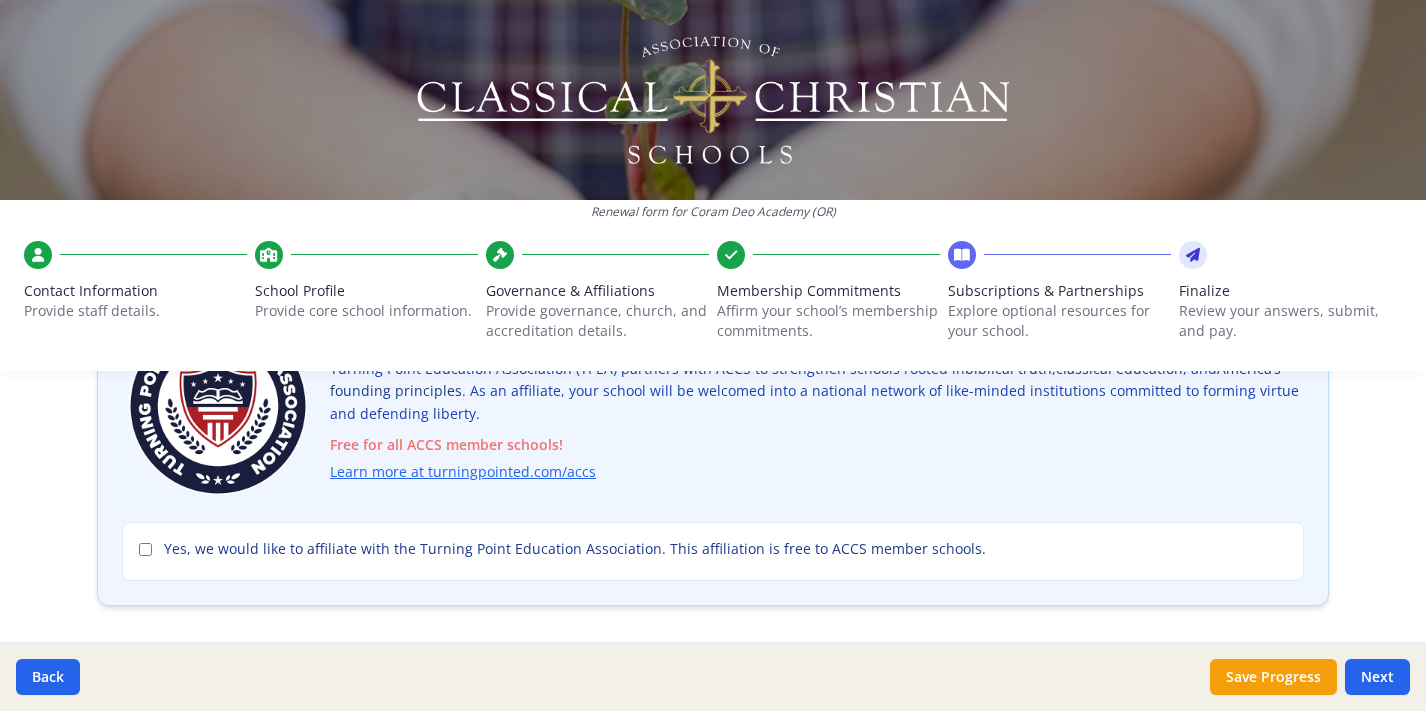 scroll, scrollTop: 153, scrollLeft: 0, axis: vertical 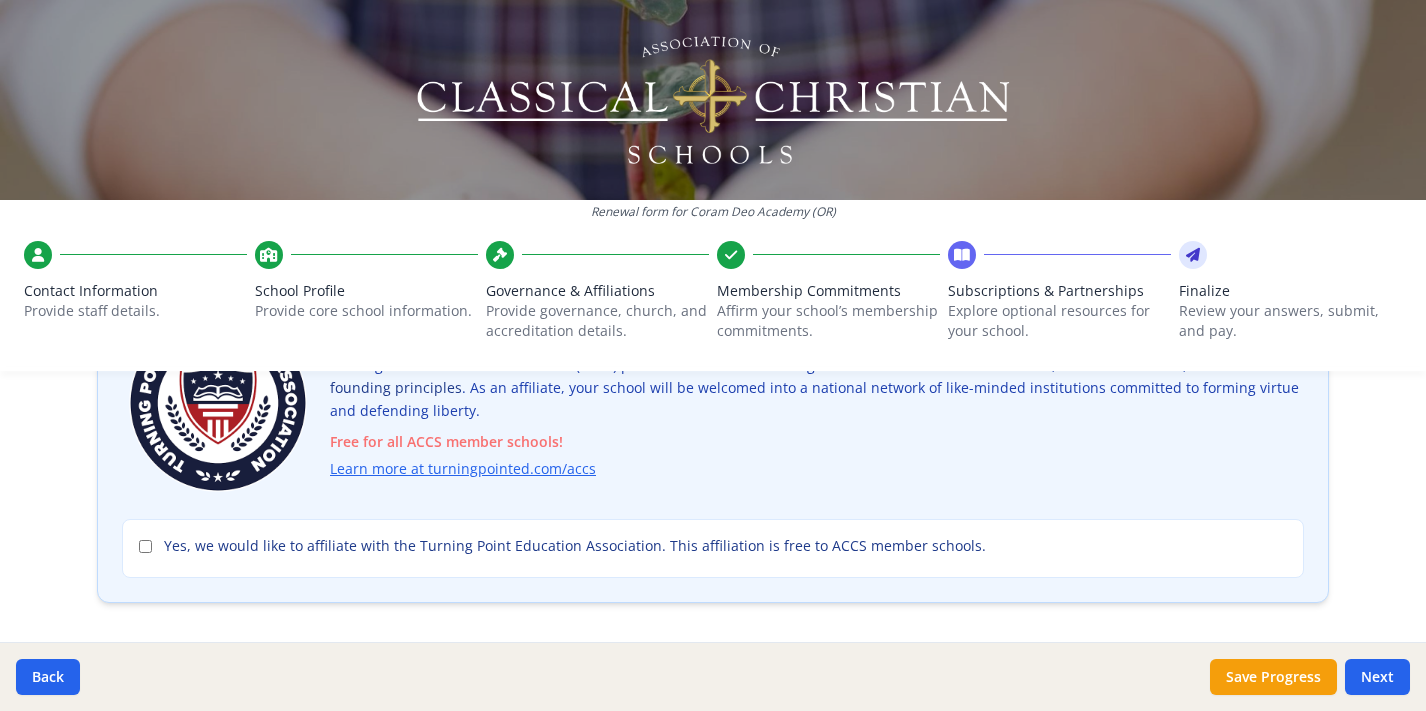 click on "Yes, we would like to affiliate with the Turning Point Education Association. This affiliation is free to ACCS member schools." at bounding box center (145, 546) 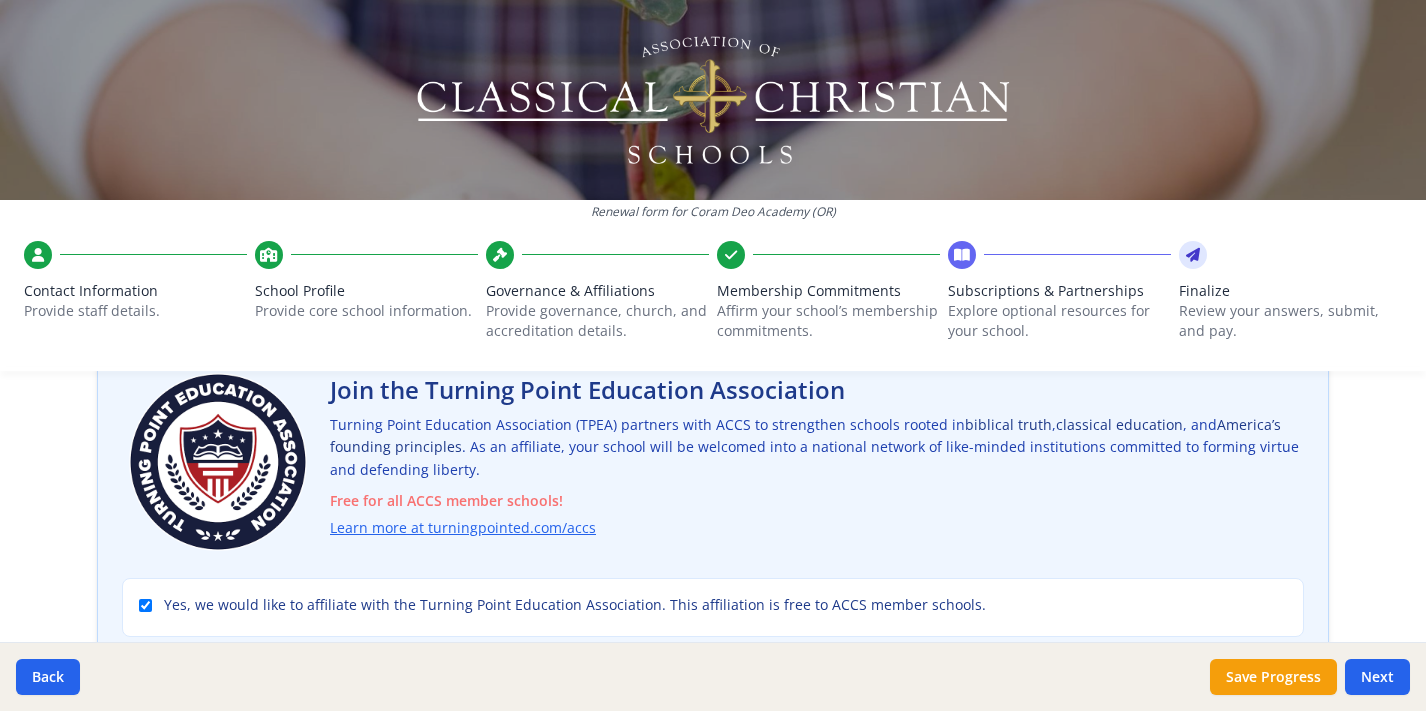 scroll, scrollTop: 78, scrollLeft: 0, axis: vertical 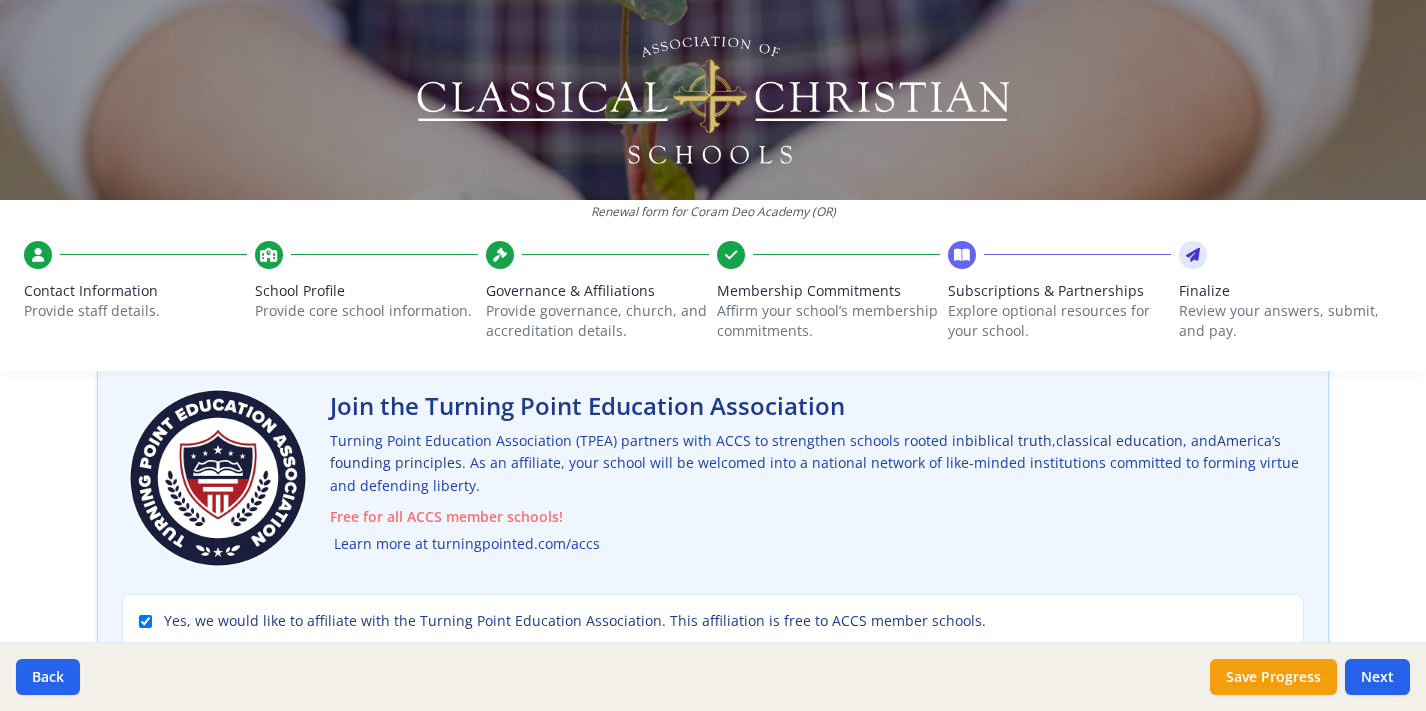click on "Learn more at turningpointed.com/accs" at bounding box center (467, 544) 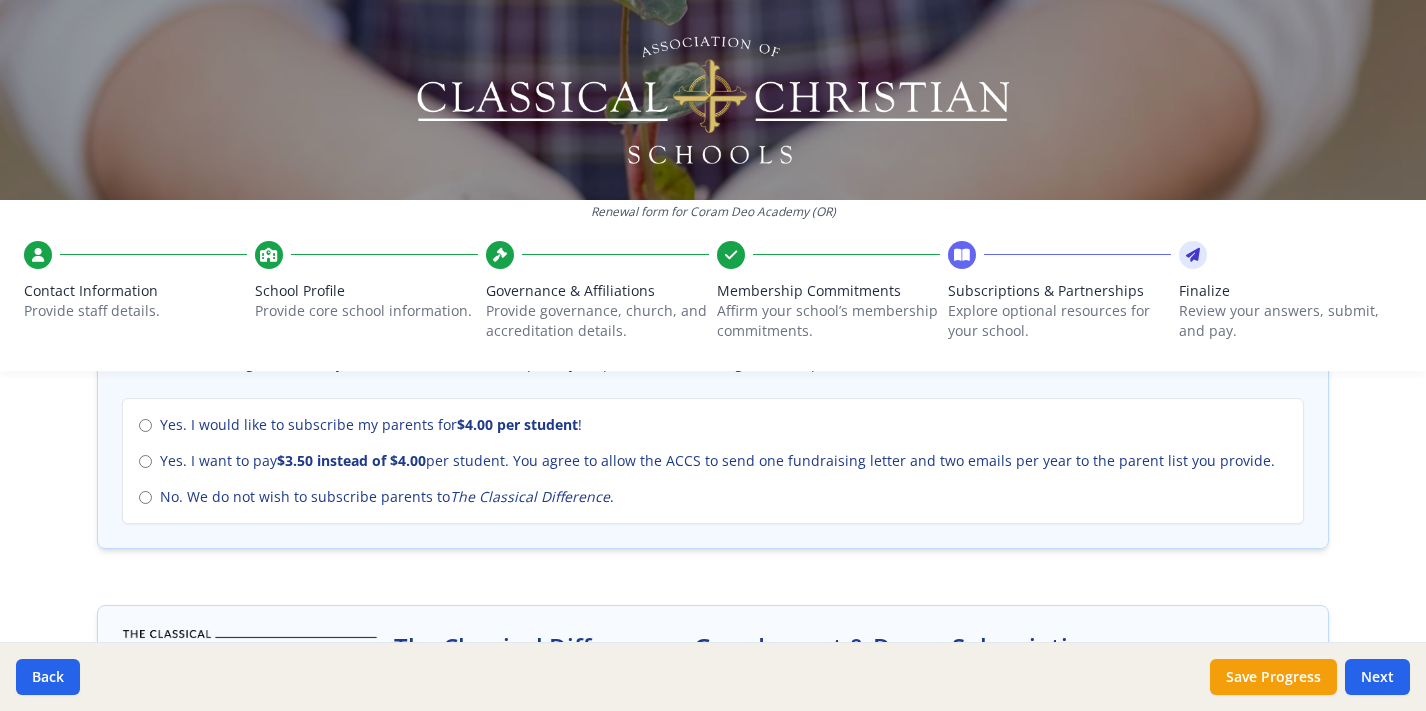 scroll, scrollTop: 872, scrollLeft: 0, axis: vertical 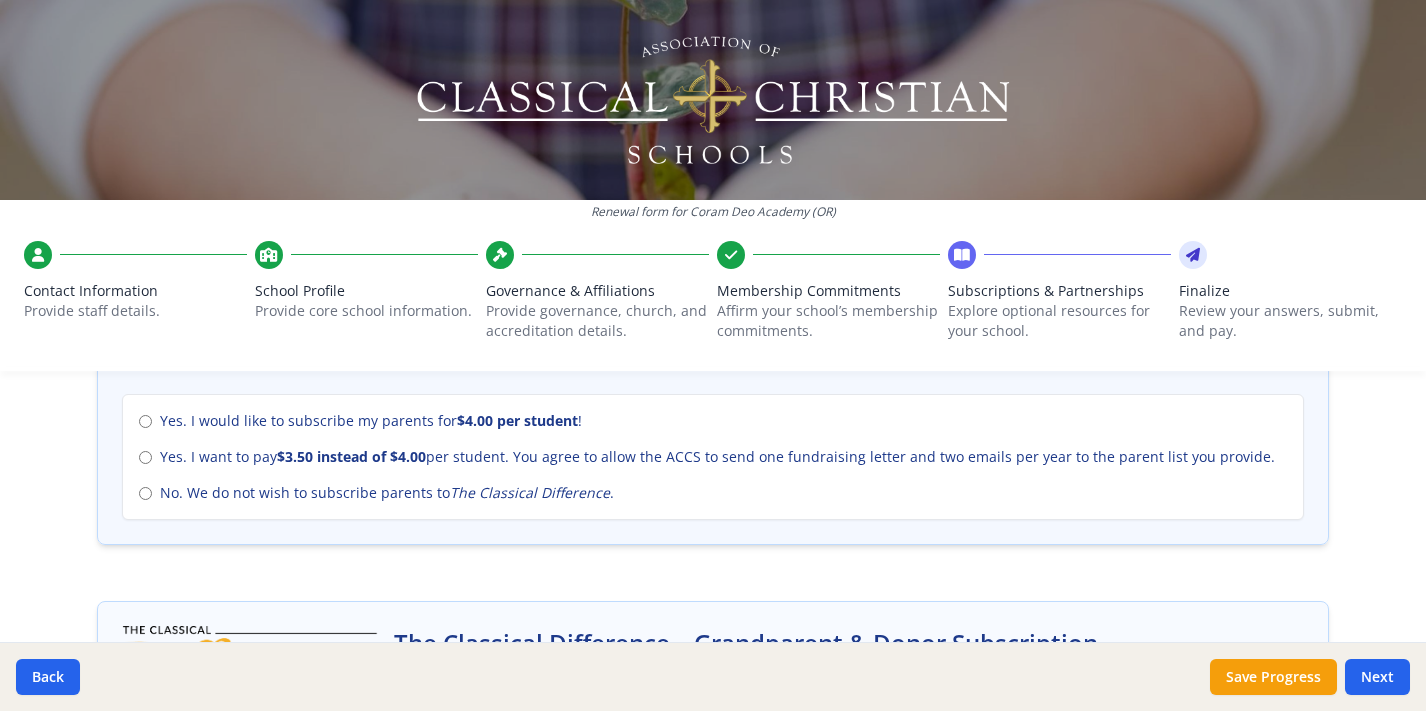 click on "No. We do not wish to subscribe parents to  The Classical Difference ." at bounding box center (145, 493) 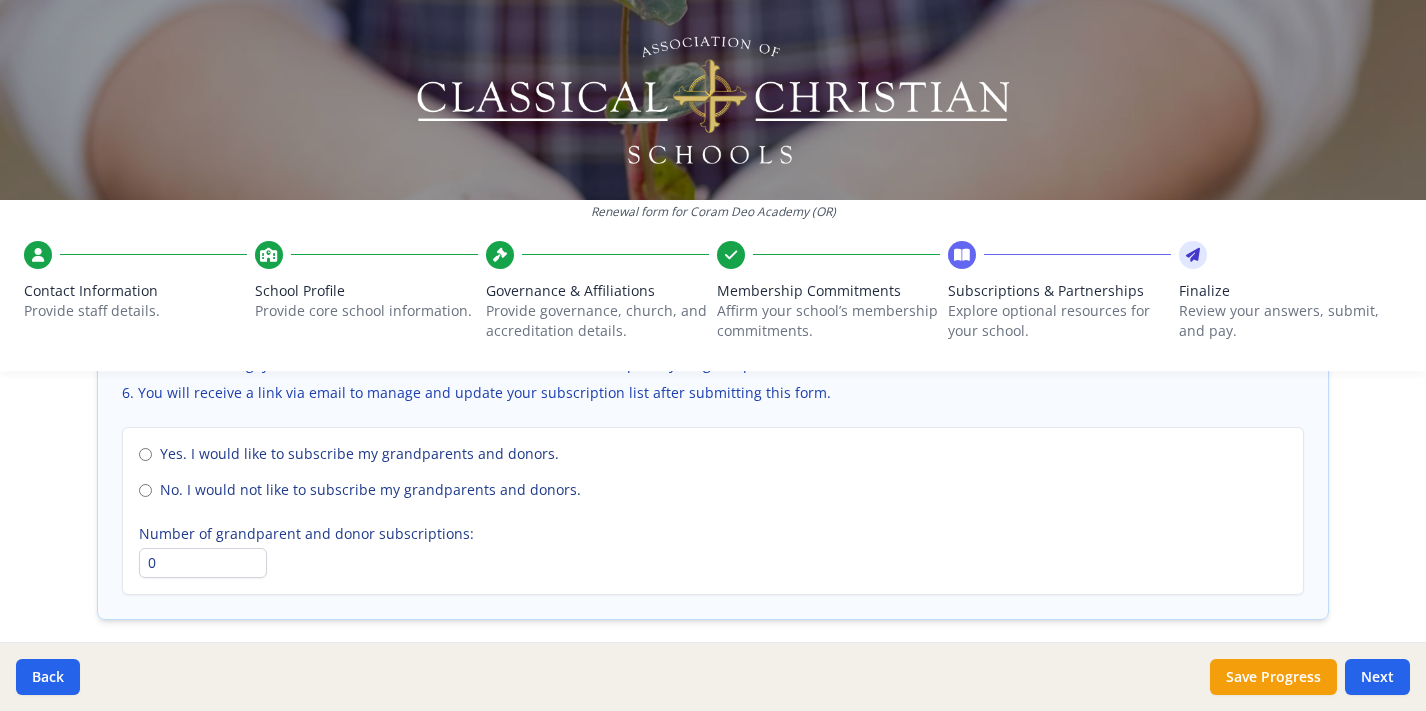 scroll, scrollTop: 1446, scrollLeft: 0, axis: vertical 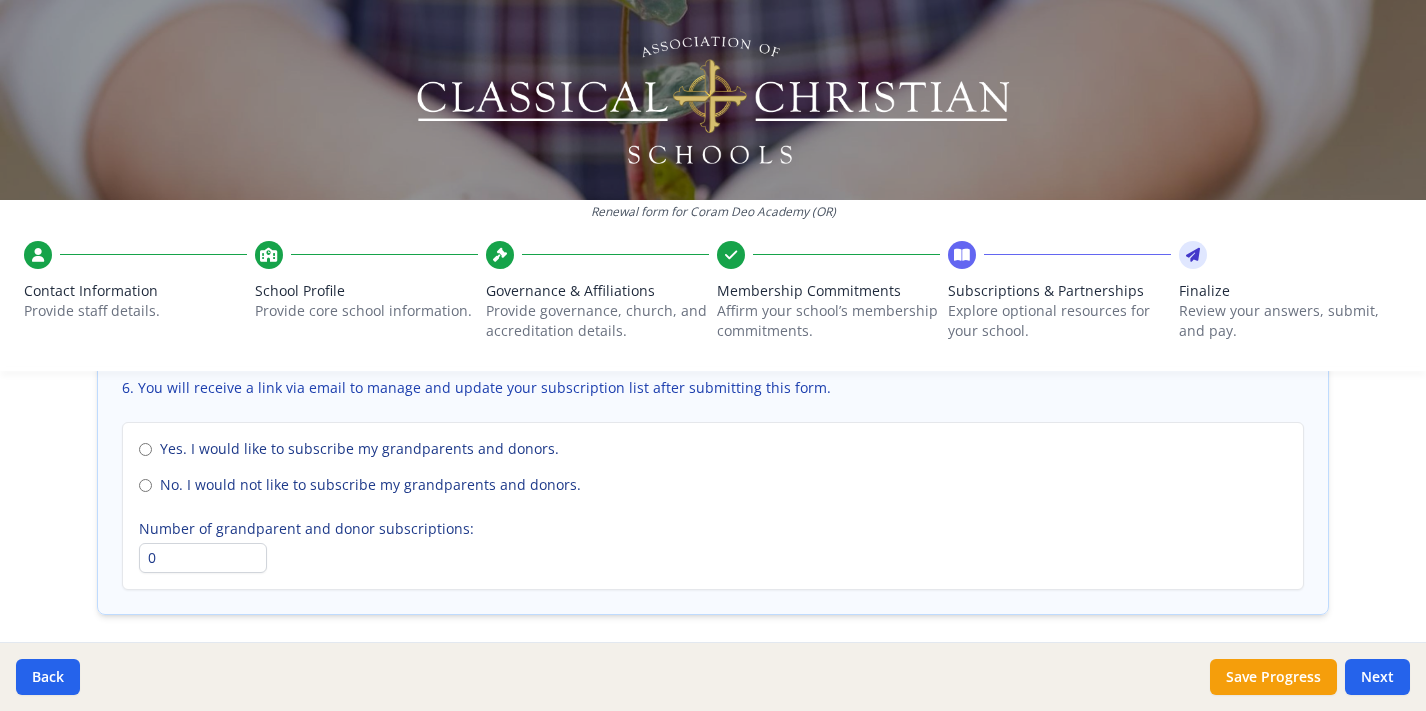 click on "No. I would not like to subscribe my grandparents and donors." at bounding box center (145, 485) 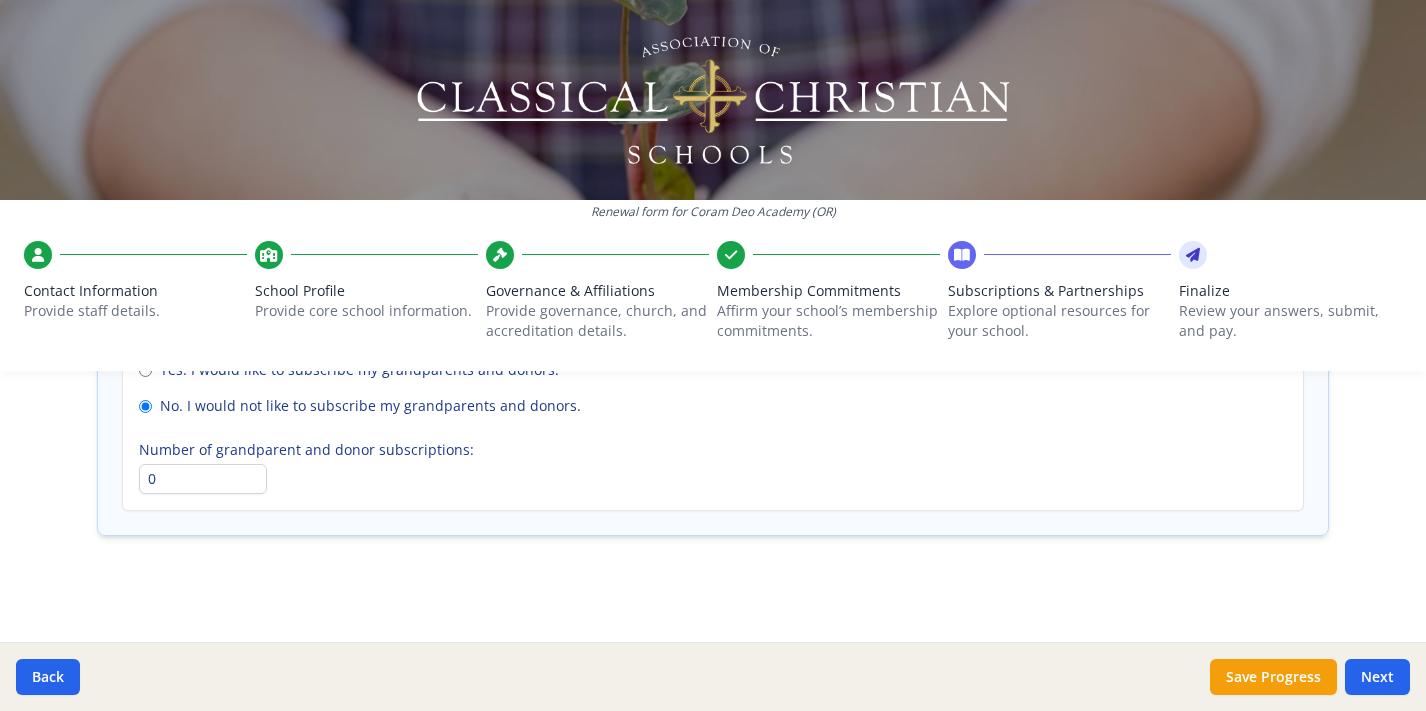 scroll, scrollTop: 1524, scrollLeft: 0, axis: vertical 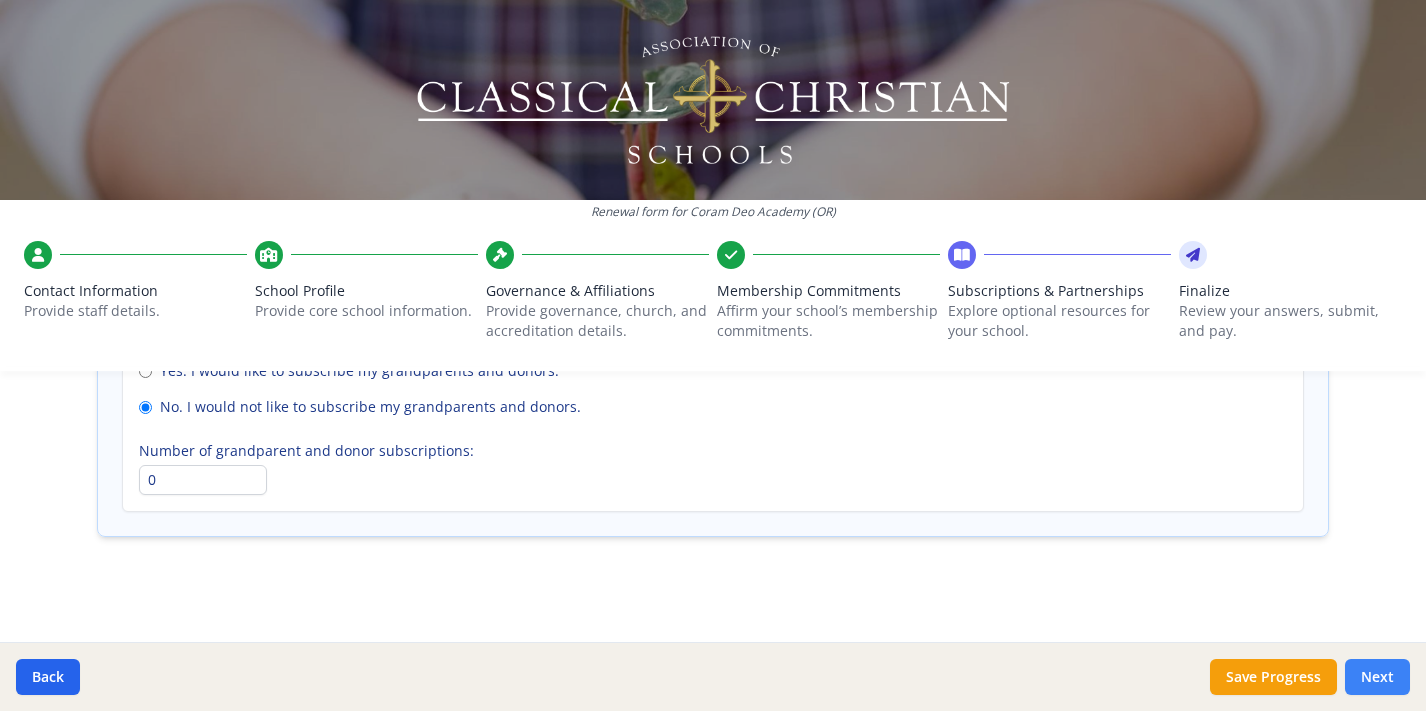 click on "Next" at bounding box center [1377, 677] 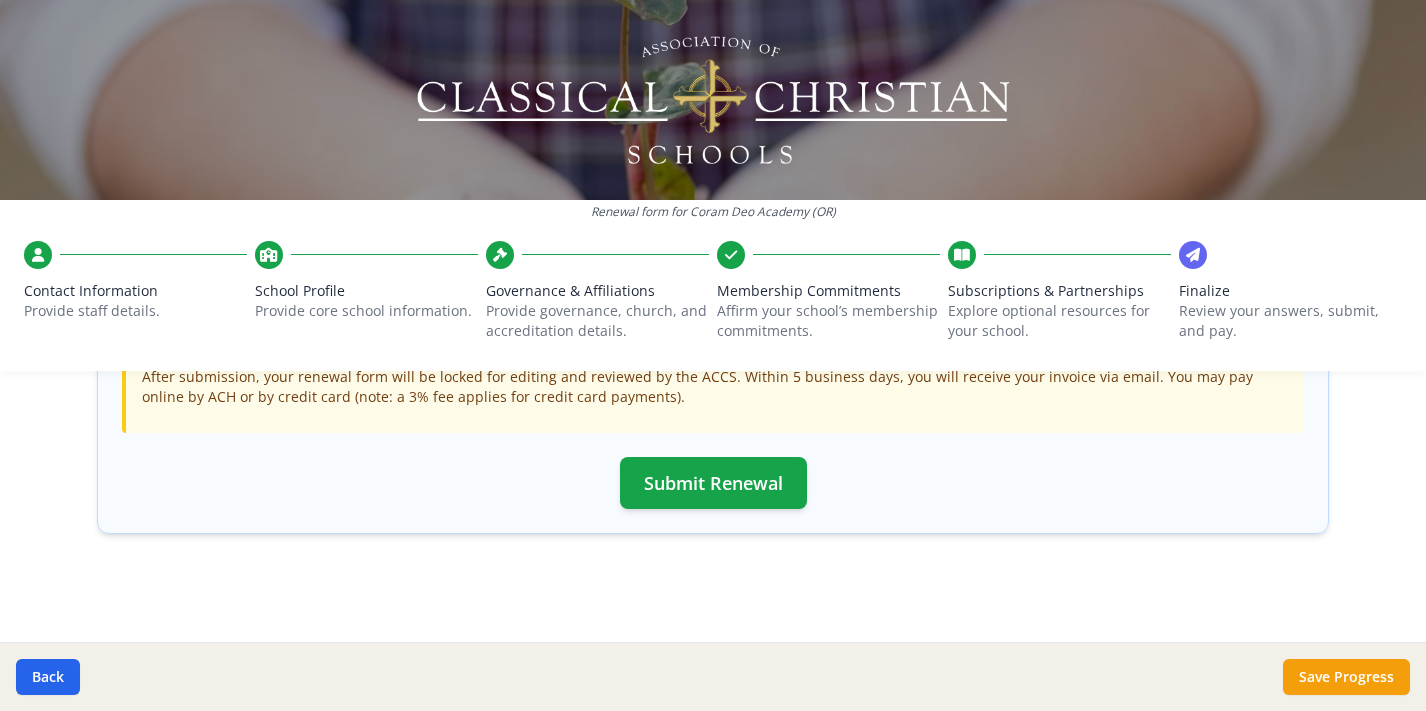 scroll, scrollTop: 522, scrollLeft: 0, axis: vertical 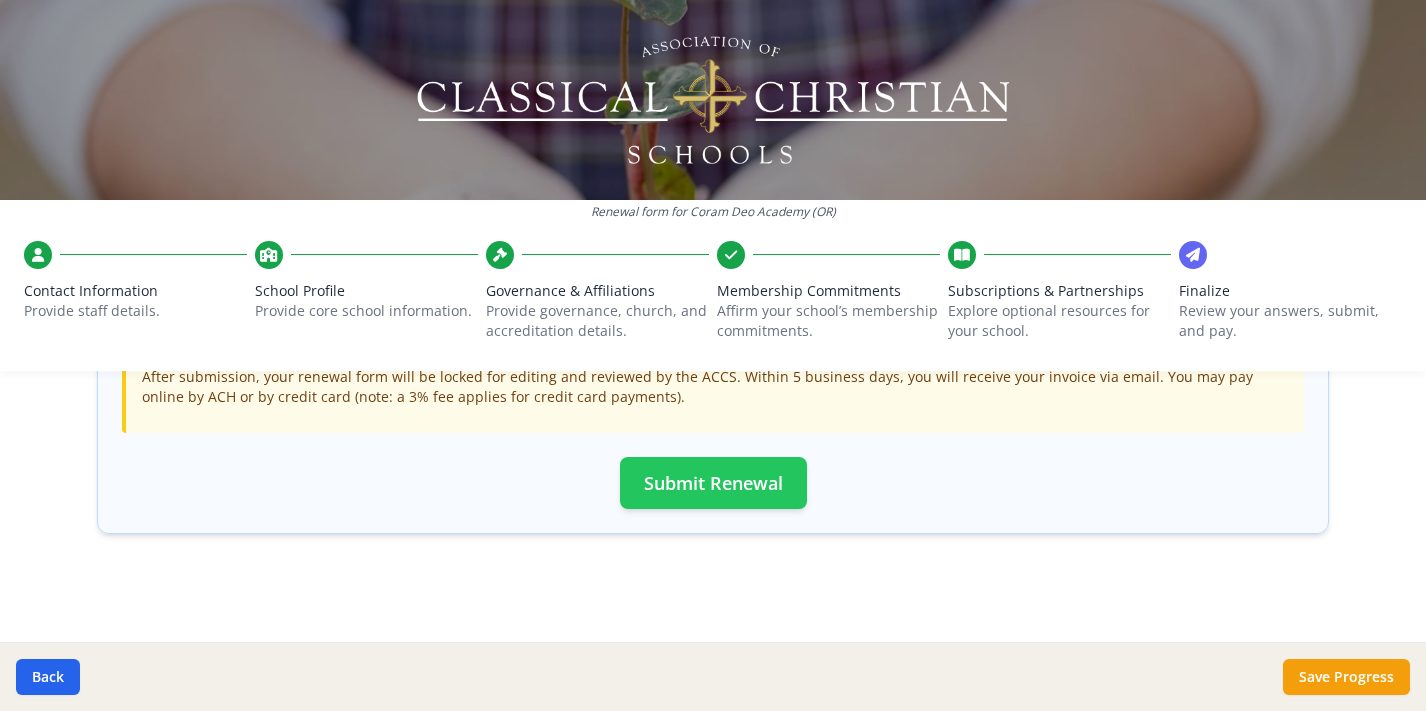 click on "Submit Renewal" at bounding box center (713, 483) 